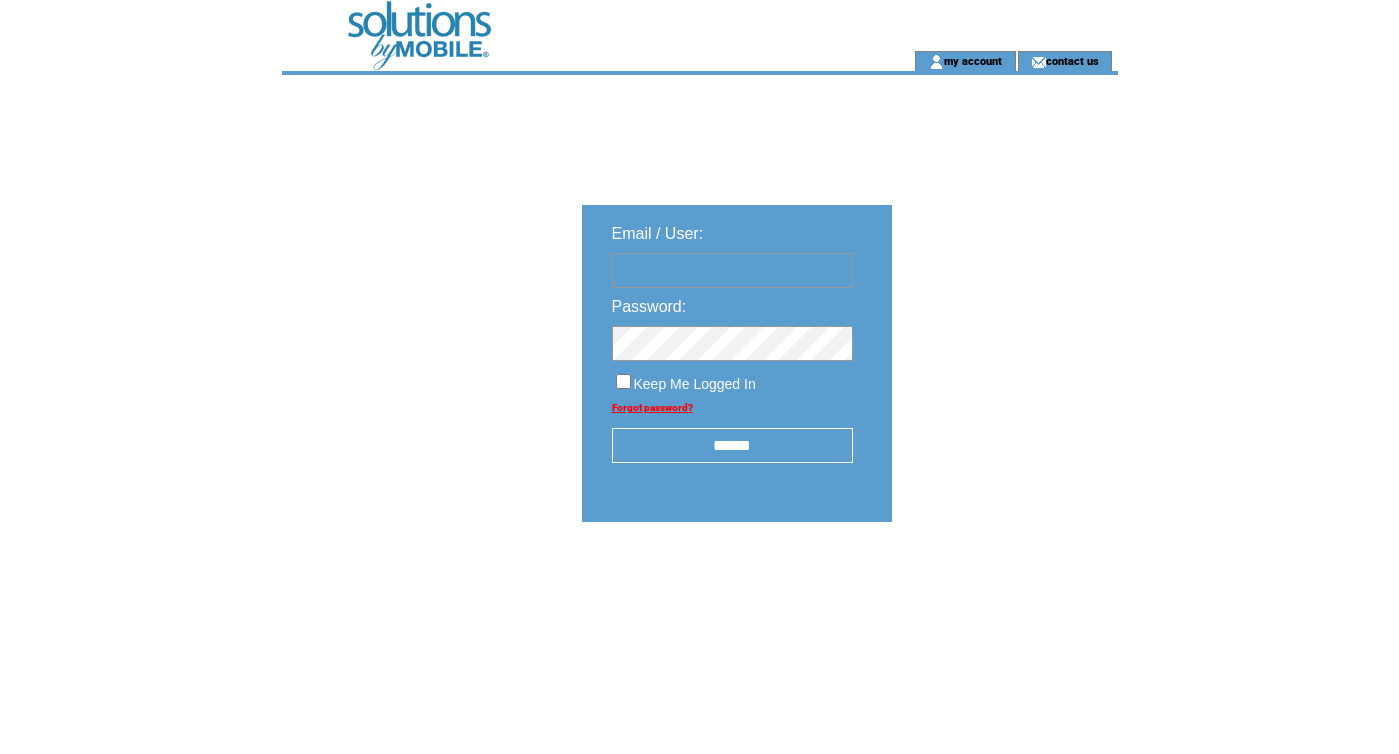 scroll, scrollTop: 0, scrollLeft: 0, axis: both 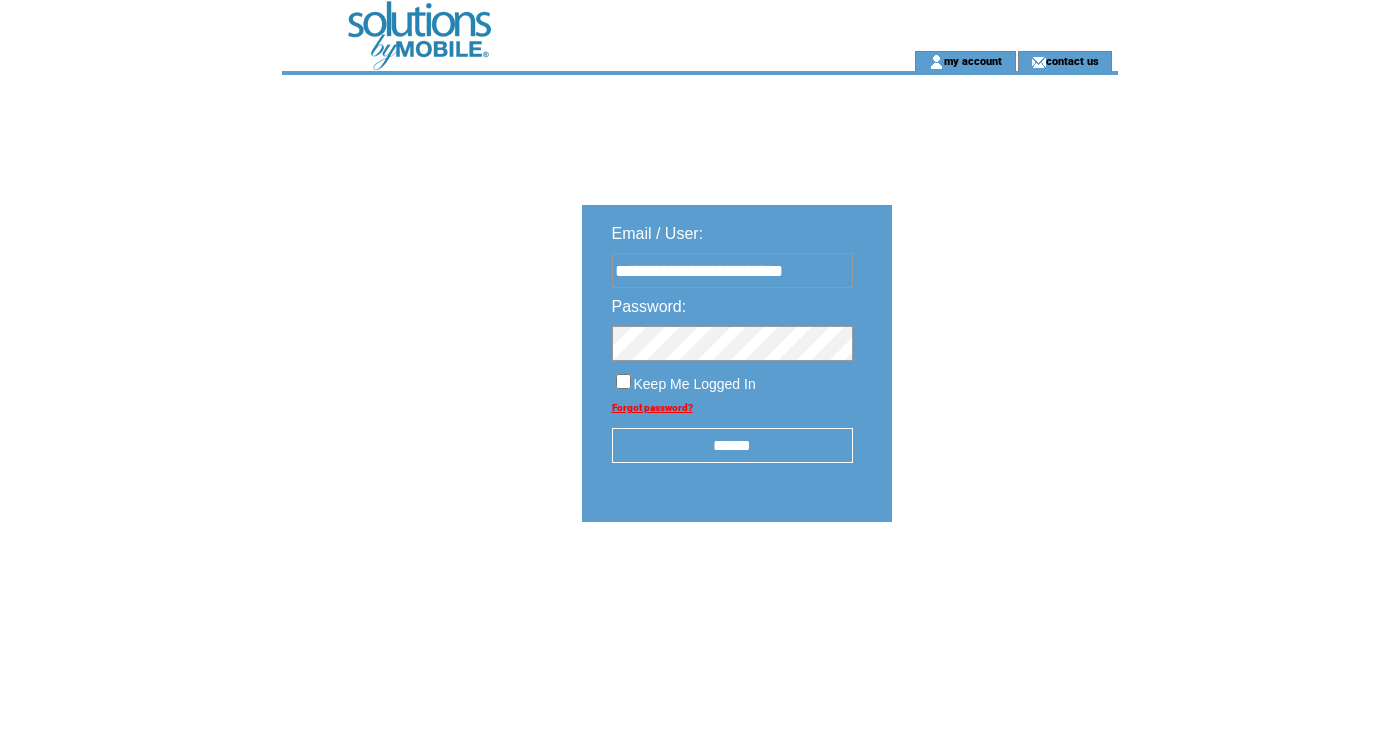 click on "******" at bounding box center [732, 445] 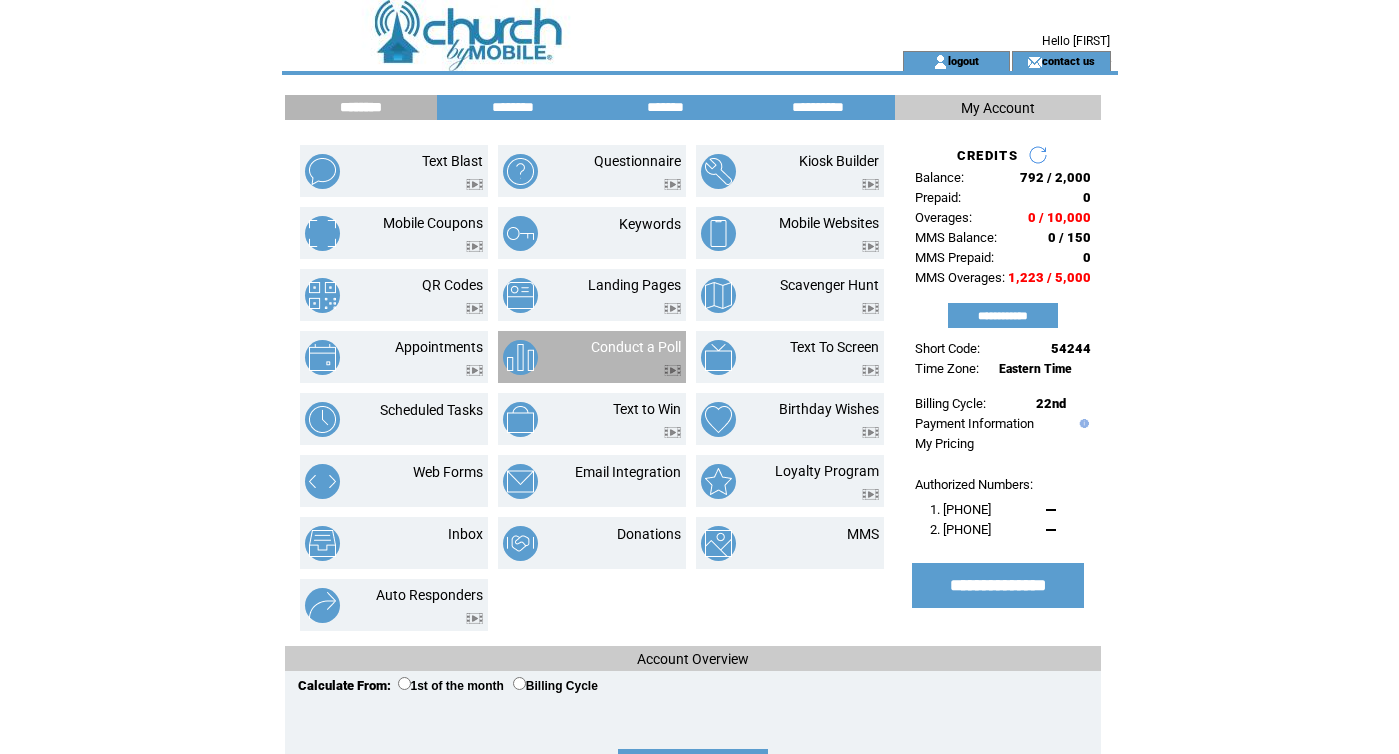 scroll, scrollTop: 0, scrollLeft: 0, axis: both 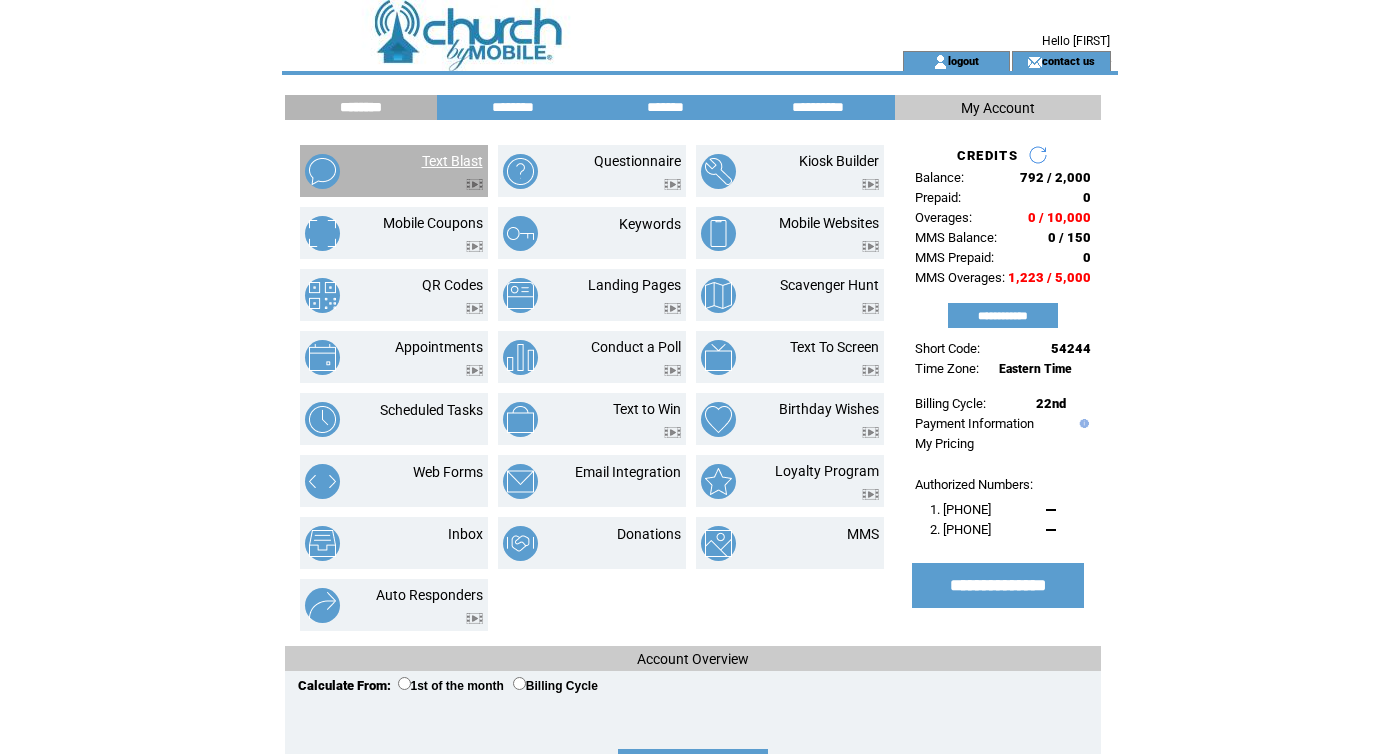 click on "Text Blast" at bounding box center (452, 161) 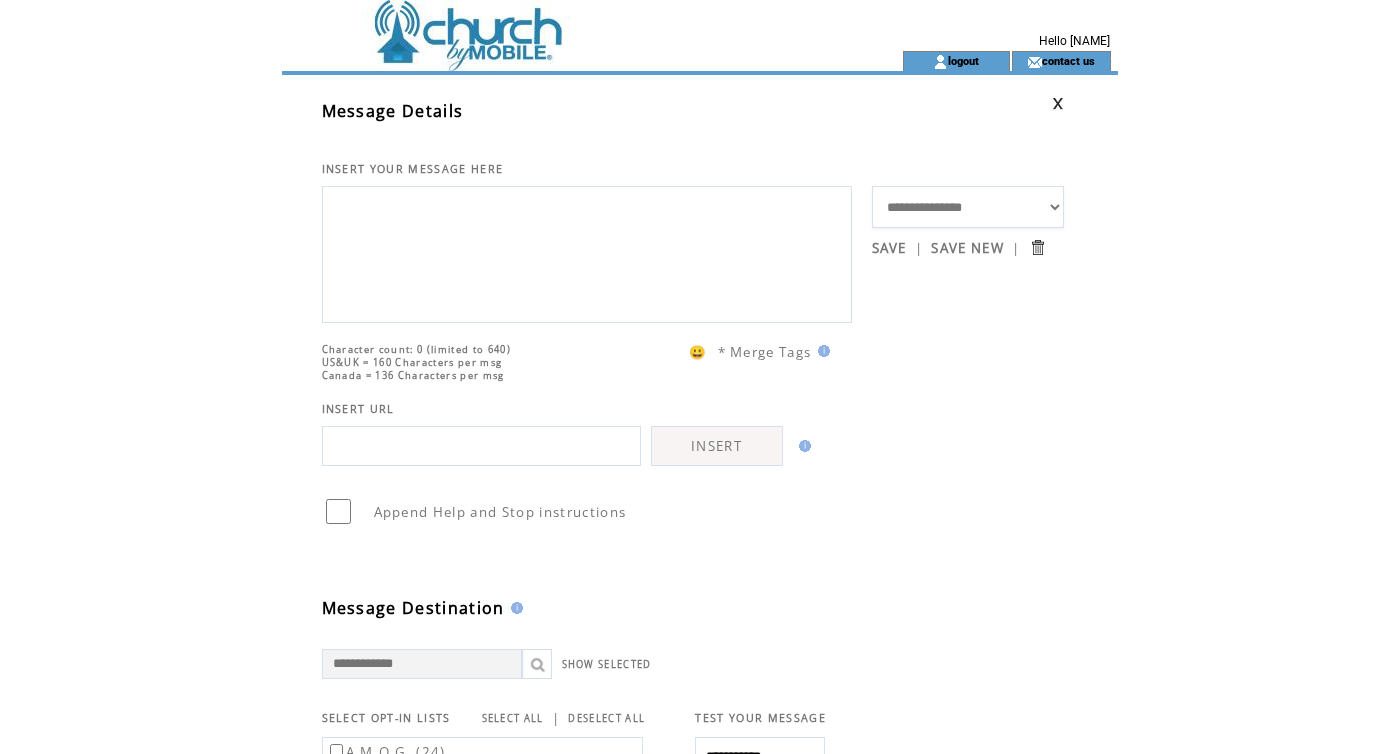 scroll, scrollTop: 0, scrollLeft: 0, axis: both 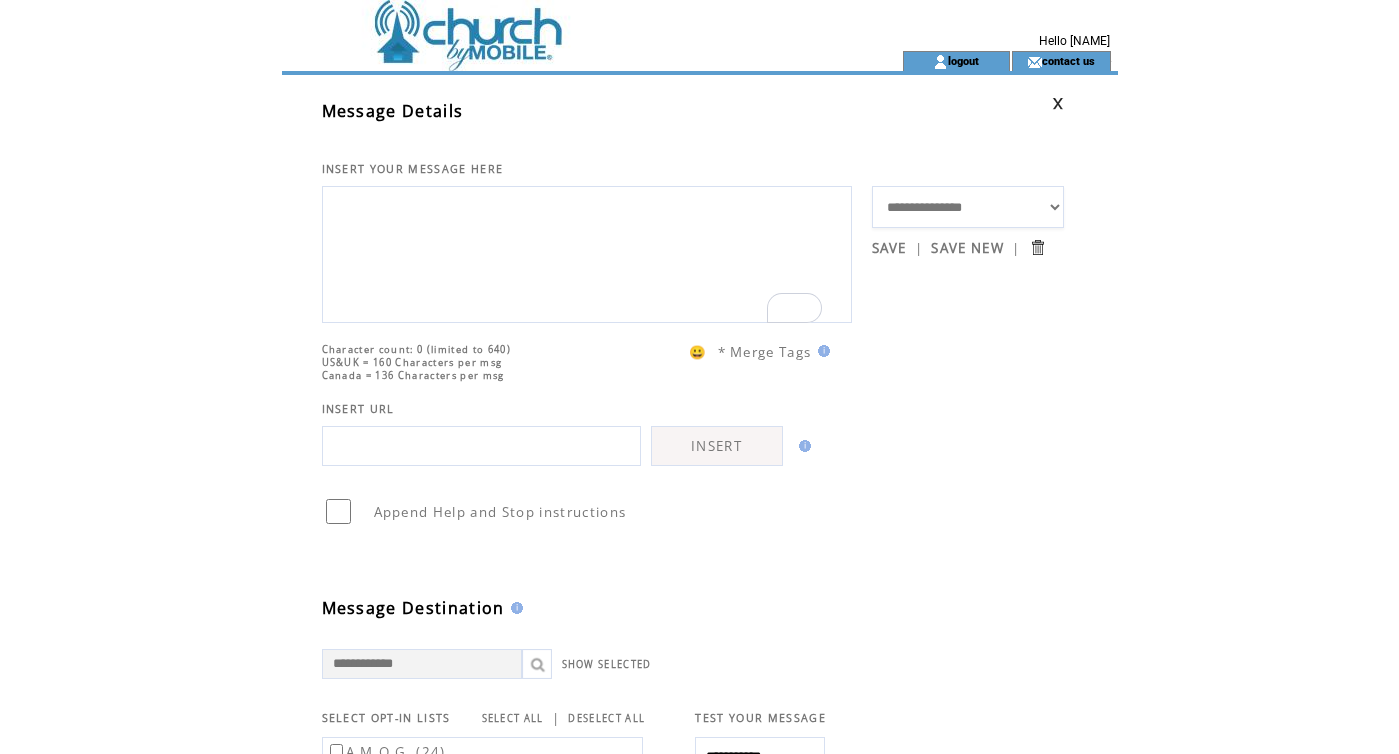 paste on "**********" 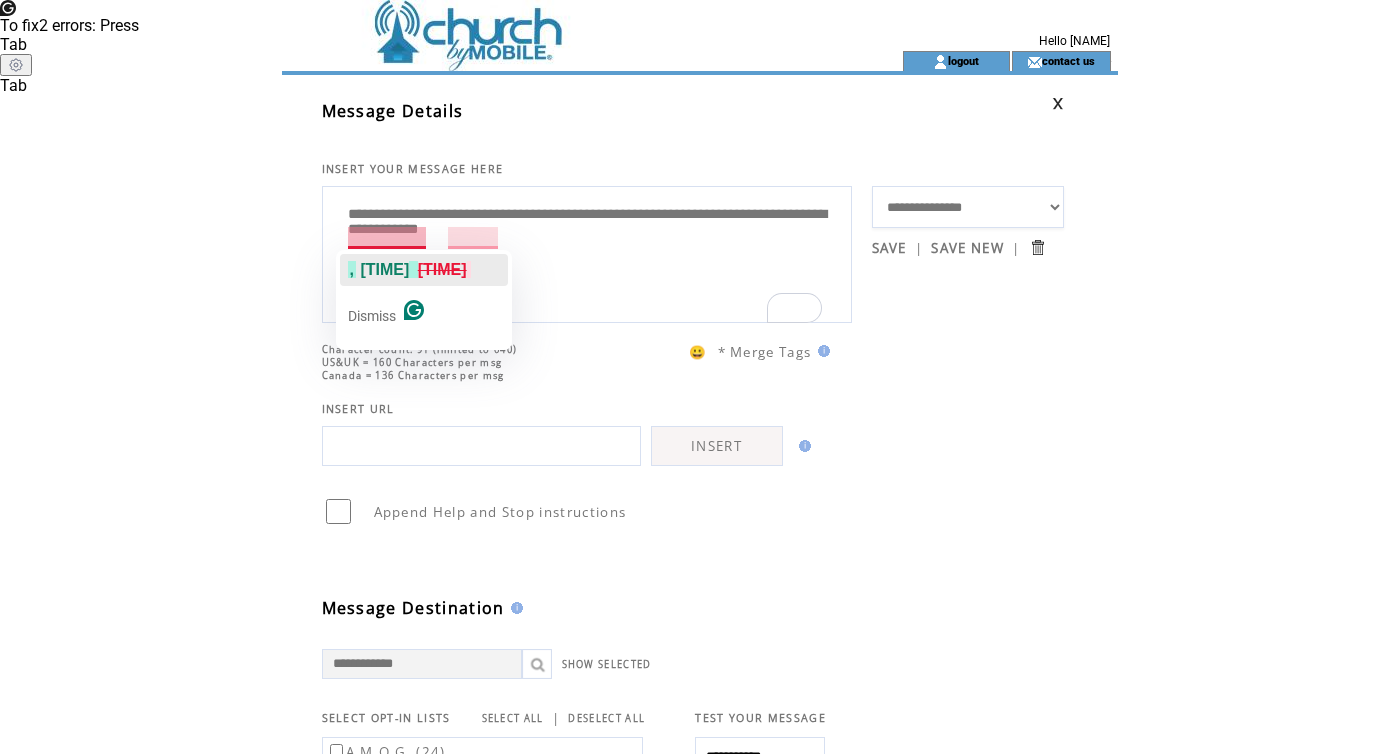click on "11:00 a.m." 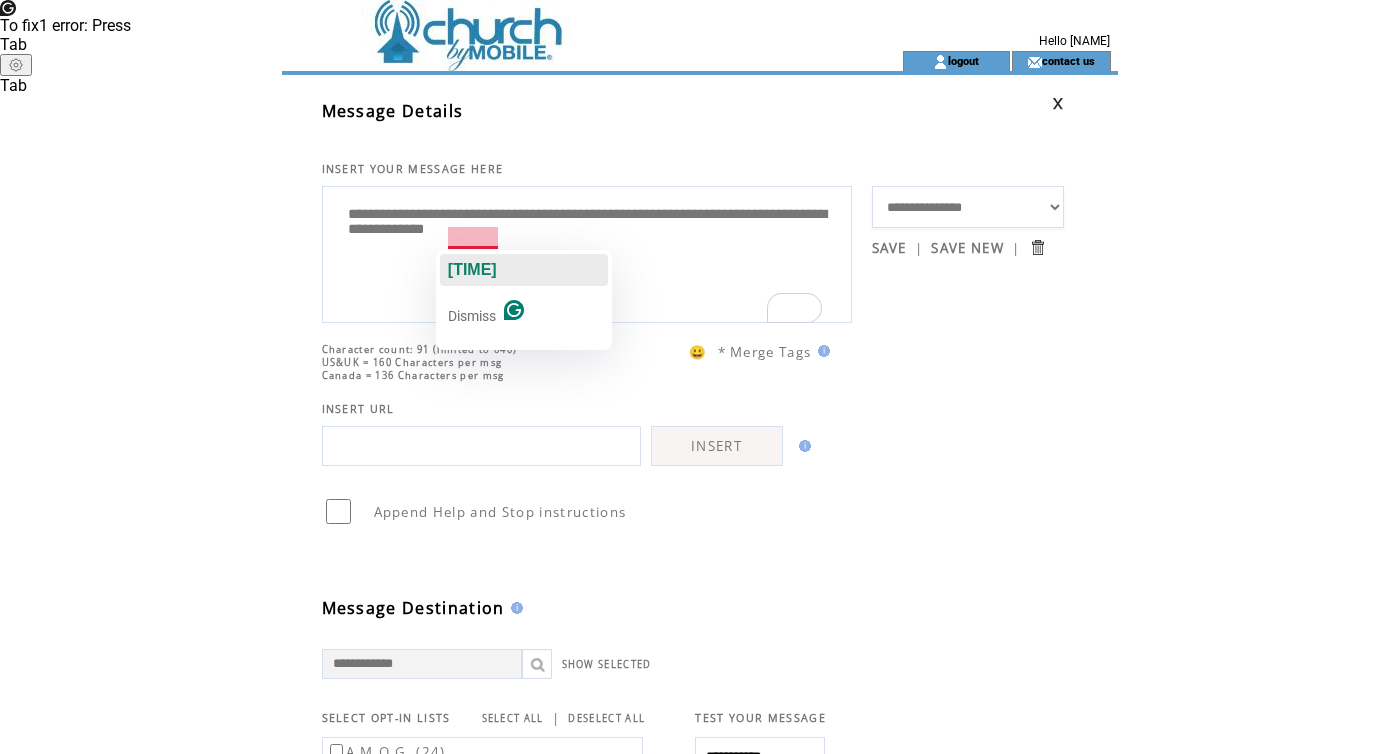 click on "1:00 p.m." 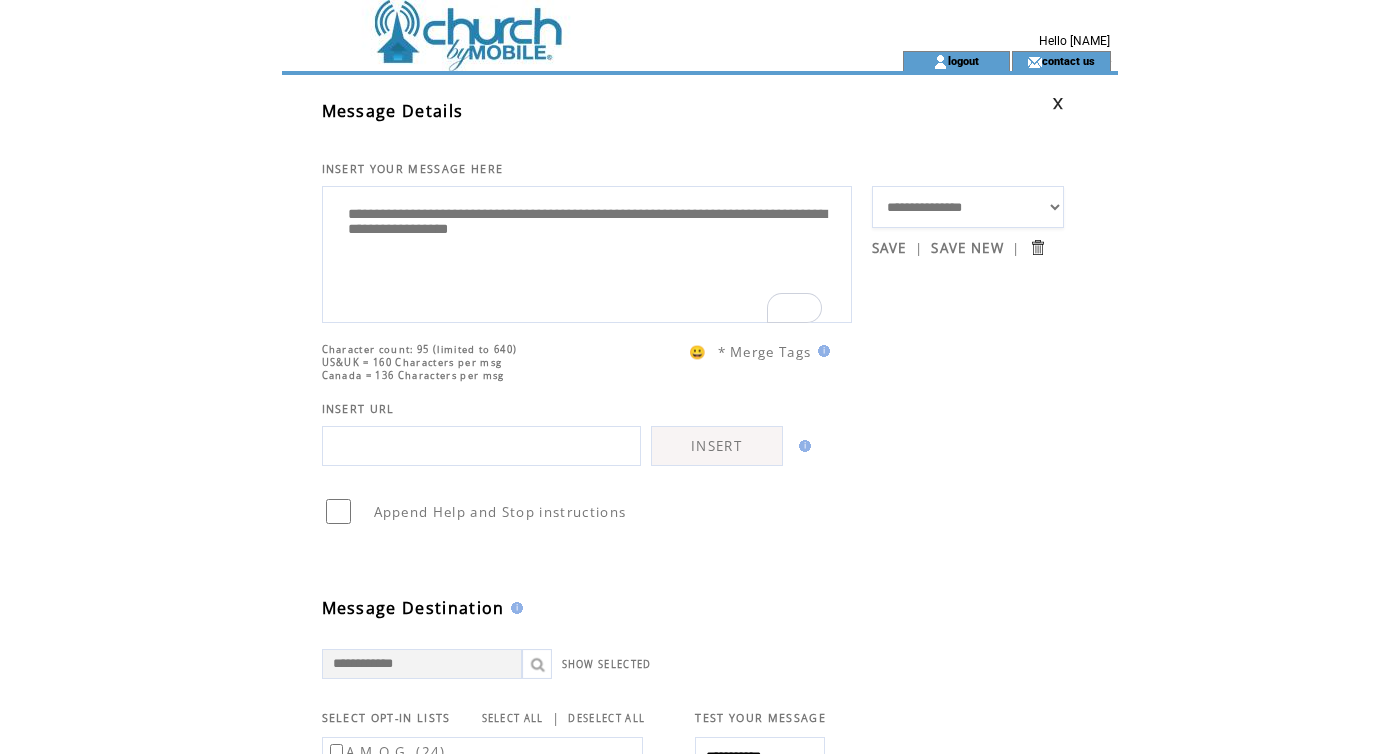 click on "**********" at bounding box center [587, 252] 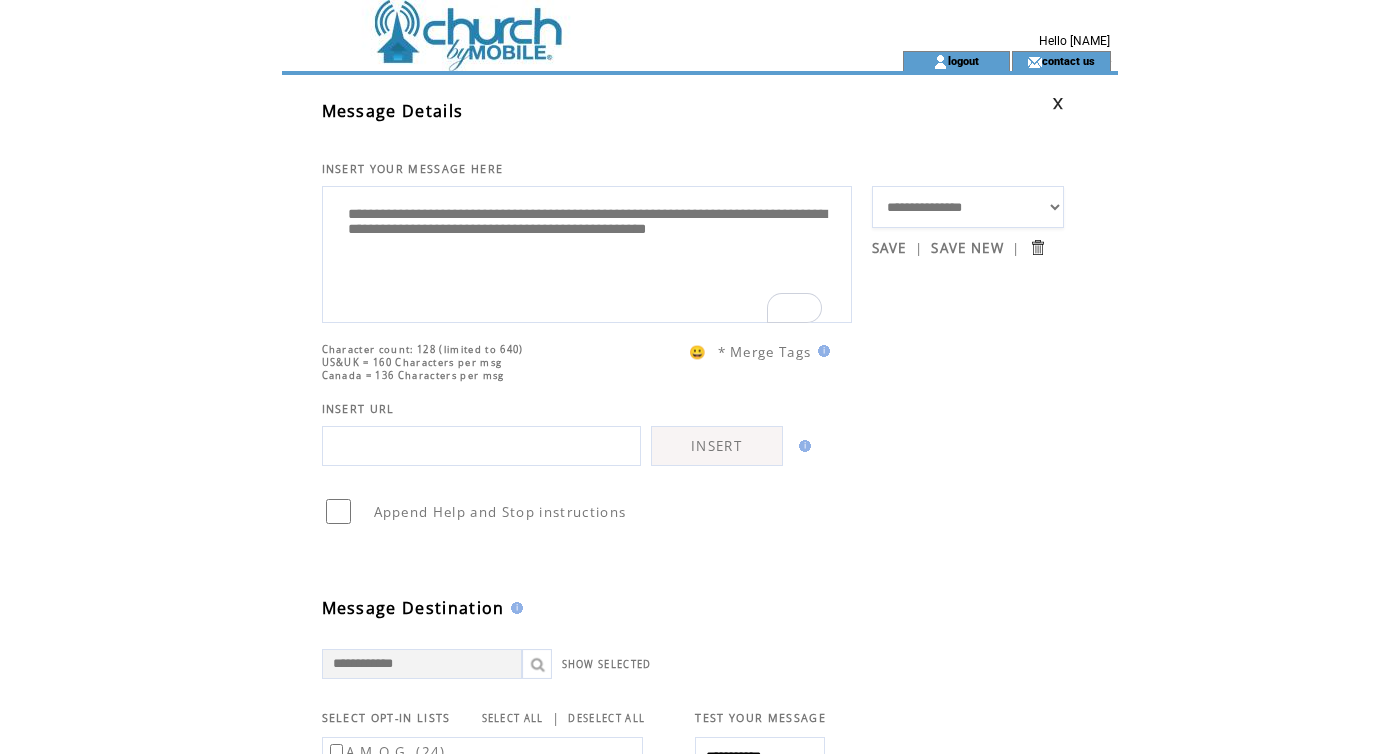 click on "**********" at bounding box center (587, 252) 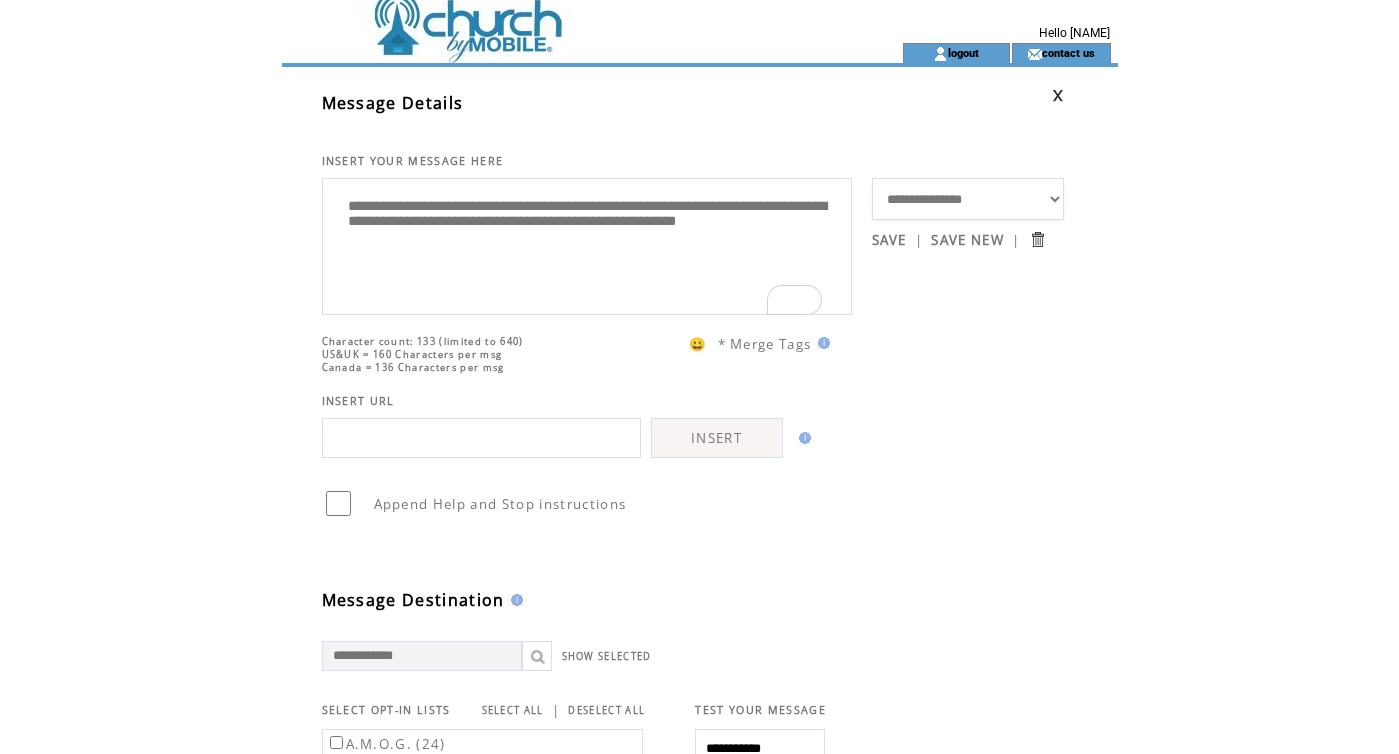 scroll, scrollTop: 0, scrollLeft: 0, axis: both 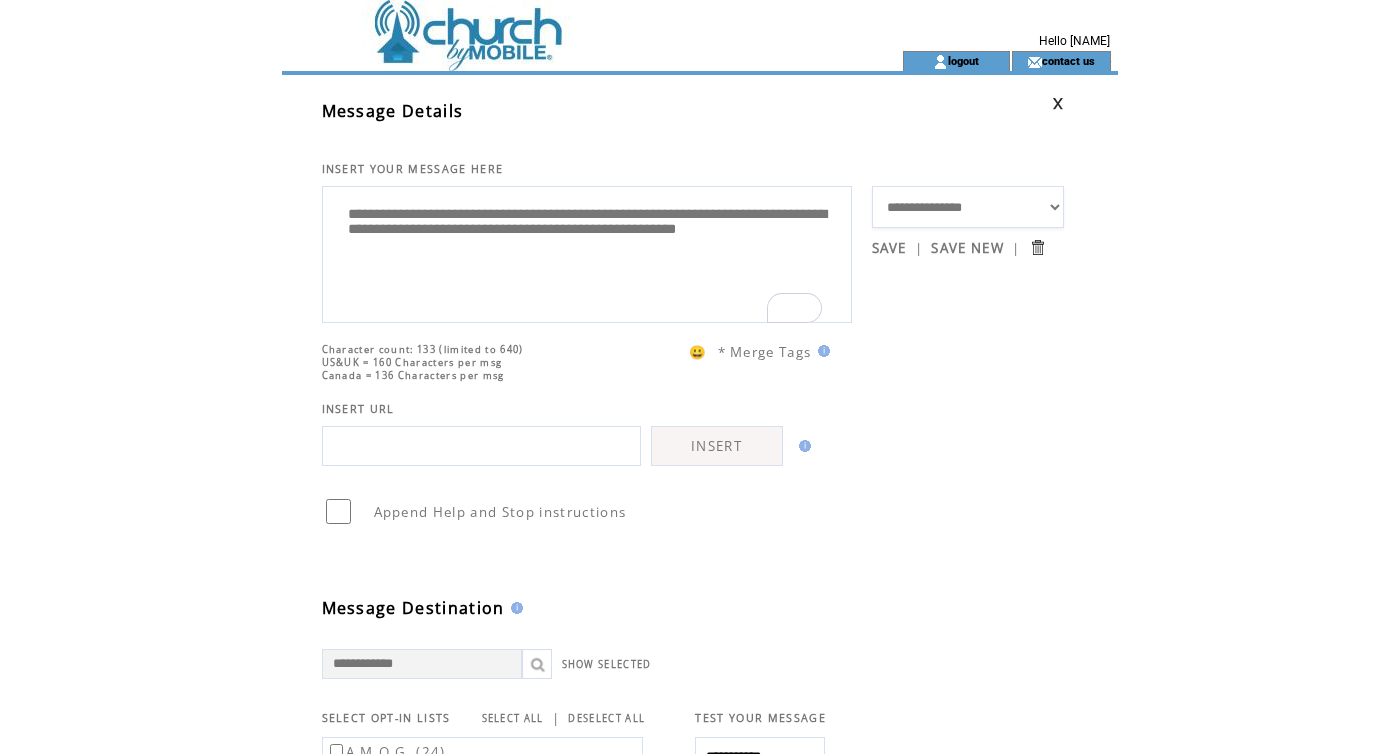 click on "**********" at bounding box center [587, 252] 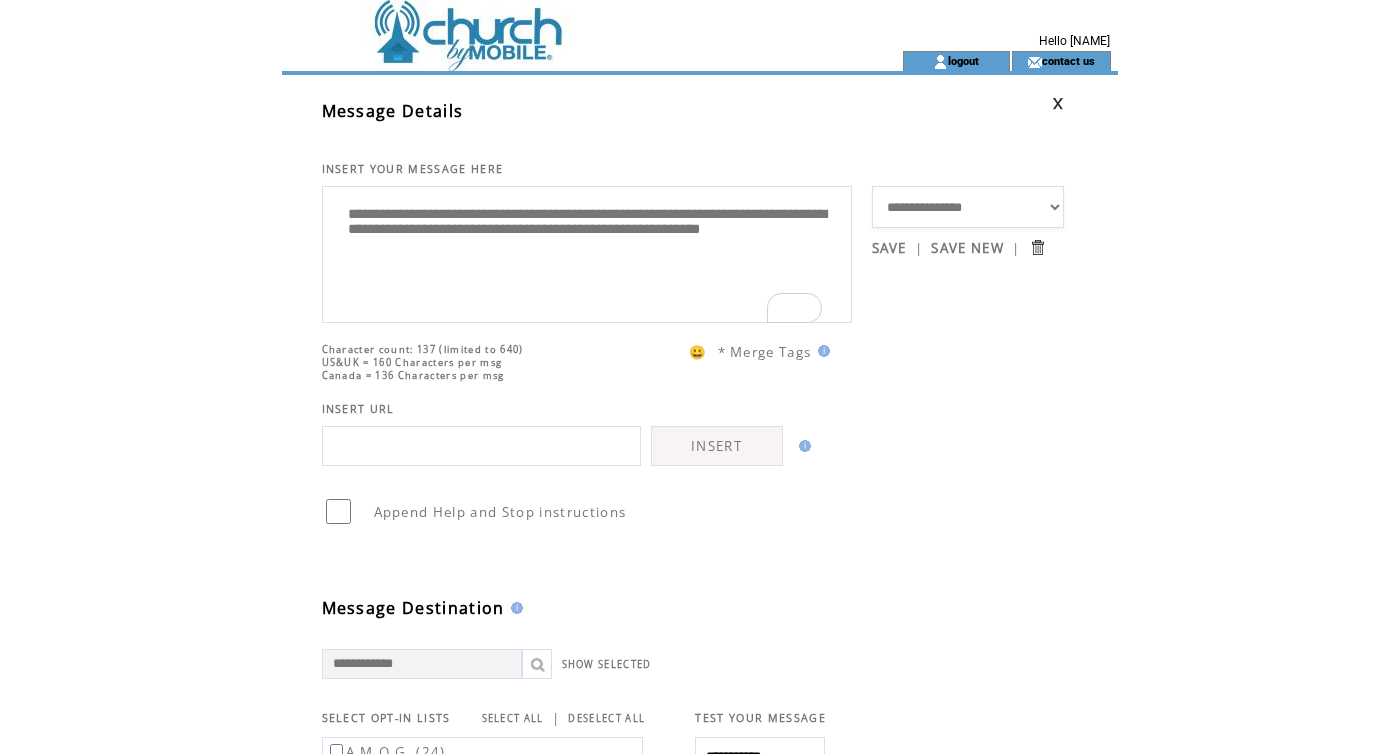 click on "**********" at bounding box center (587, 252) 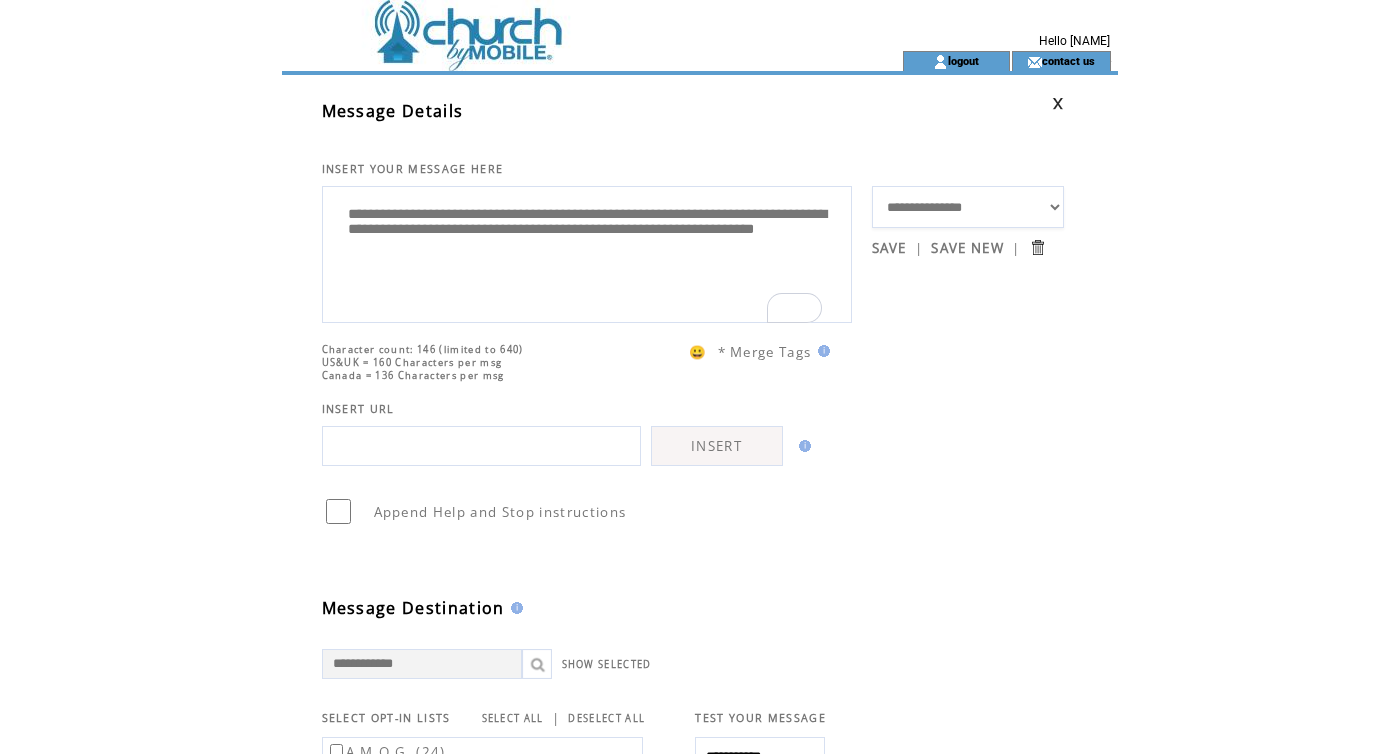 click on "**********" at bounding box center (587, 252) 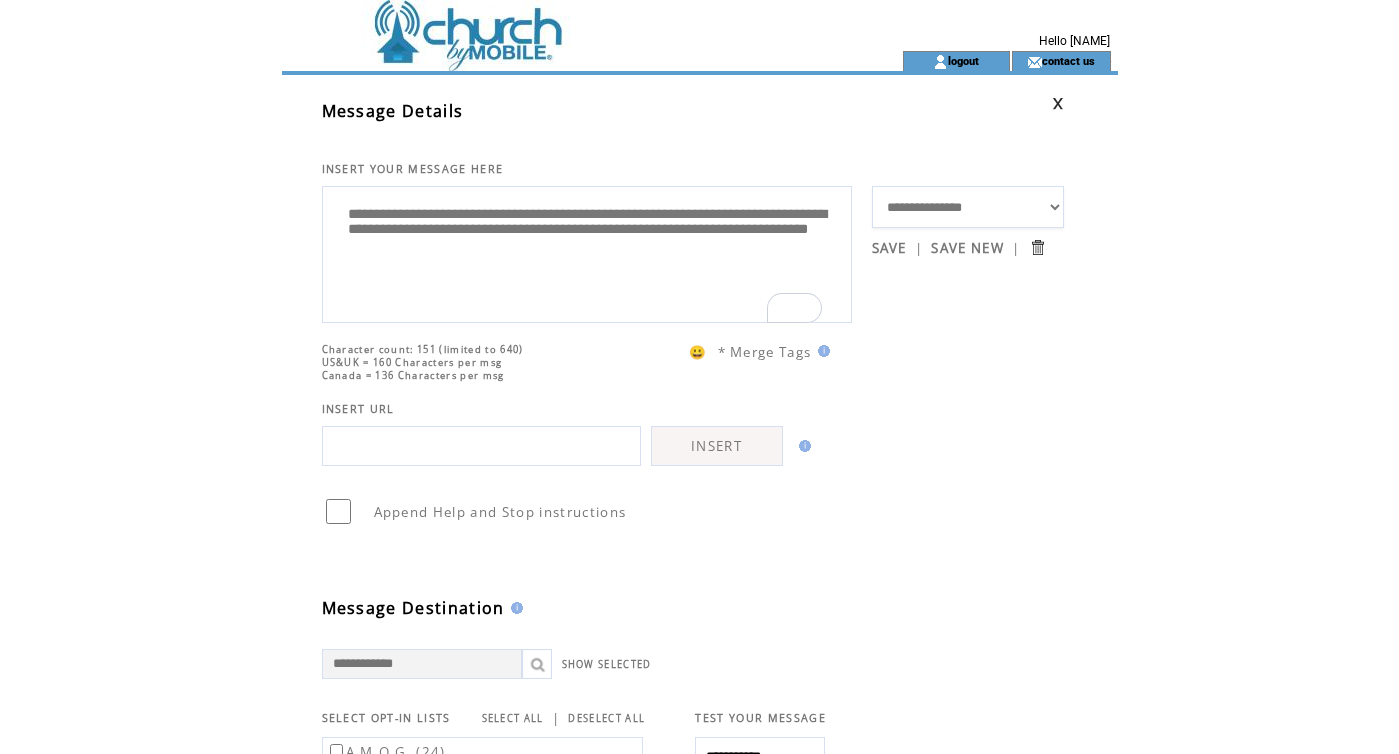 click on "**********" at bounding box center (587, 252) 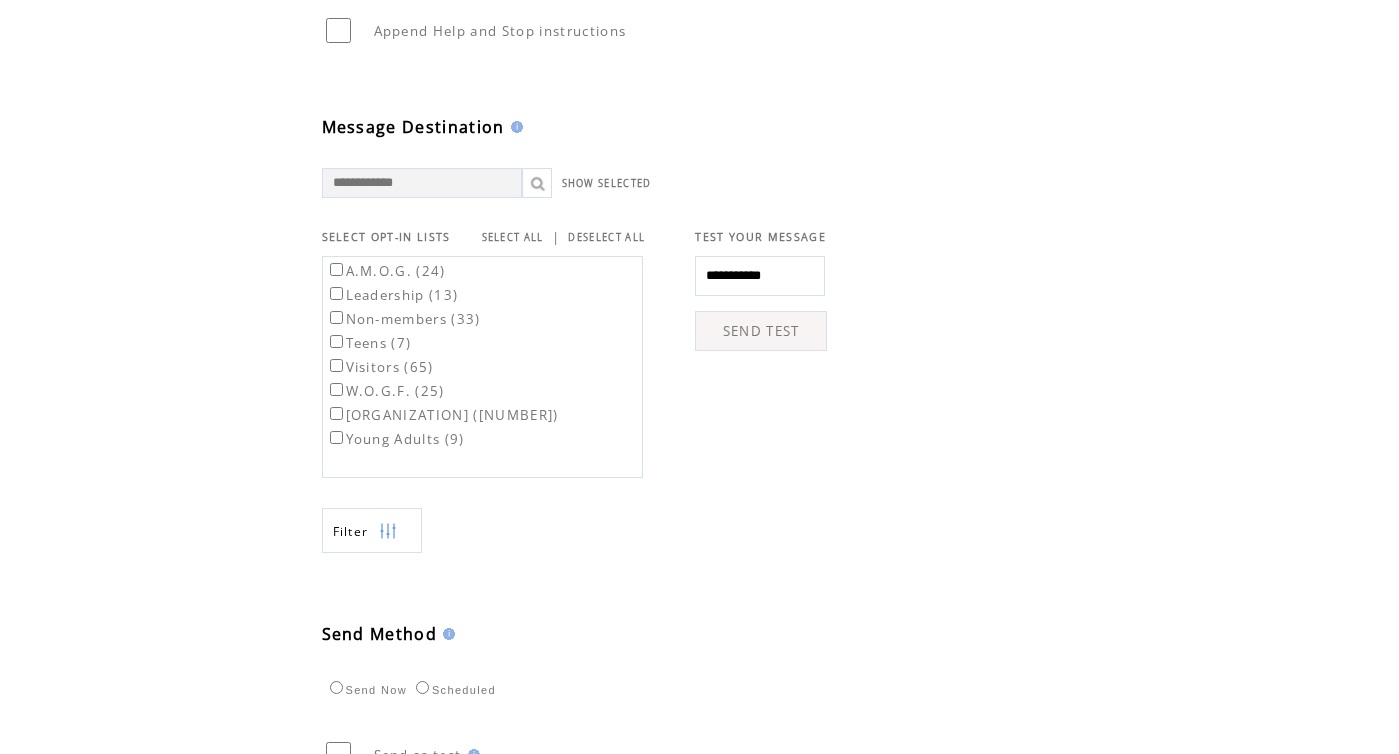 scroll, scrollTop: 489, scrollLeft: 0, axis: vertical 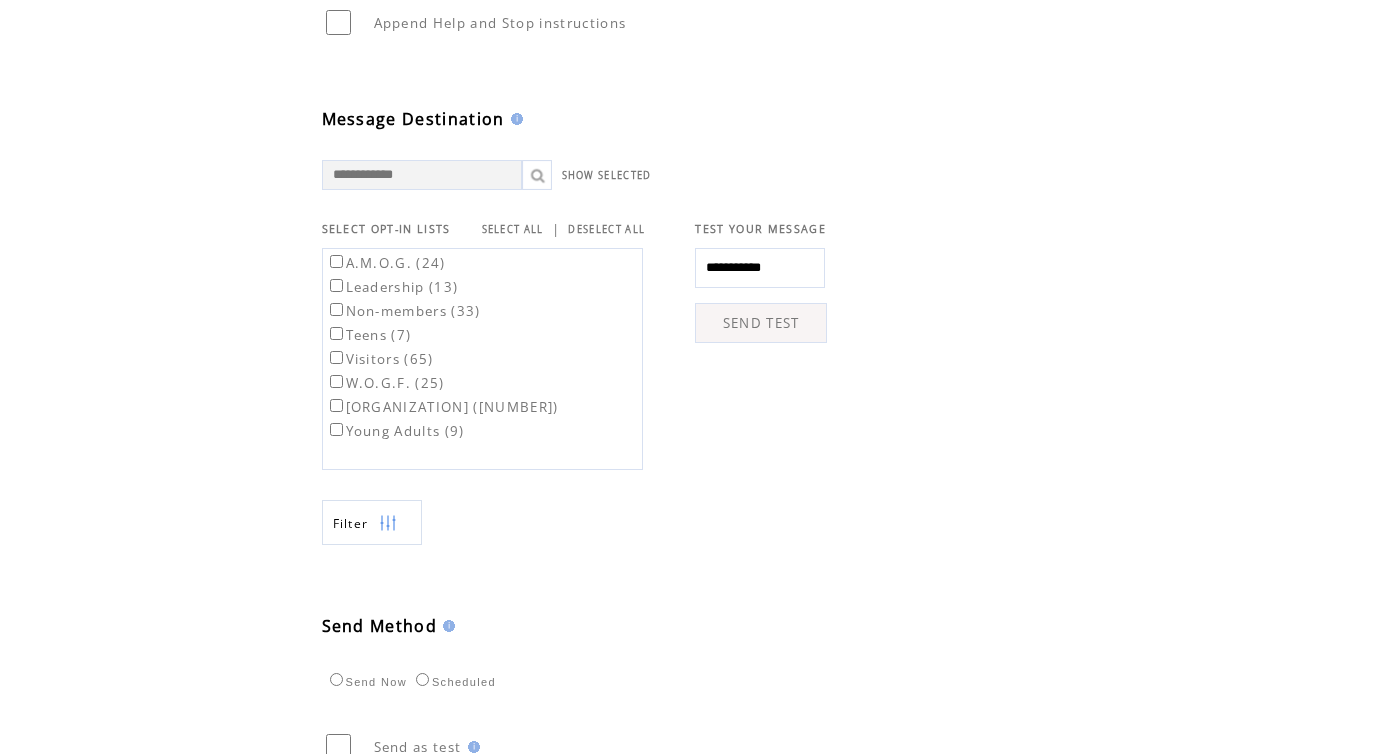 type on "**********" 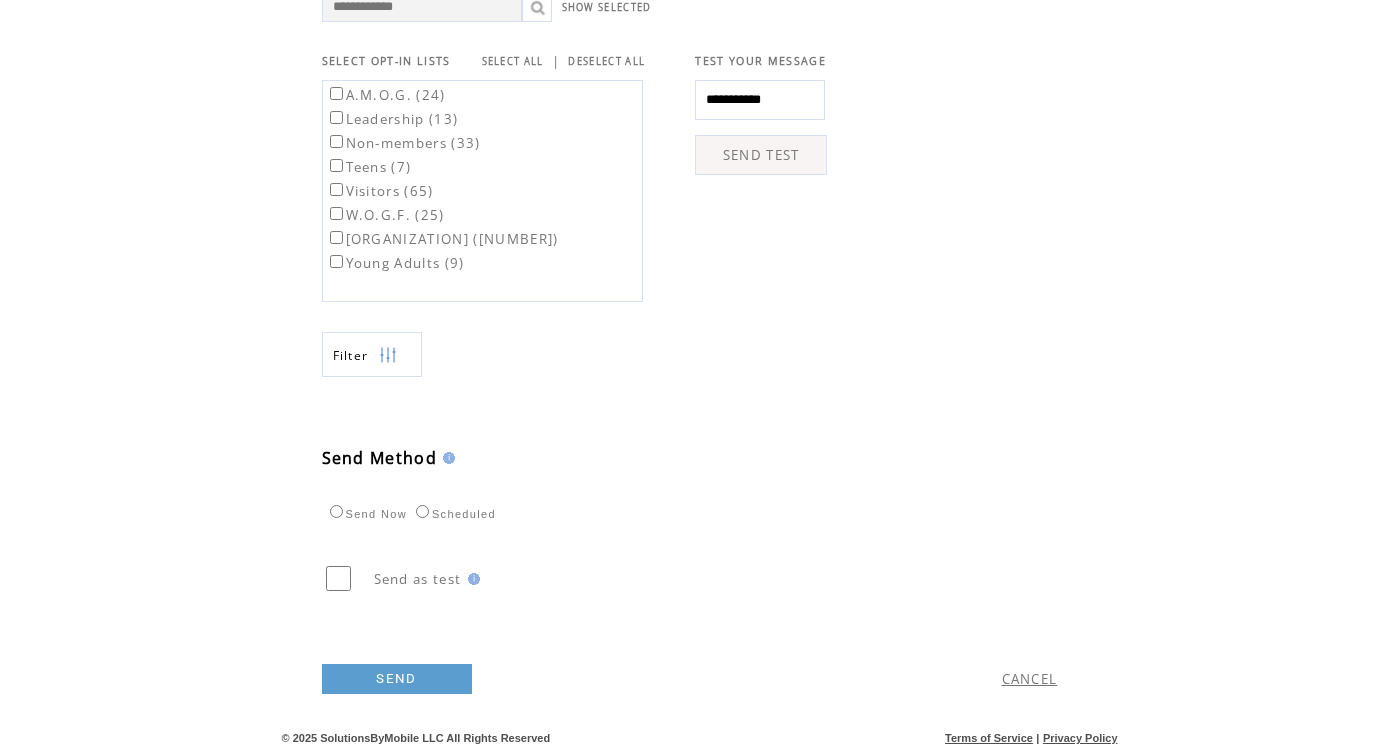scroll, scrollTop: 687, scrollLeft: 0, axis: vertical 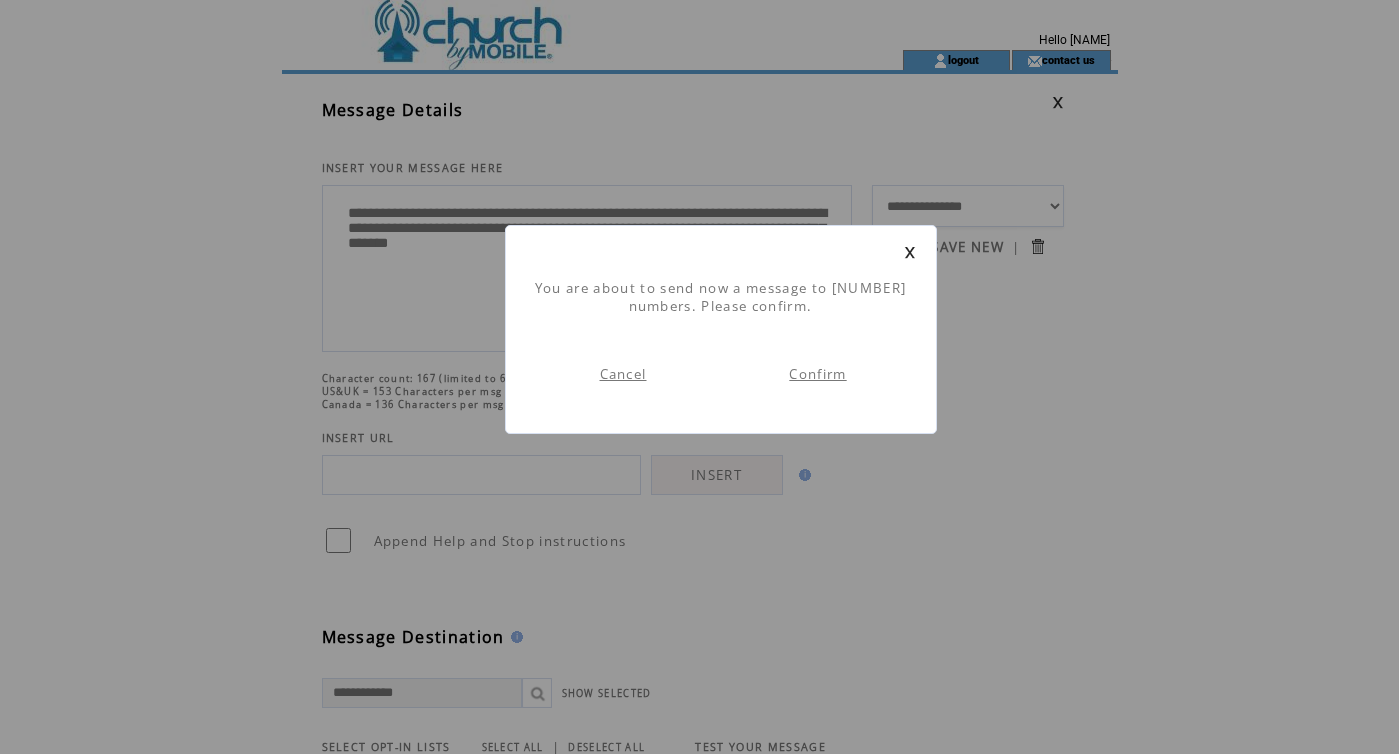 click on "Confirm" at bounding box center [817, 374] 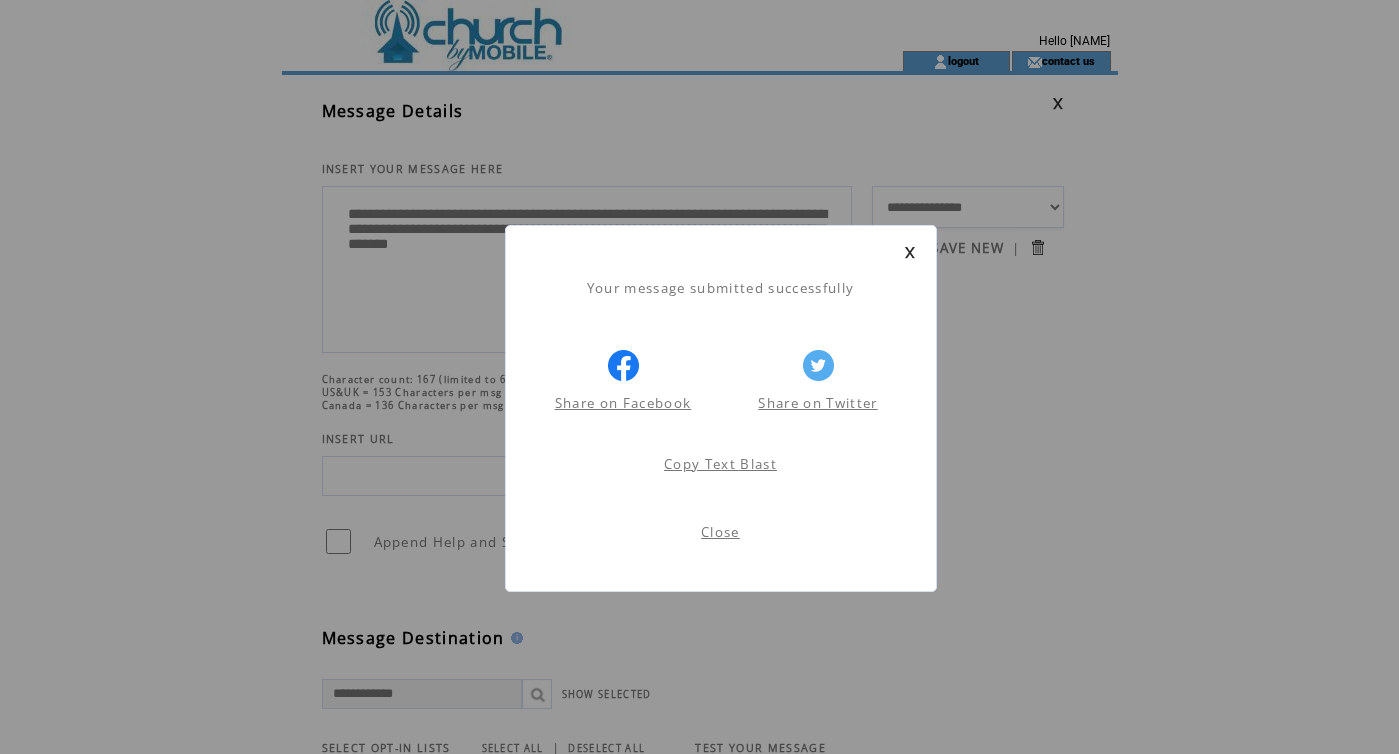 scroll, scrollTop: 1, scrollLeft: 0, axis: vertical 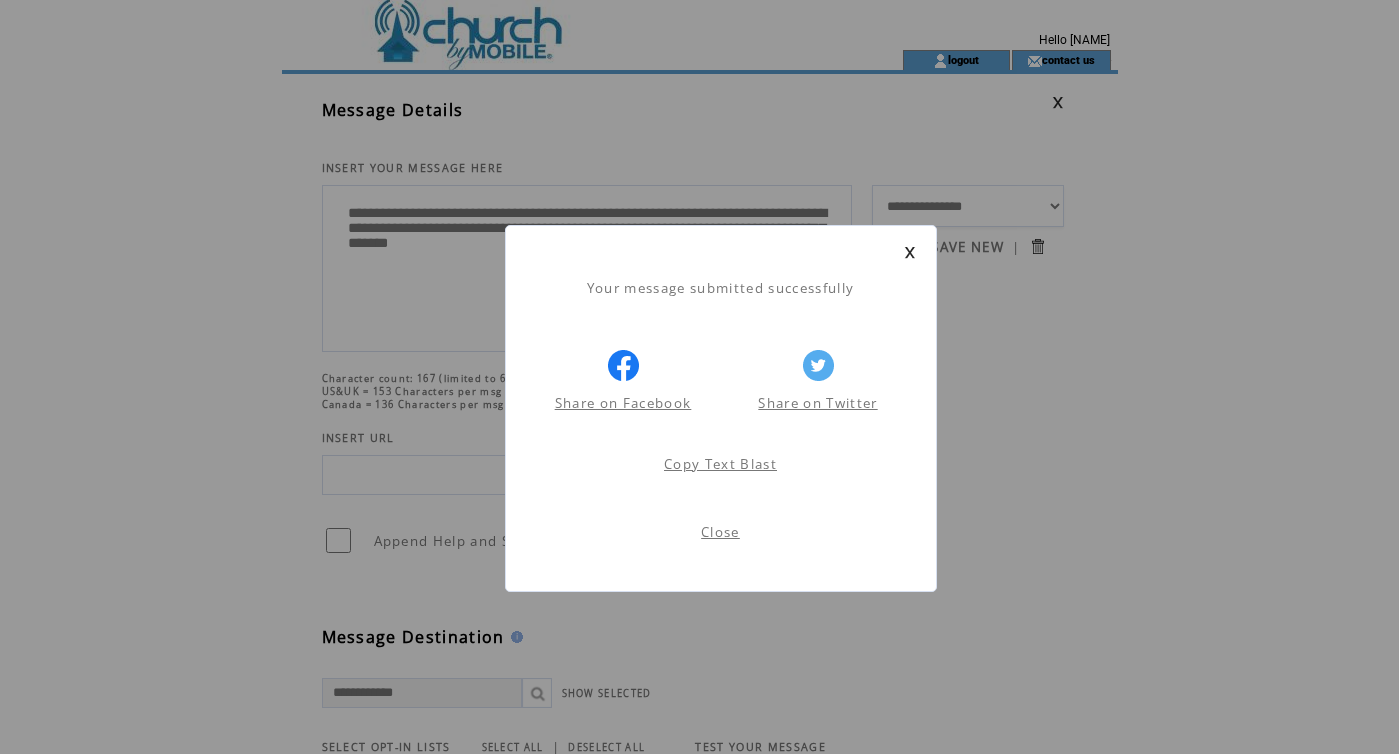 click on "Close" at bounding box center (720, 532) 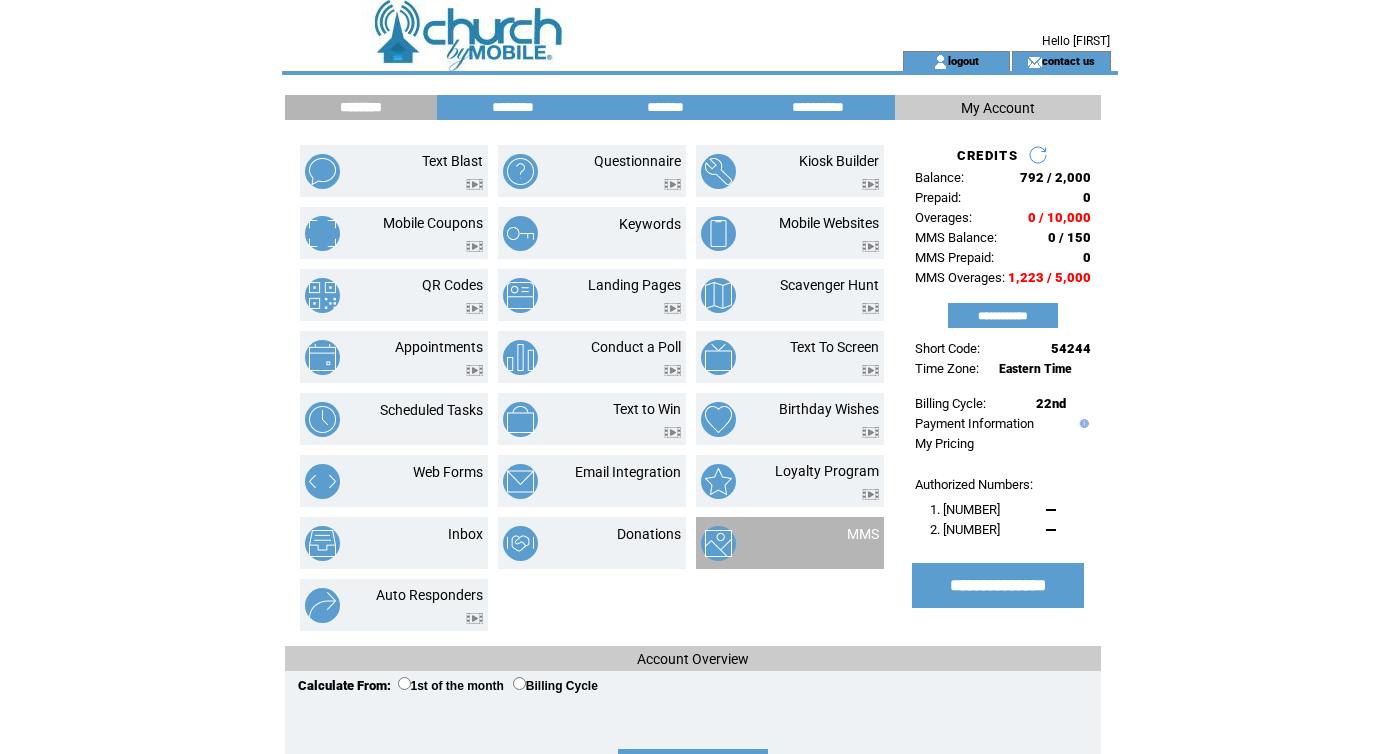 scroll, scrollTop: 0, scrollLeft: 0, axis: both 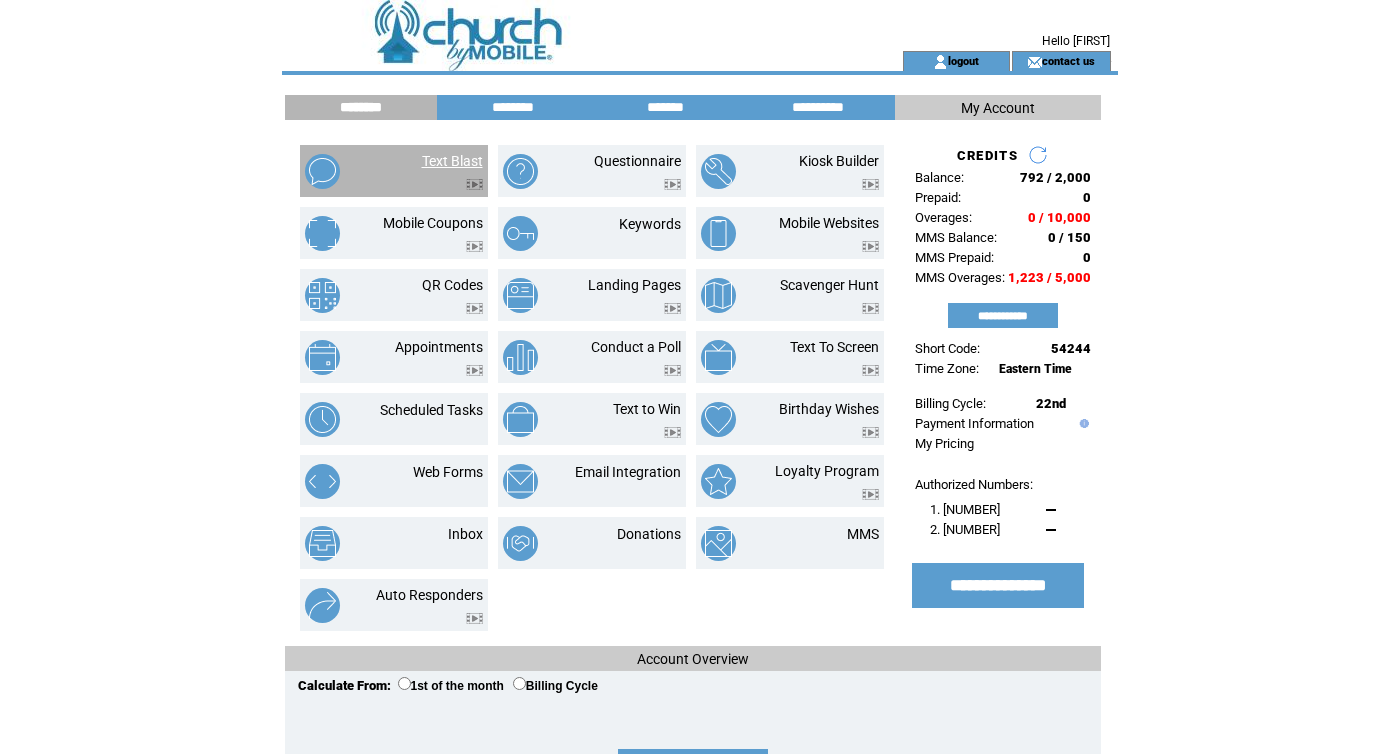 click on "Text Blast" at bounding box center [452, 161] 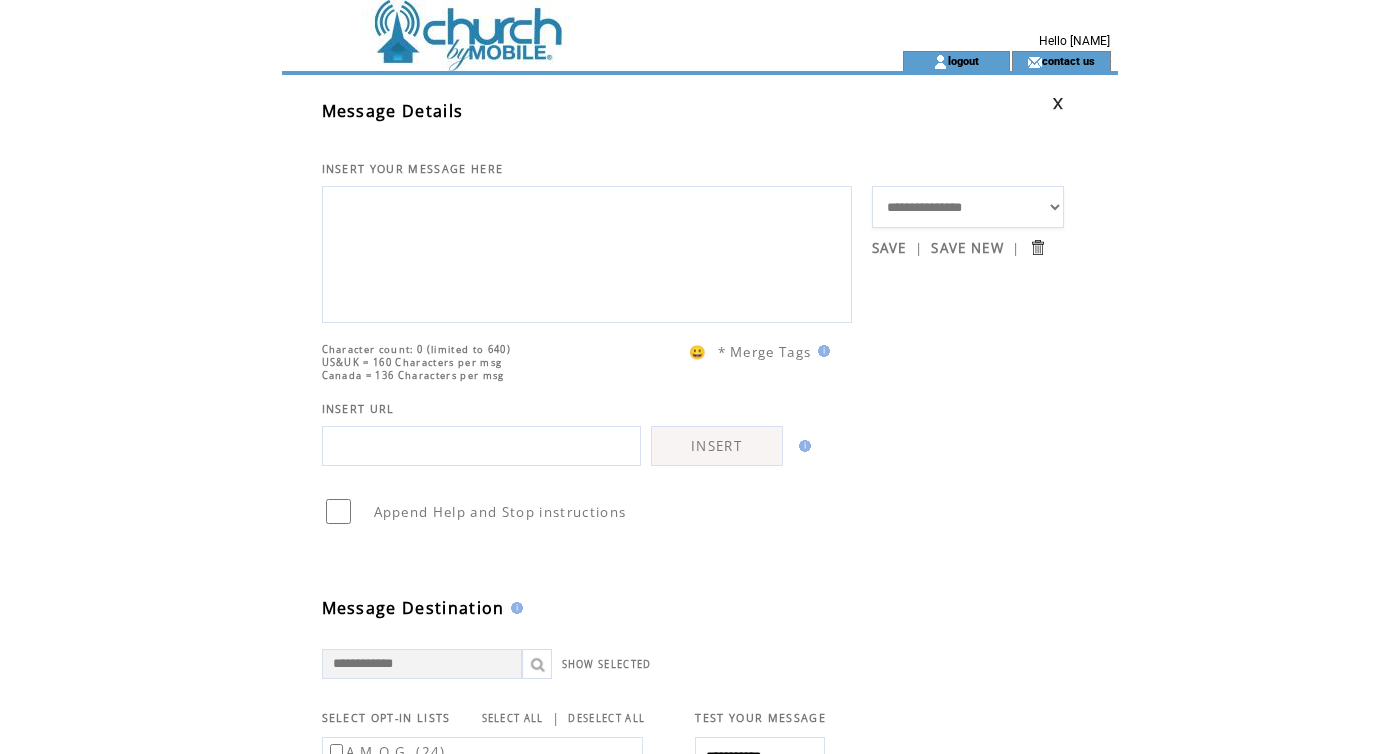 scroll, scrollTop: 0, scrollLeft: 0, axis: both 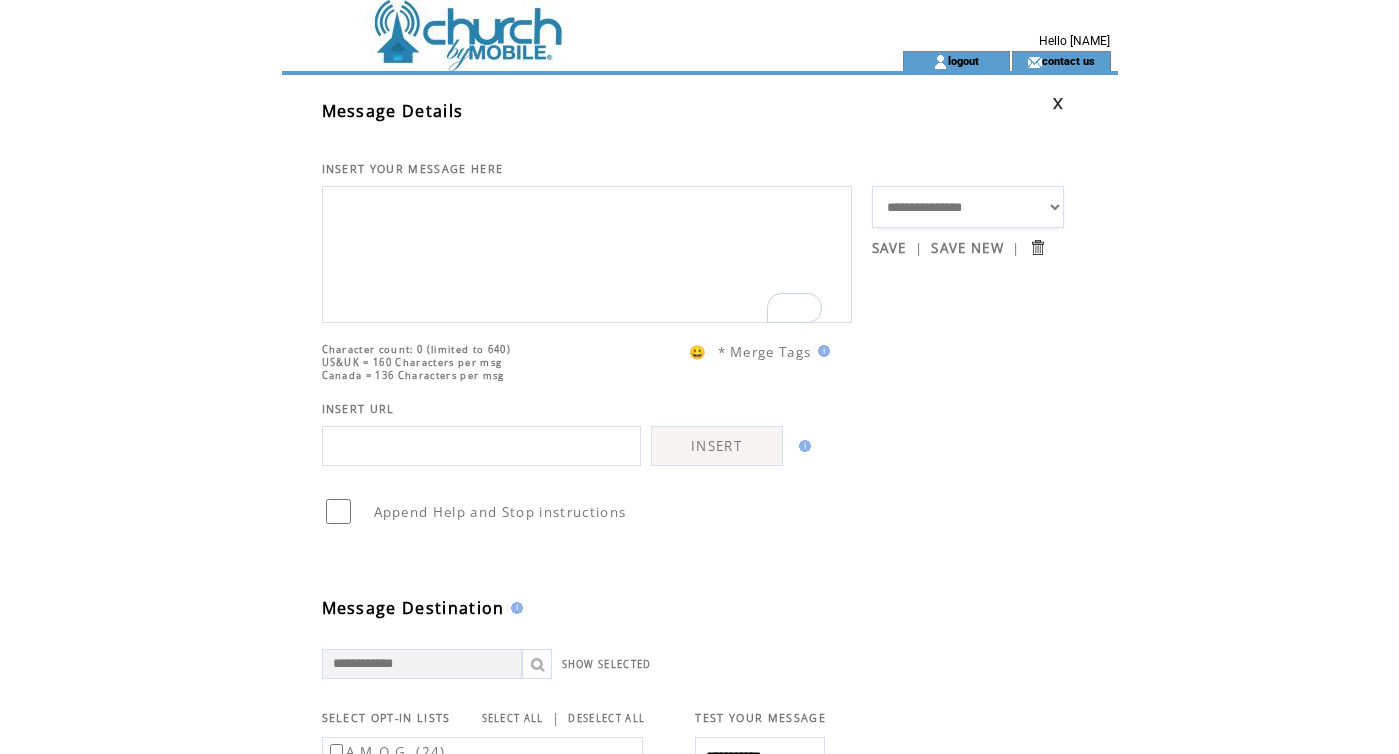 paste on "**********" 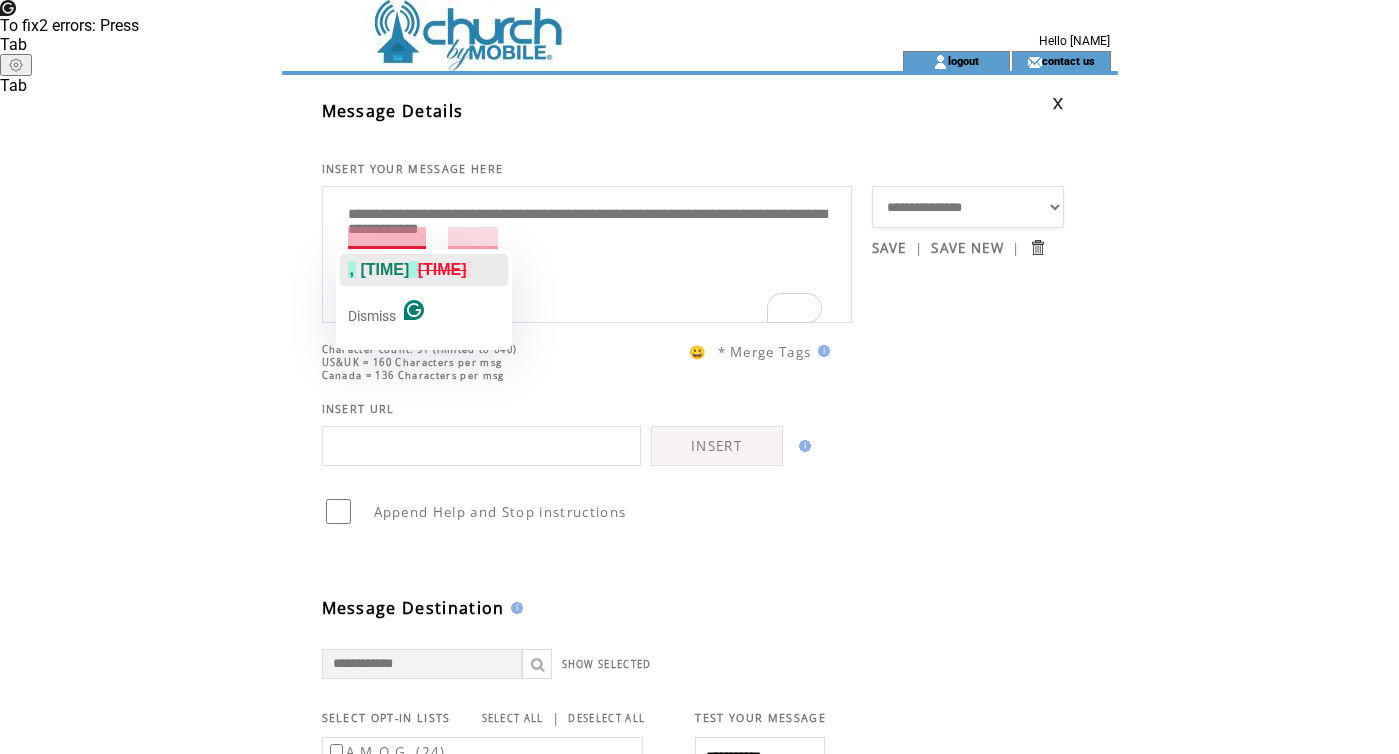 click on "11:00 a.m." 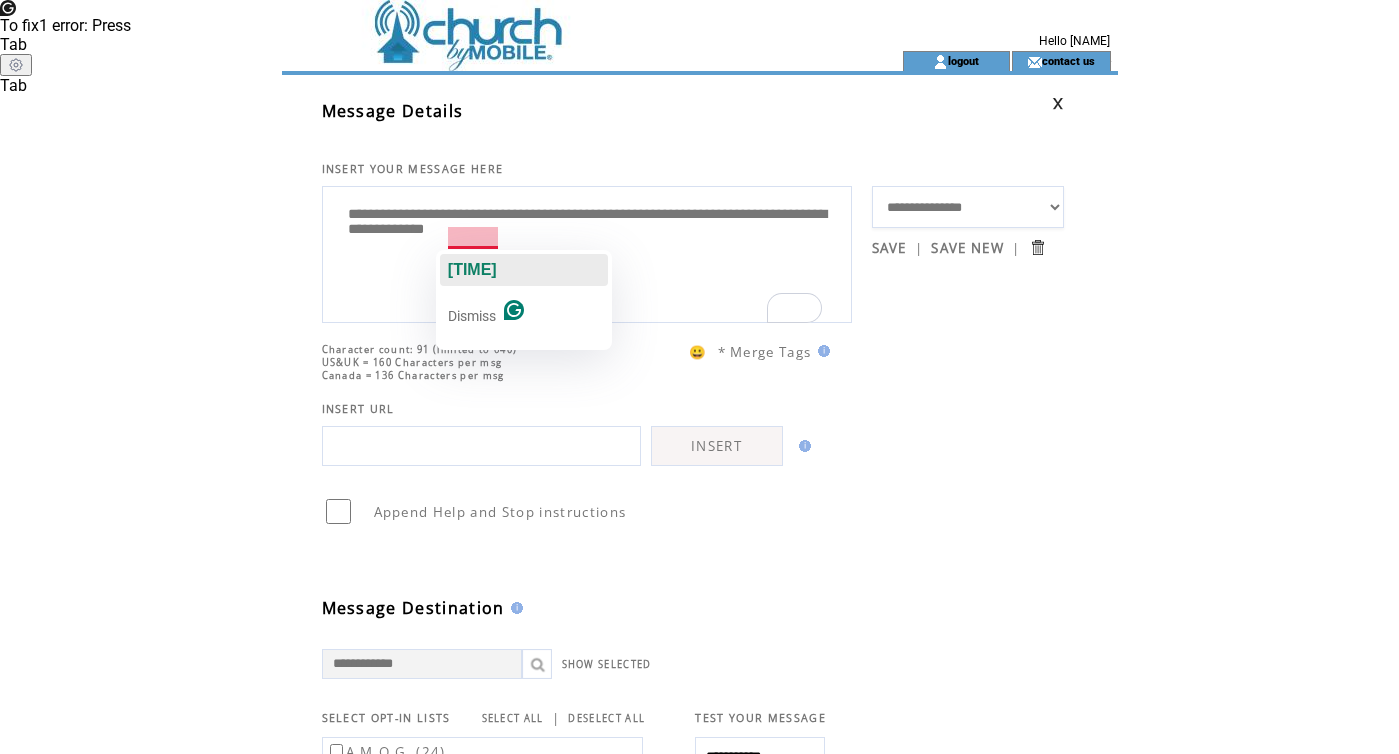 click on "1:00 p.m." 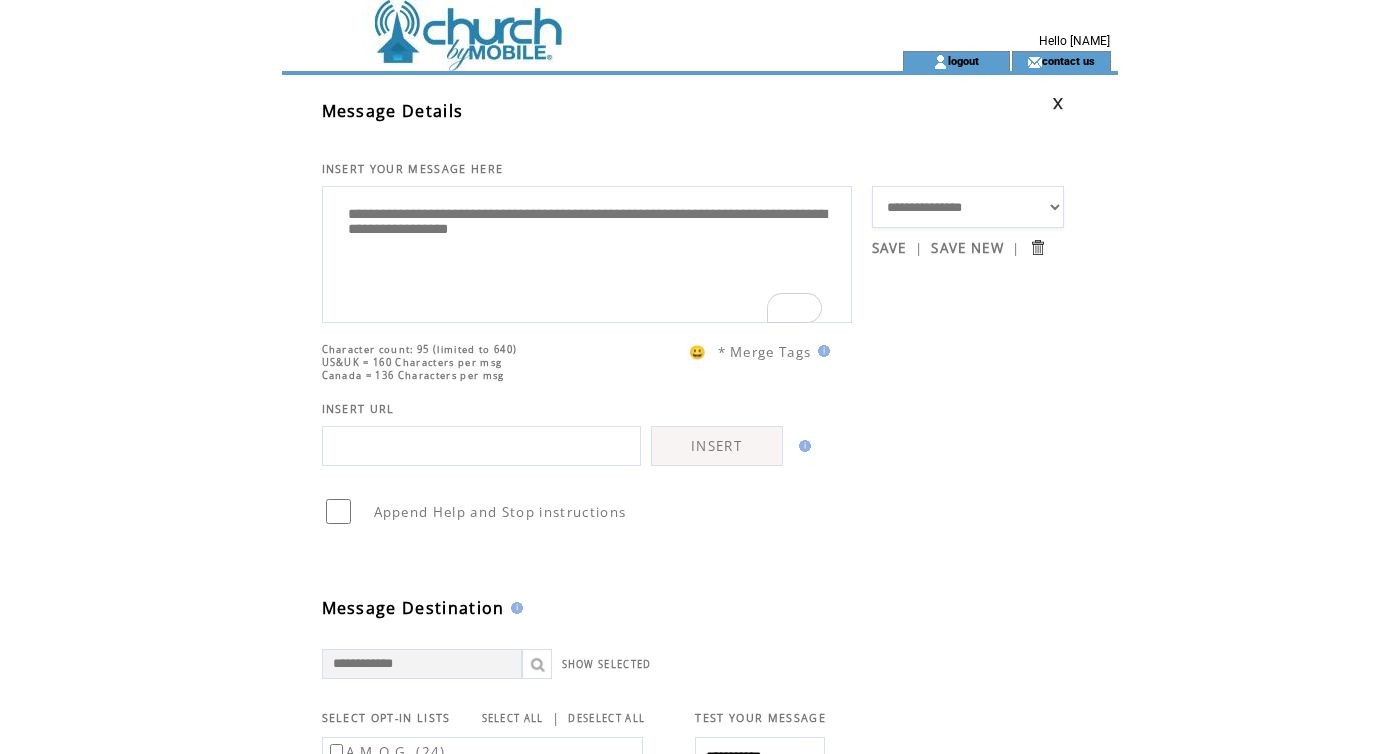 click on "**********" at bounding box center (587, 252) 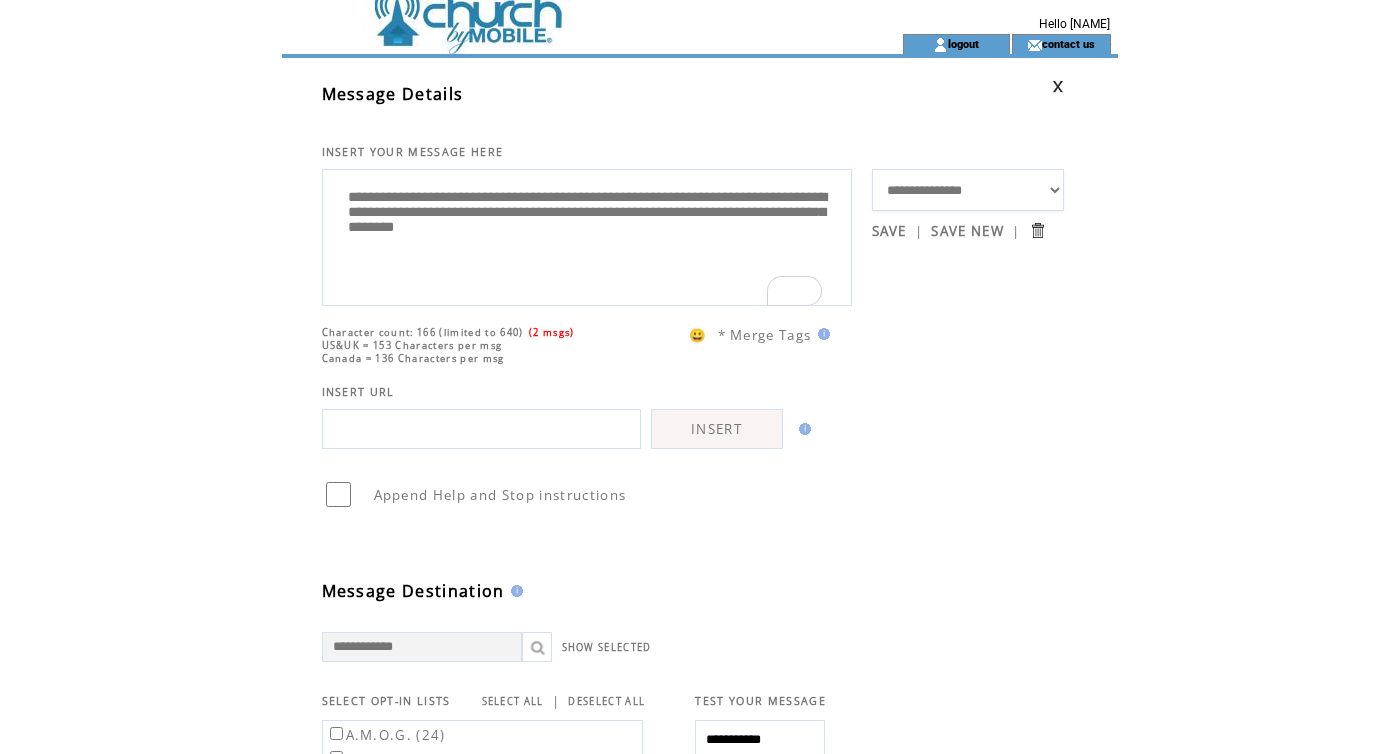 scroll, scrollTop: 12, scrollLeft: 0, axis: vertical 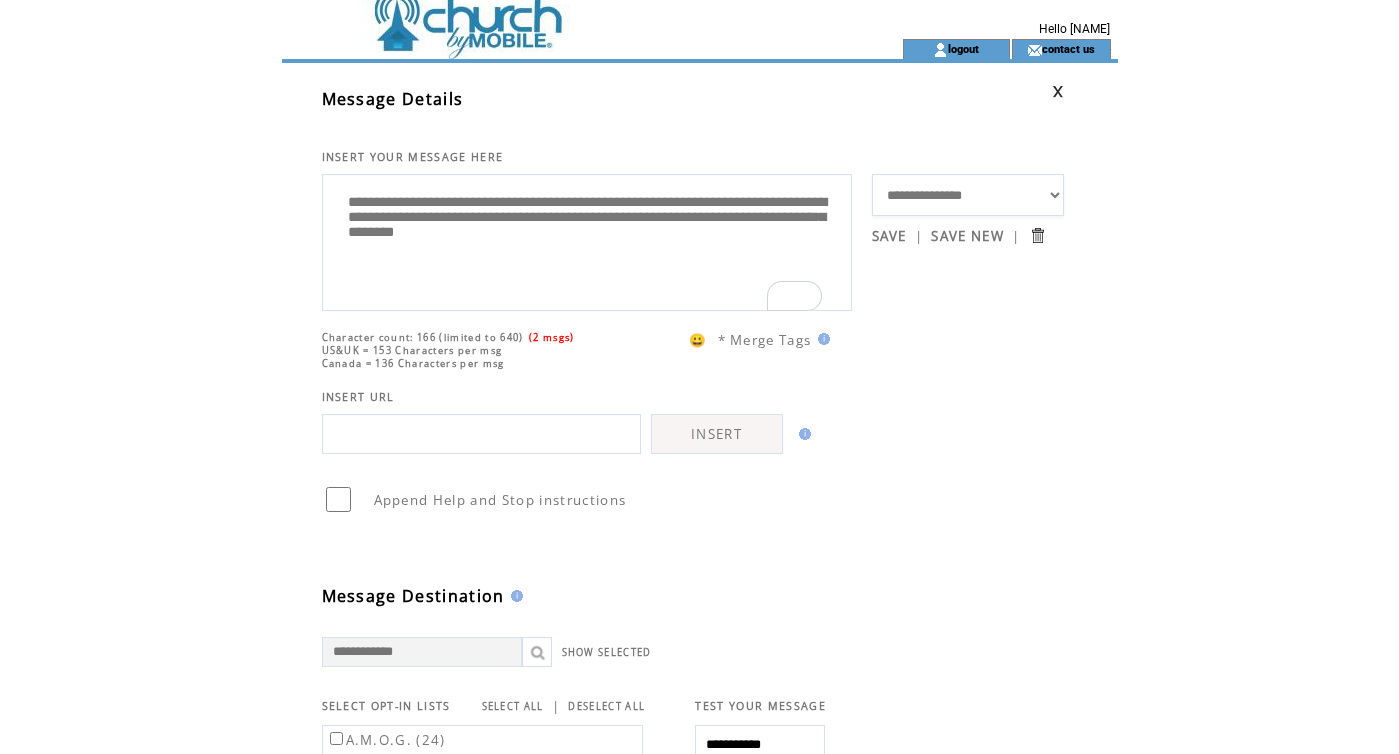 click on "**********" at bounding box center [587, 240] 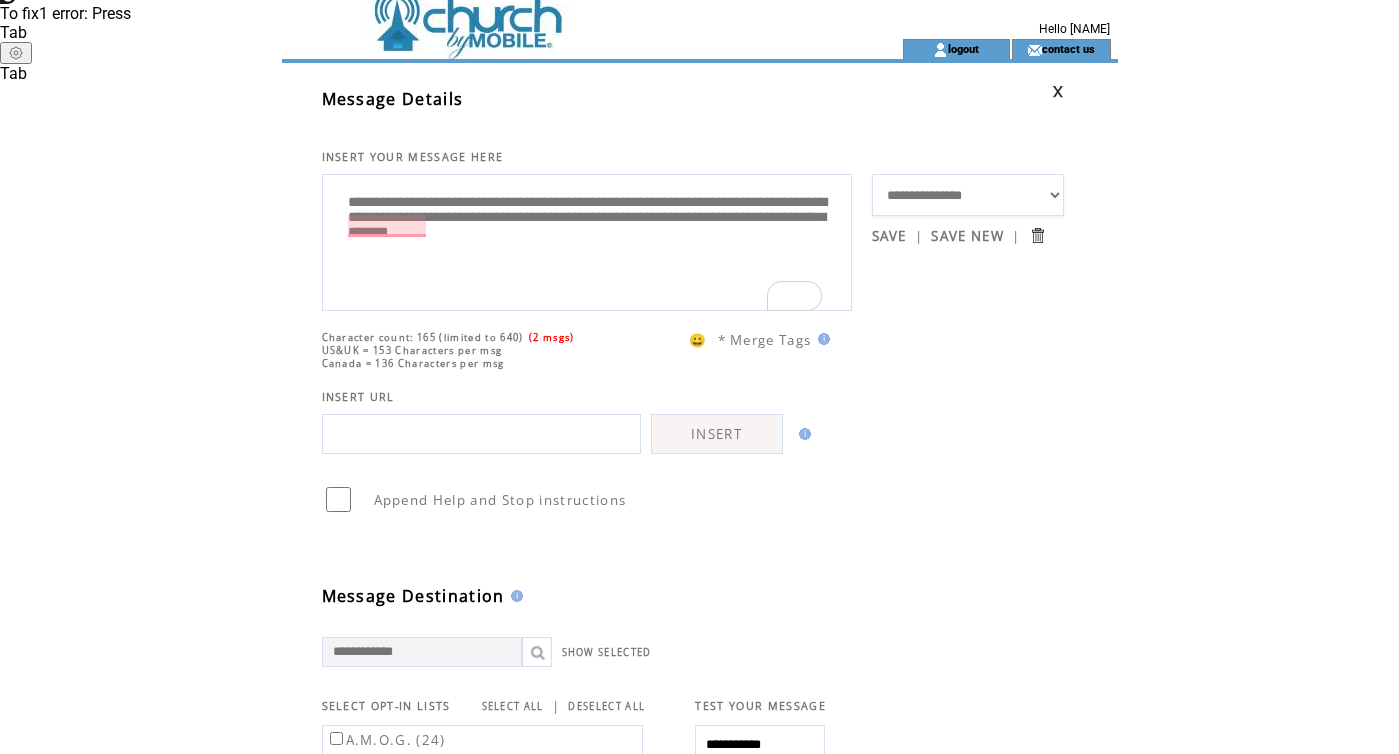 click on "**********" at bounding box center (587, 240) 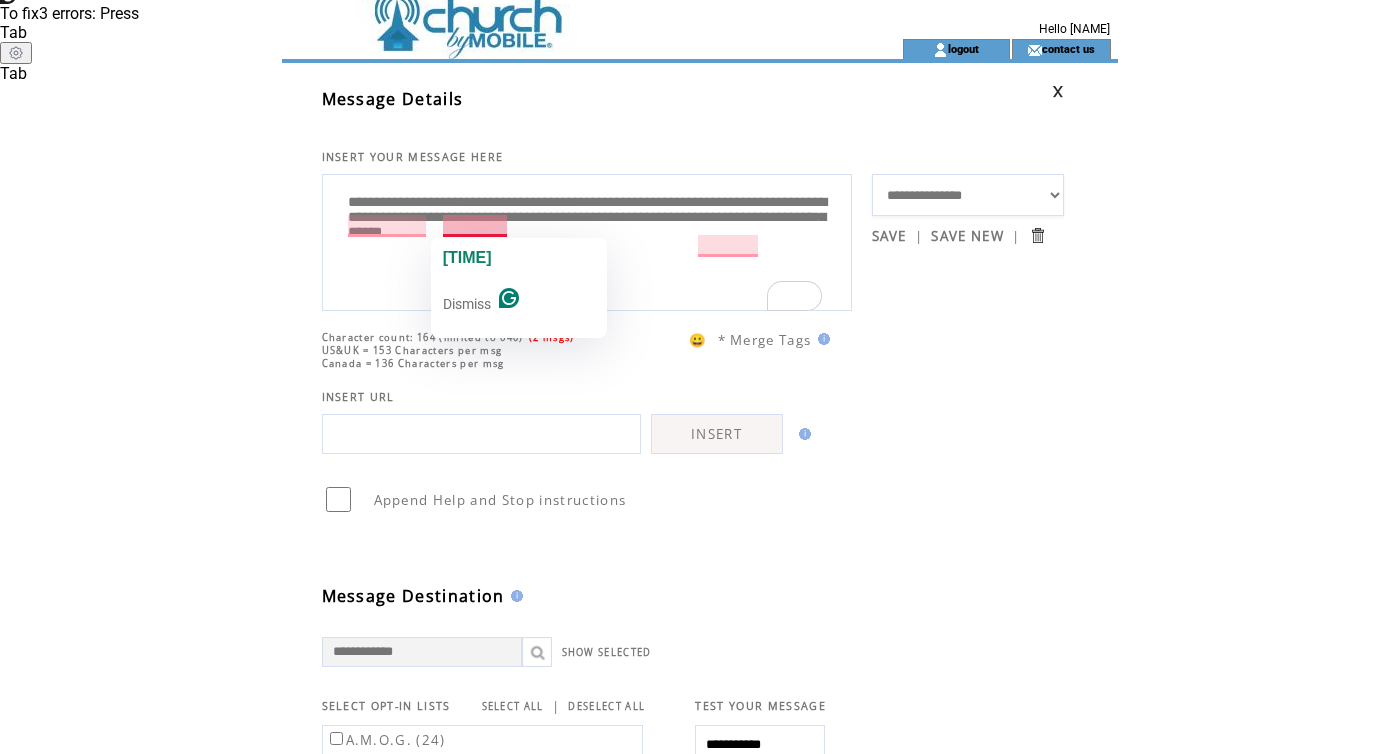 click on "**********" at bounding box center (587, 240) 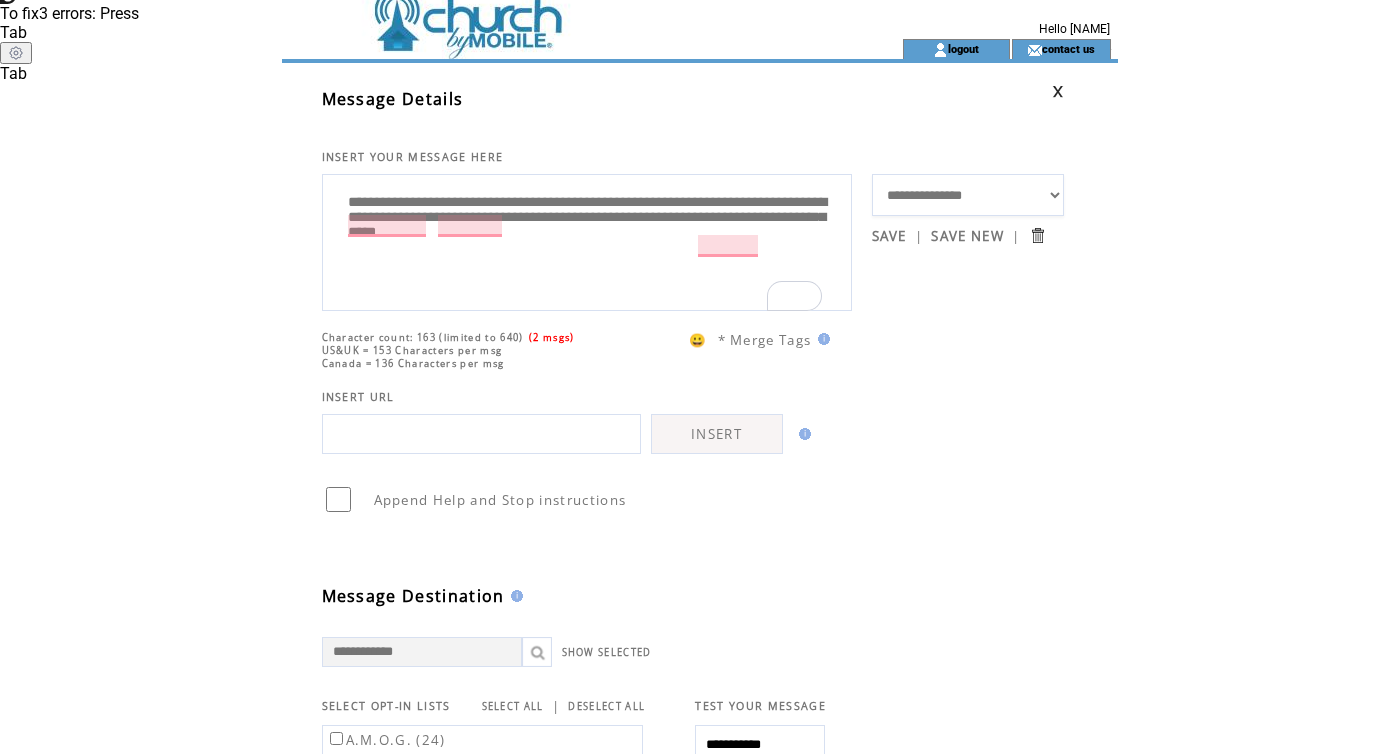 click on "**********" at bounding box center (587, 240) 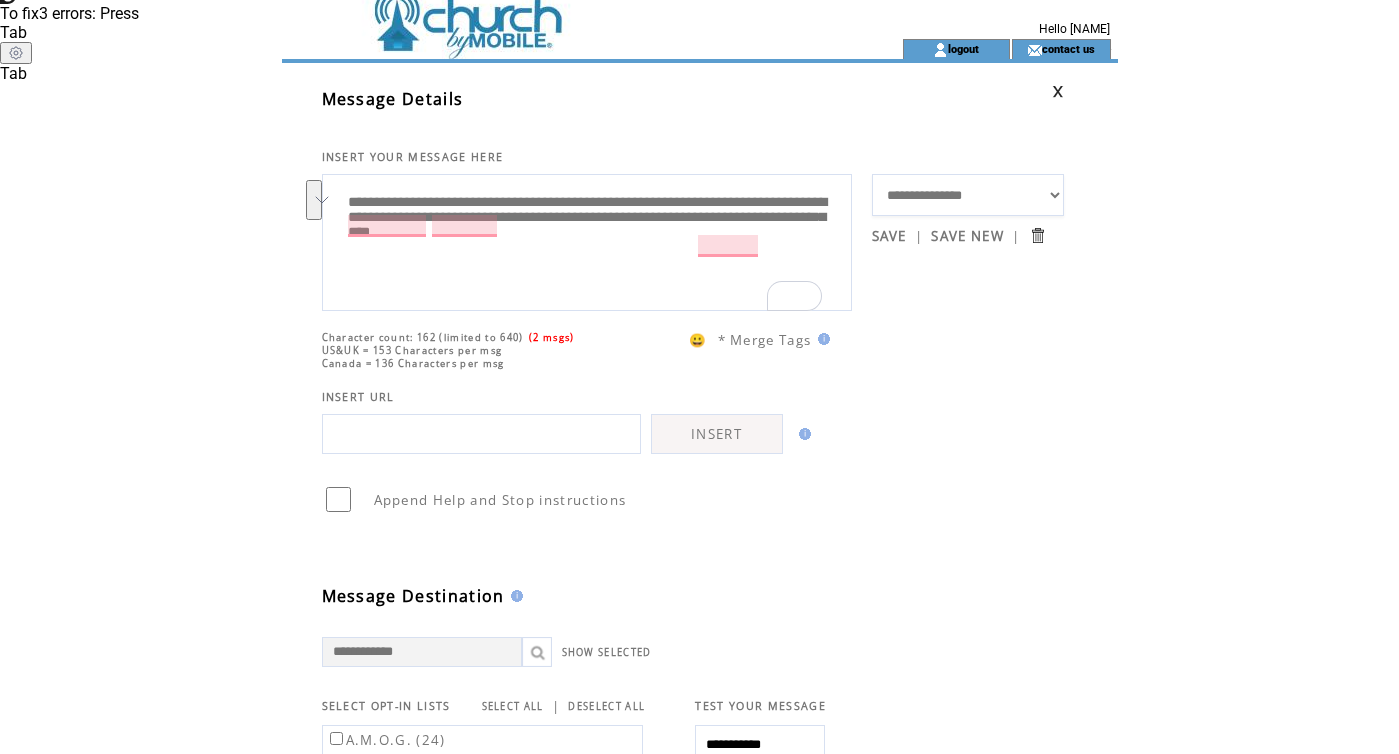 drag, startPoint x: 657, startPoint y: 227, endPoint x: 547, endPoint y: 249, distance: 112.17843 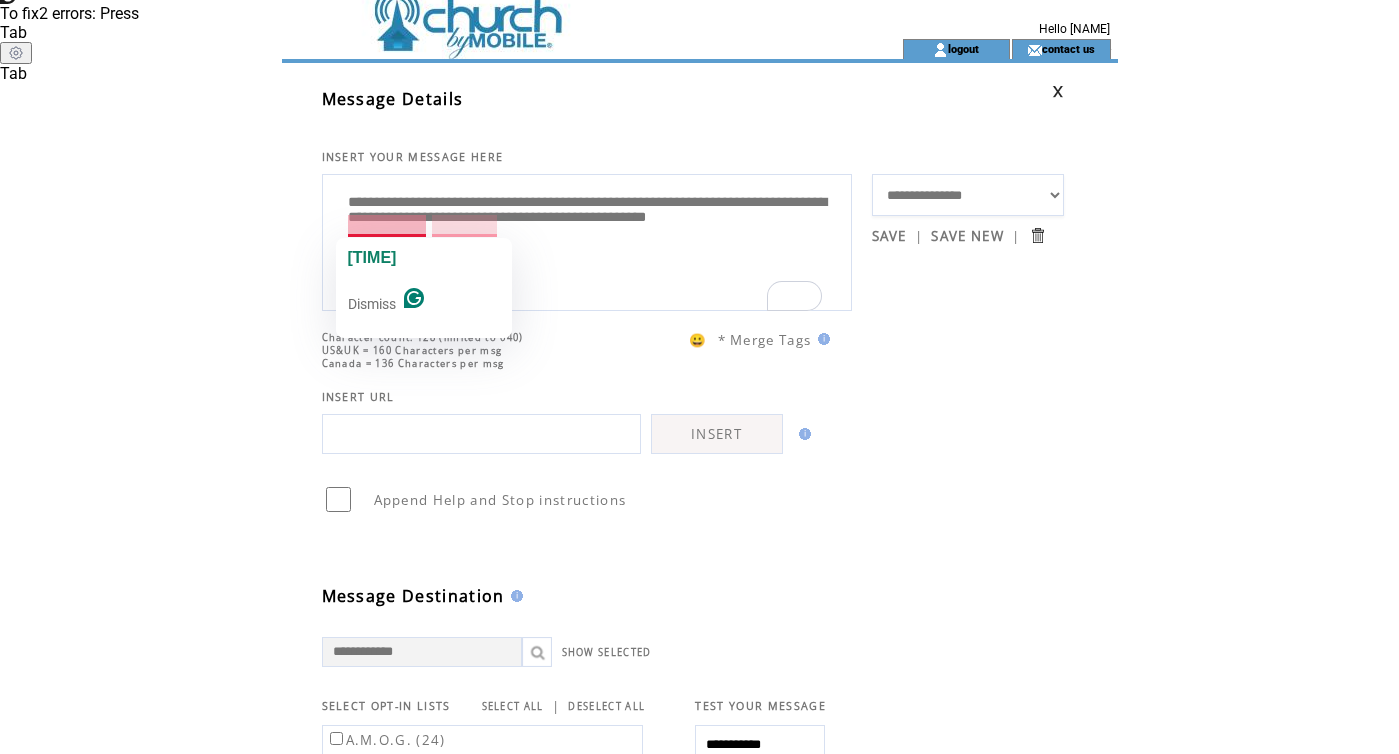 click on "**********" at bounding box center (587, 240) 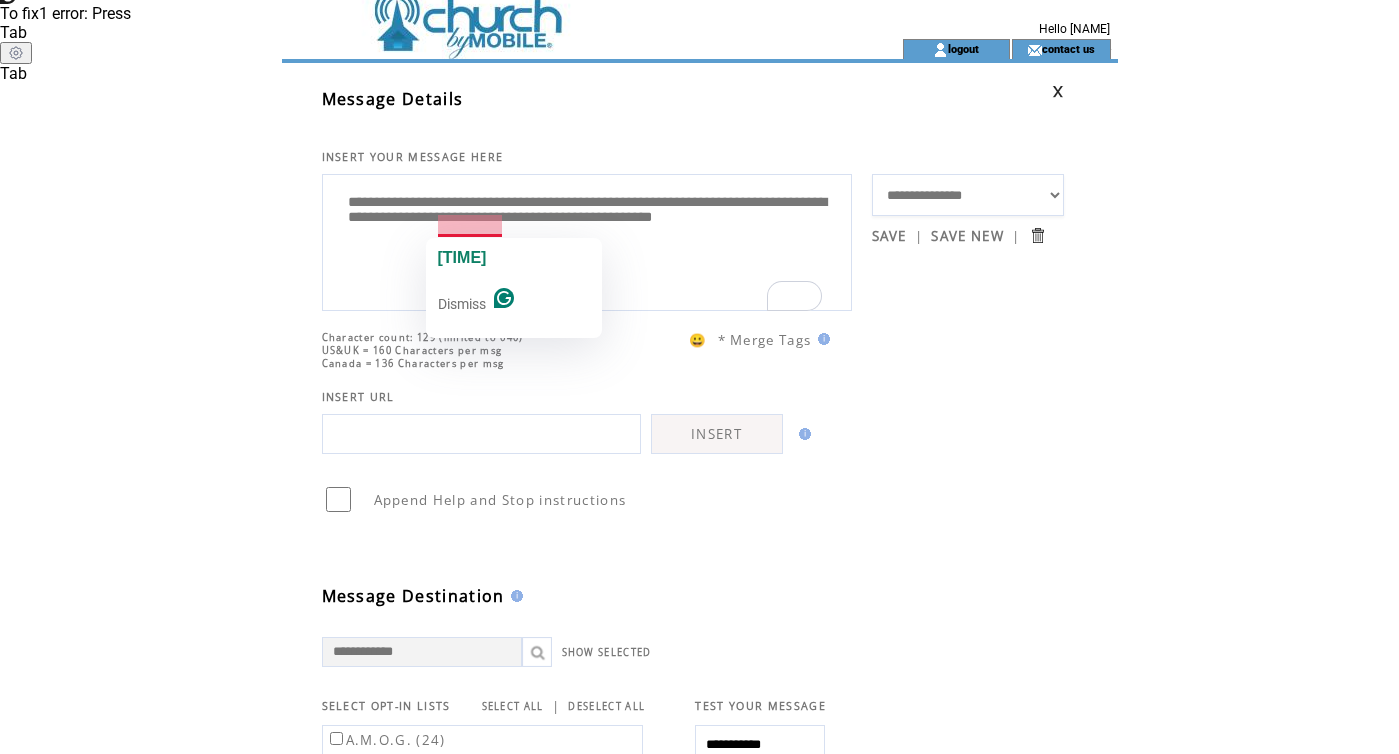 click on "**********" at bounding box center [587, 240] 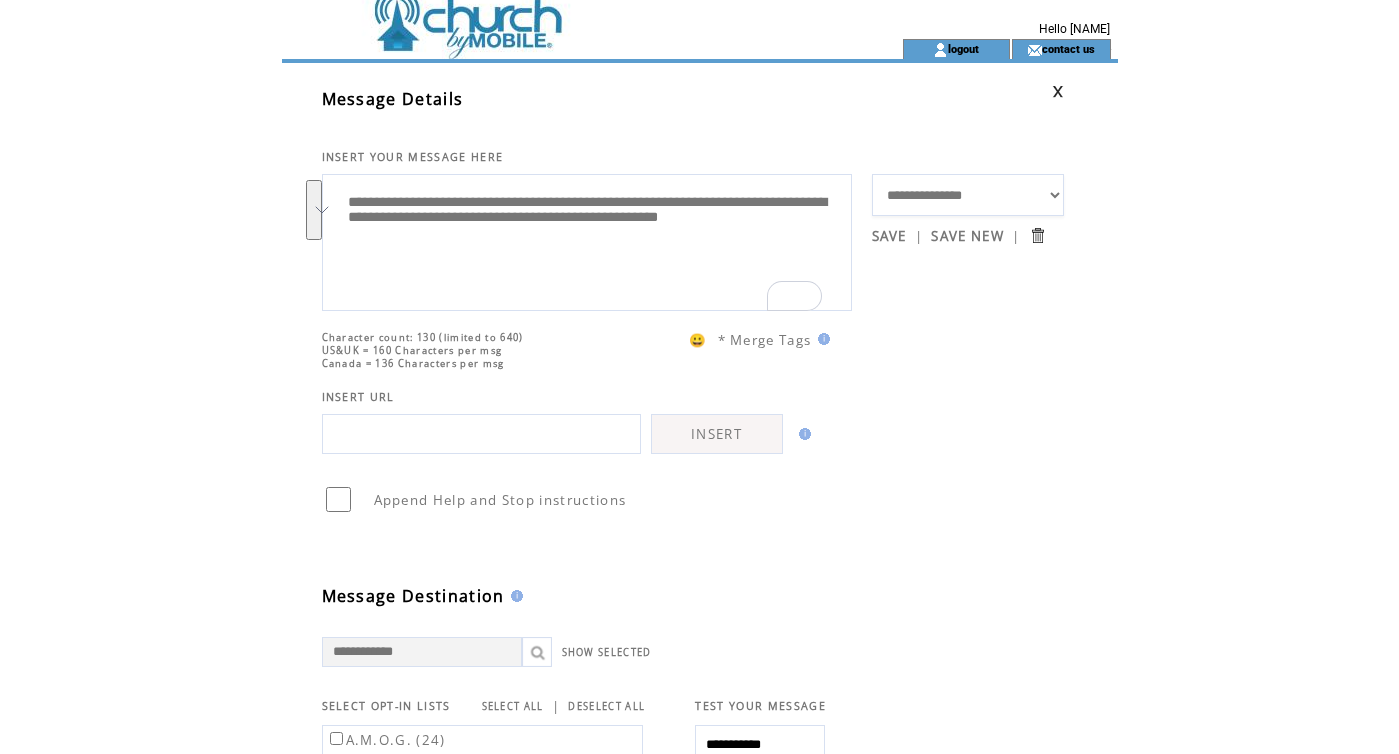 drag, startPoint x: 347, startPoint y: 206, endPoint x: 547, endPoint y: 263, distance: 207.96394 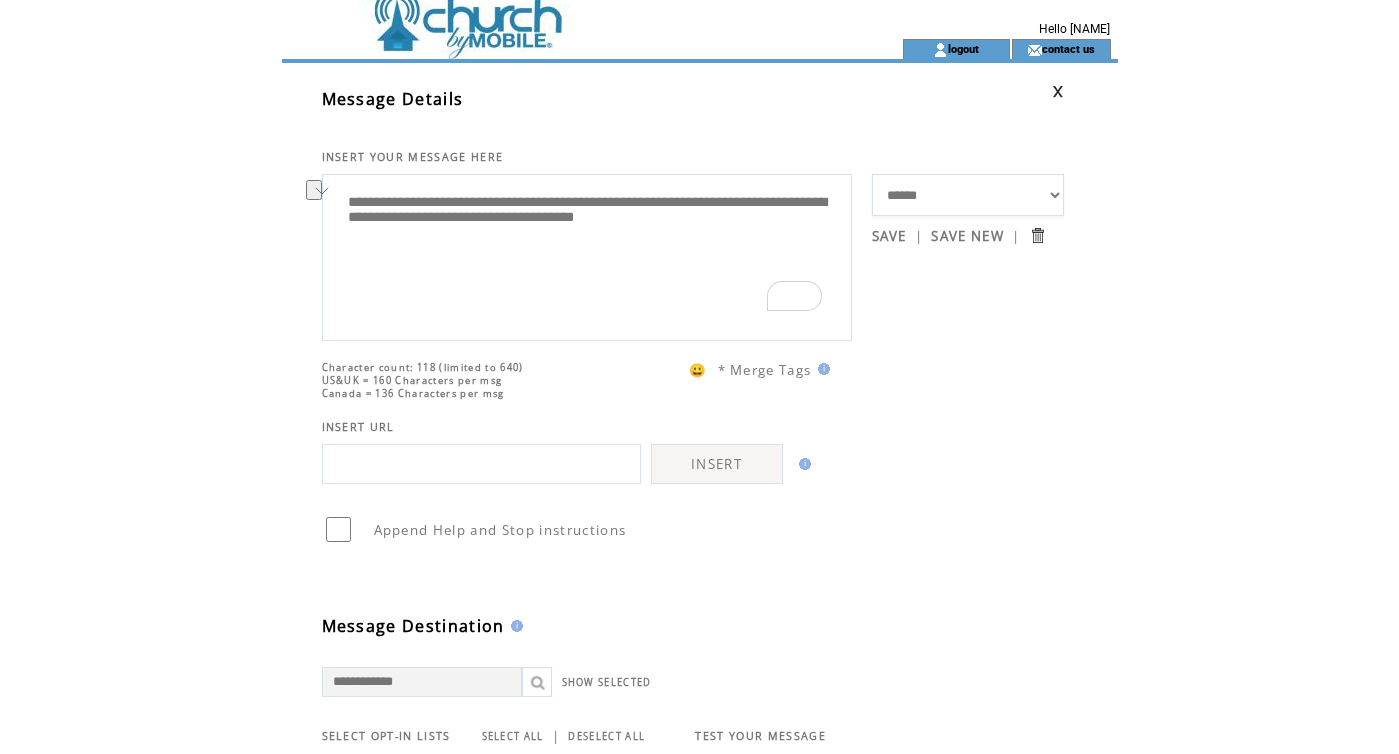 drag, startPoint x: 505, startPoint y: 205, endPoint x: 571, endPoint y: 191, distance: 67.46851 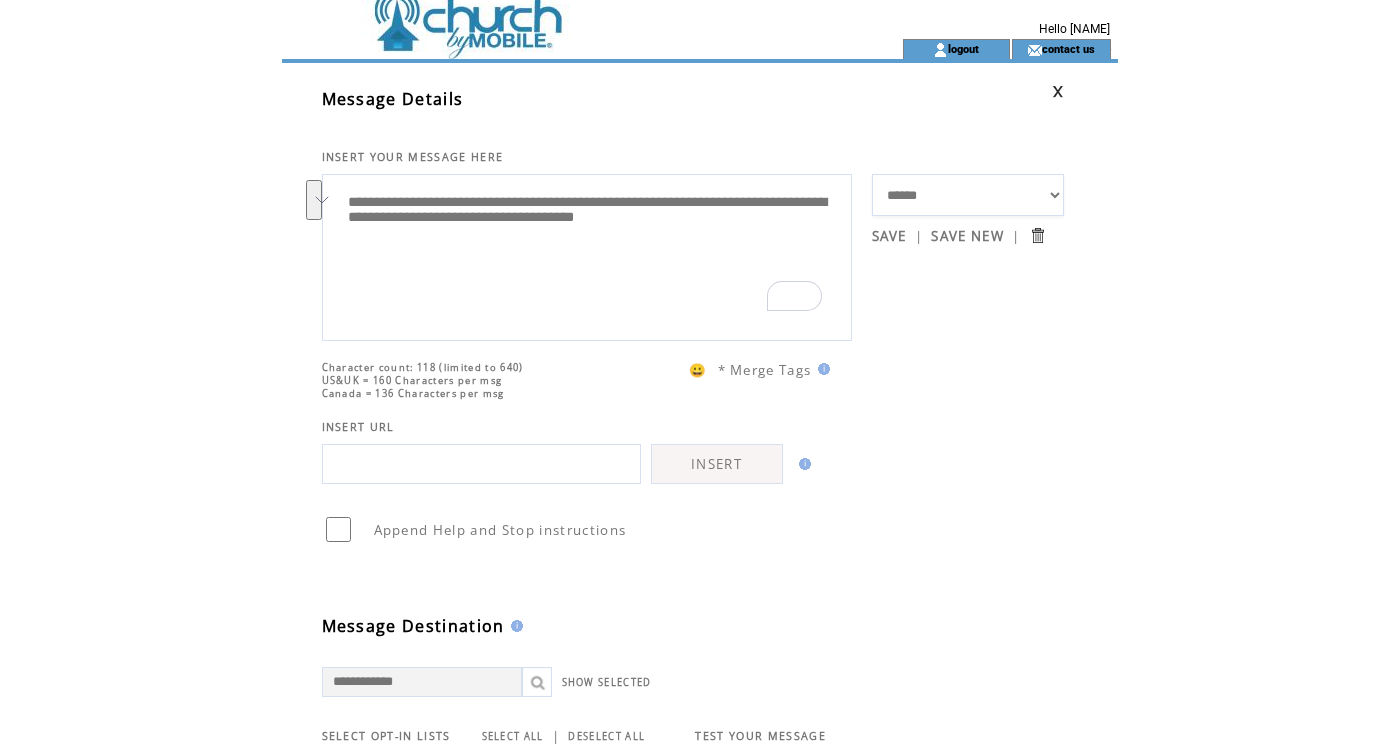 drag, startPoint x: 344, startPoint y: 225, endPoint x: 442, endPoint y: 258, distance: 103.40696 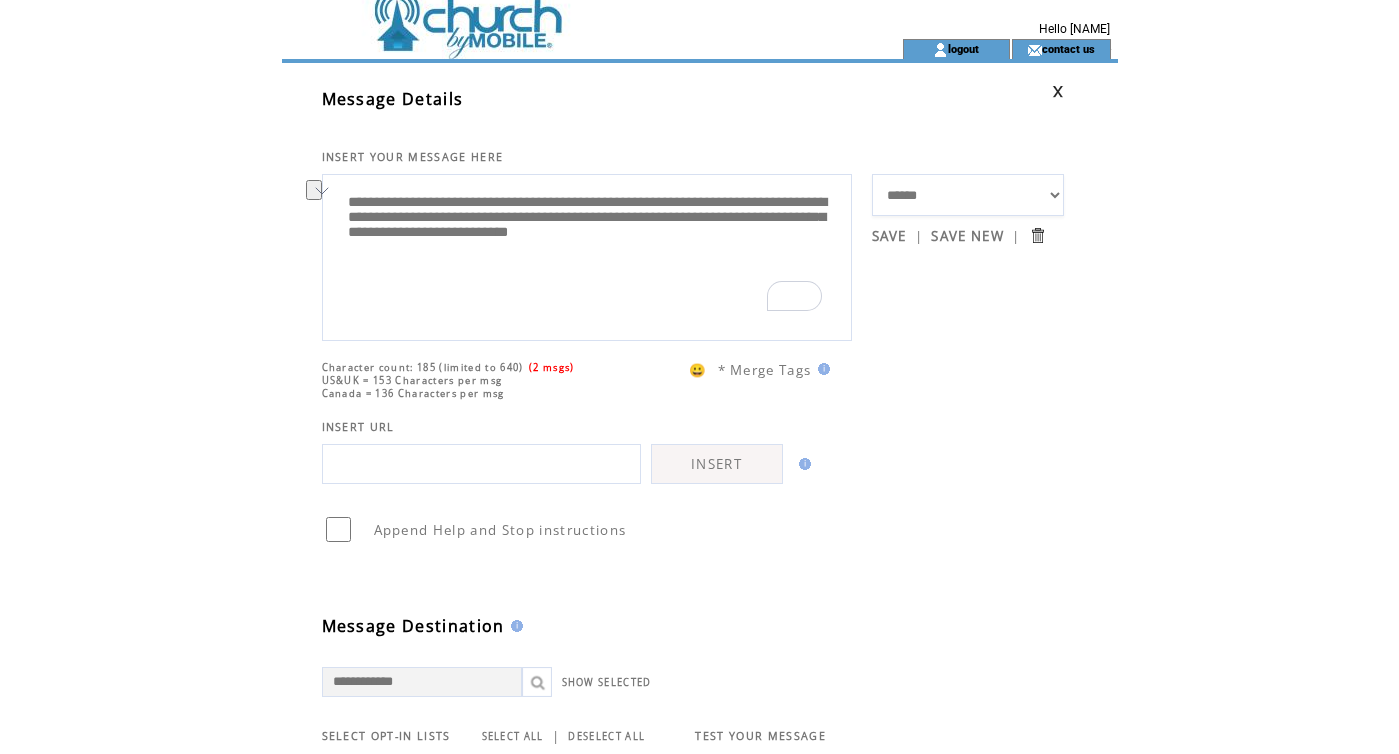 drag, startPoint x: 342, startPoint y: 206, endPoint x: 805, endPoint y: 210, distance: 463.01727 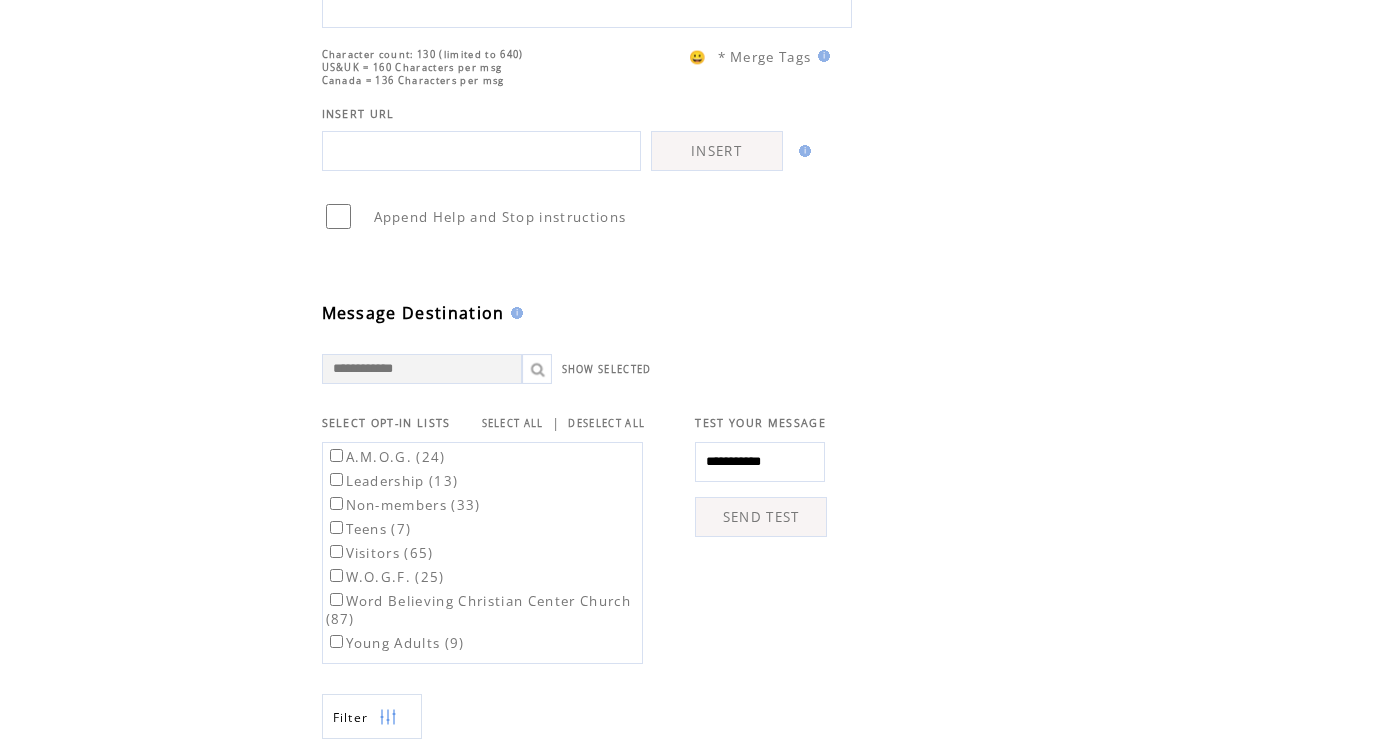 scroll, scrollTop: 327, scrollLeft: 0, axis: vertical 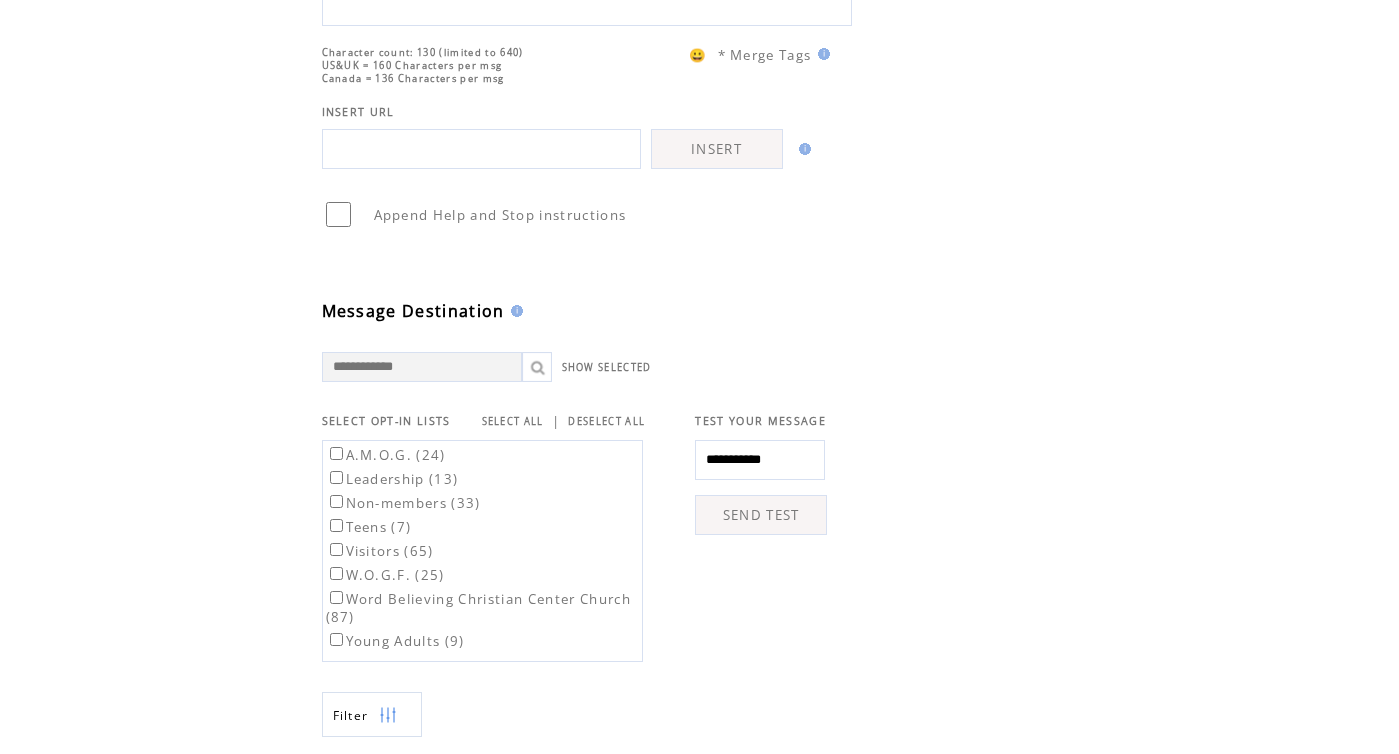 type on "**********" 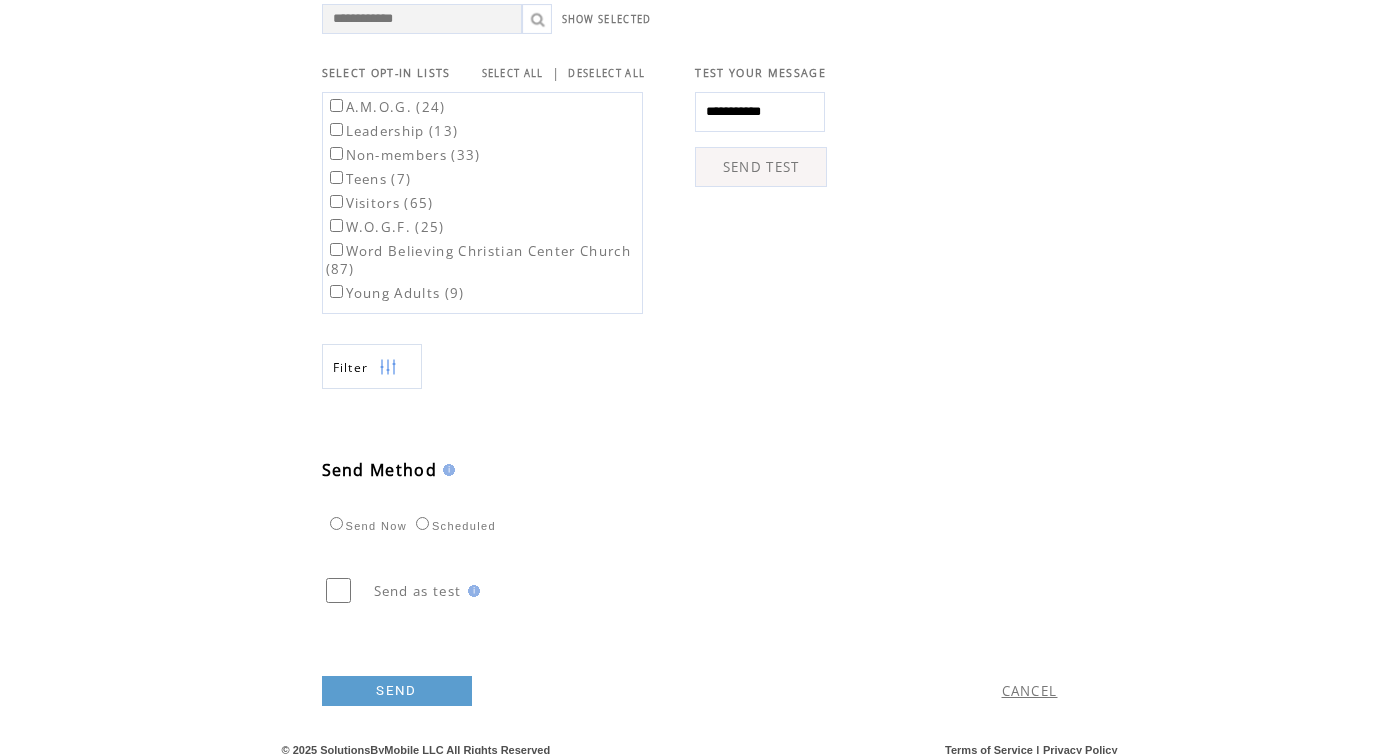 scroll, scrollTop: 687, scrollLeft: 0, axis: vertical 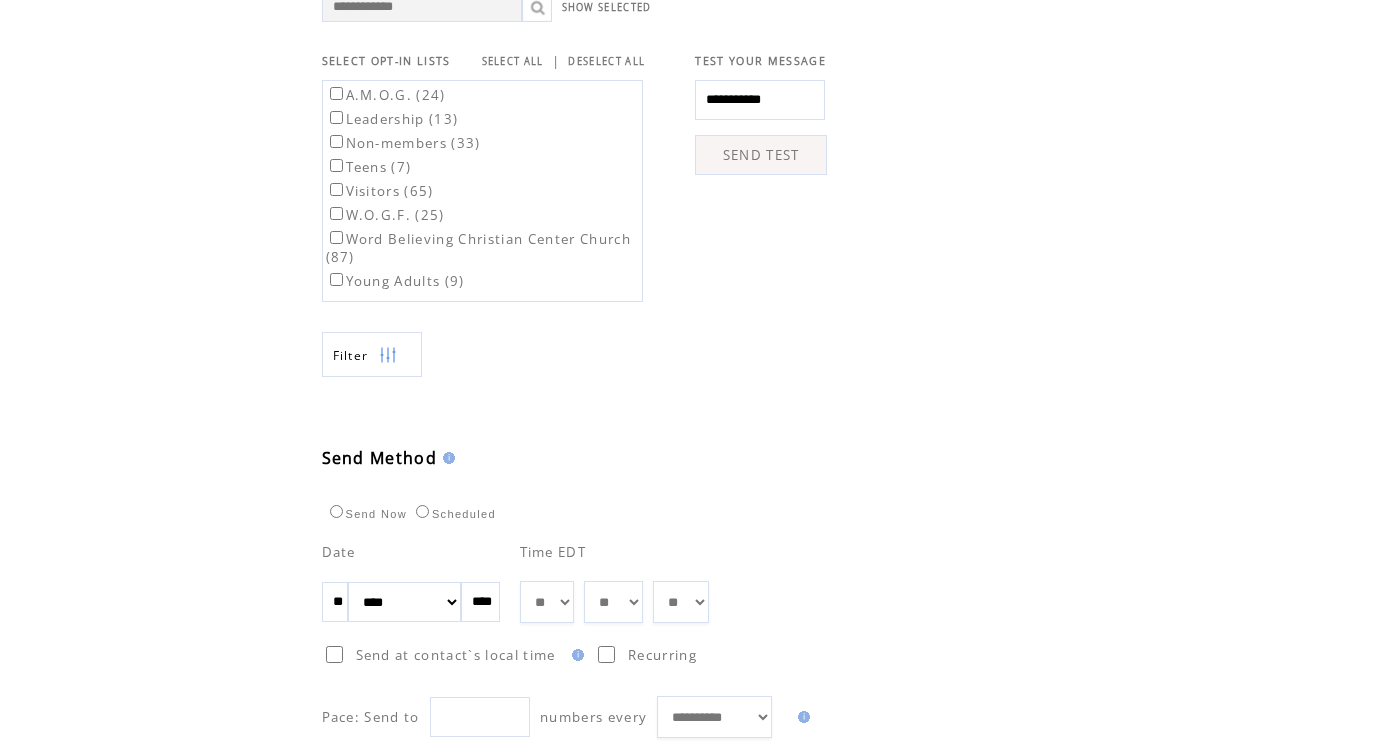 click on "**" at bounding box center [335, 602] 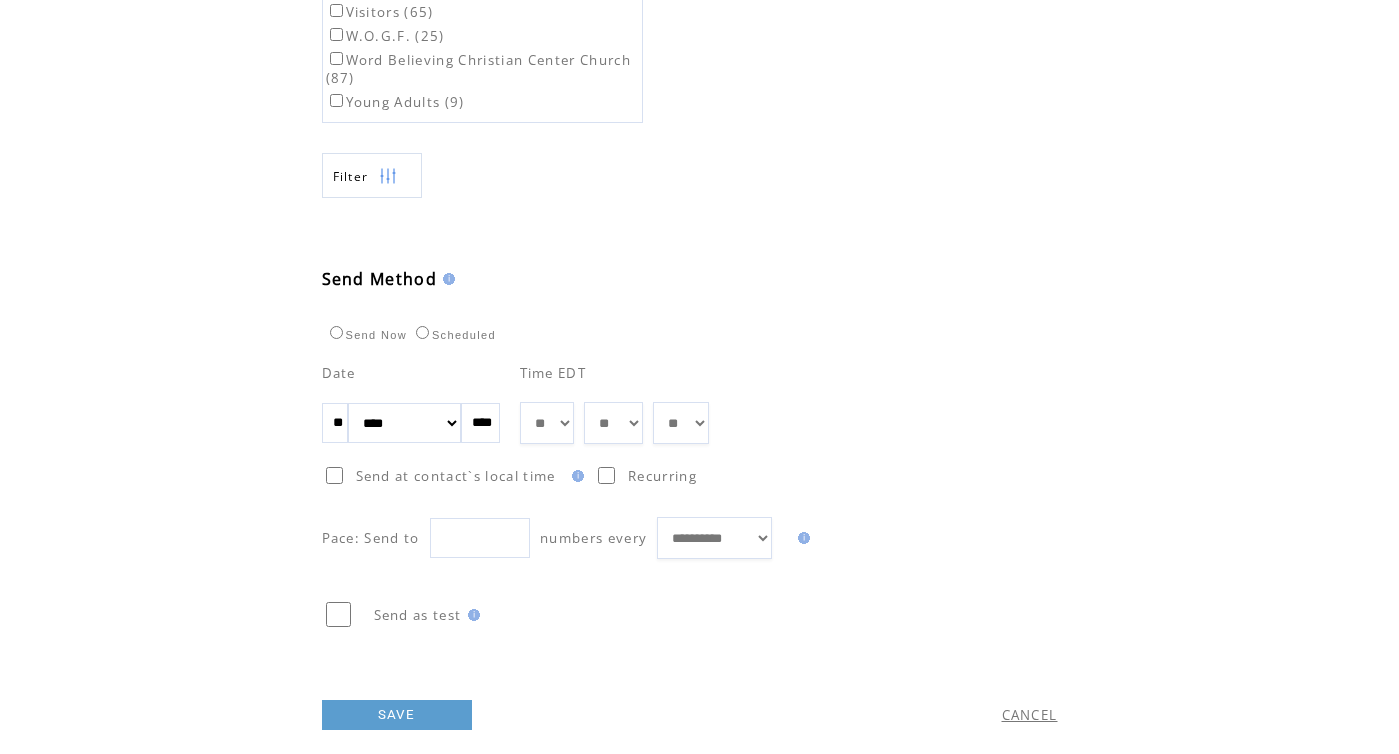 scroll, scrollTop: 902, scrollLeft: 0, axis: vertical 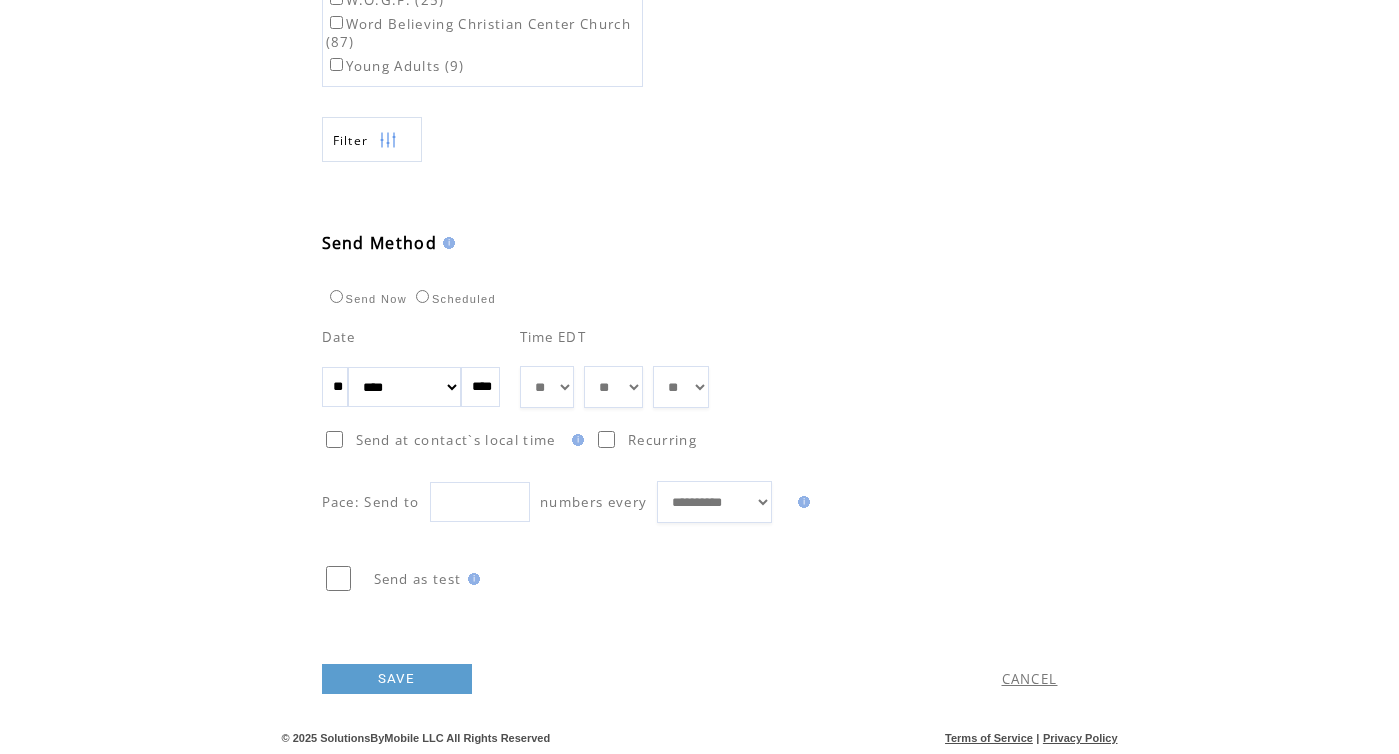 click at bounding box center (480, 502) 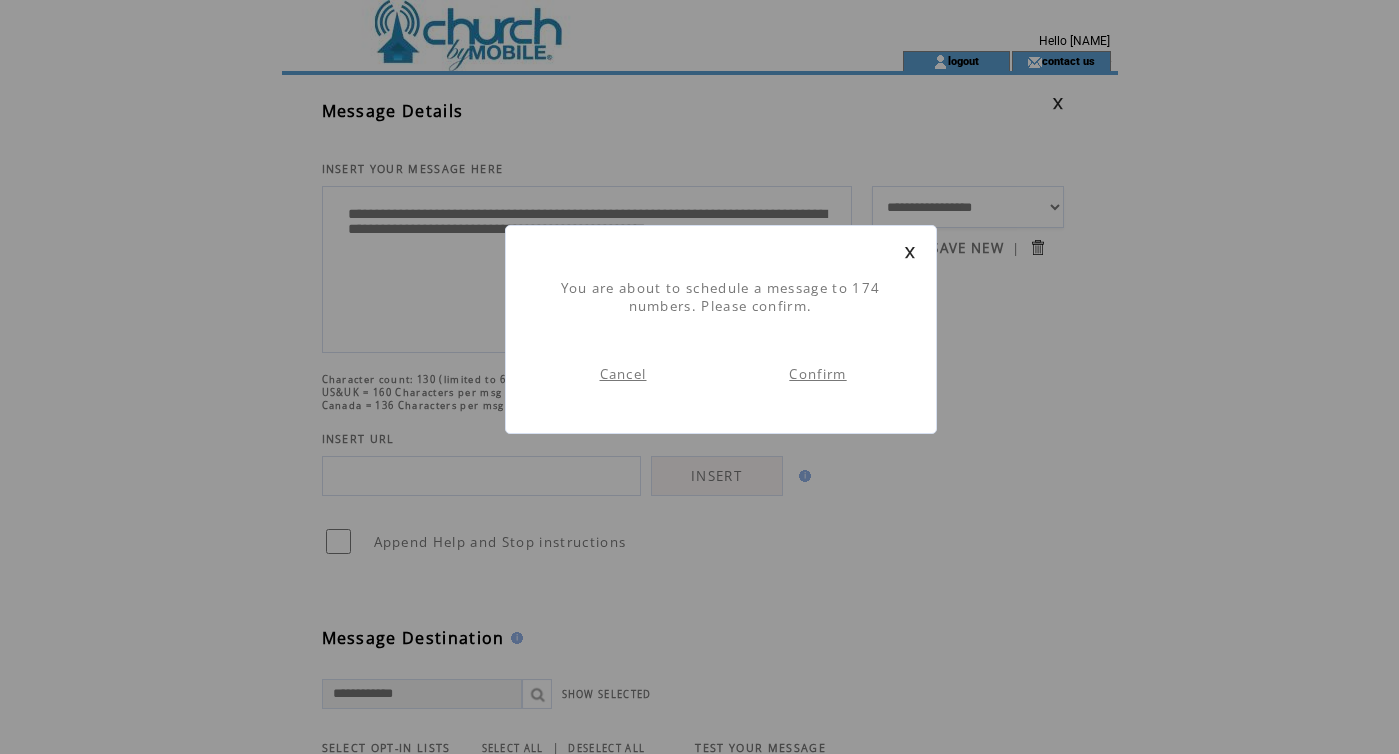 scroll, scrollTop: 1, scrollLeft: 0, axis: vertical 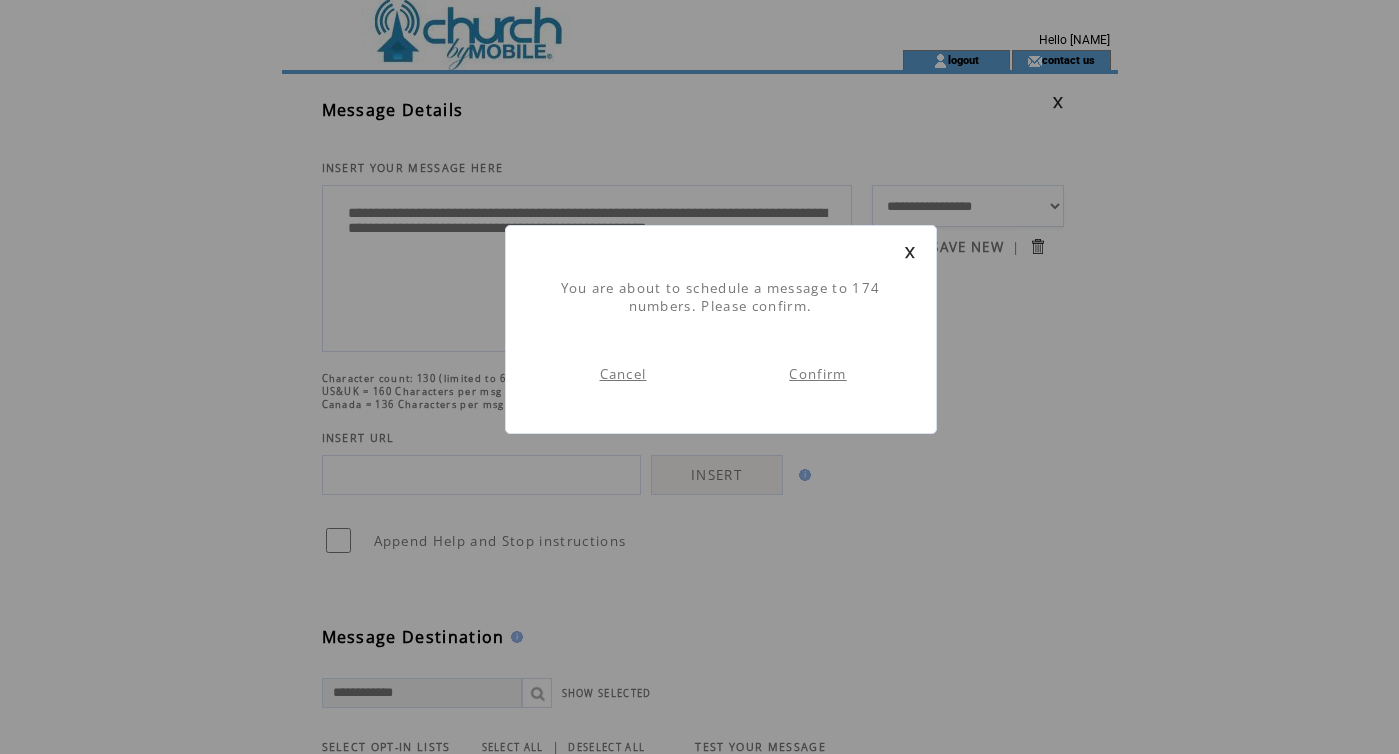click on "Confirm" at bounding box center (817, 374) 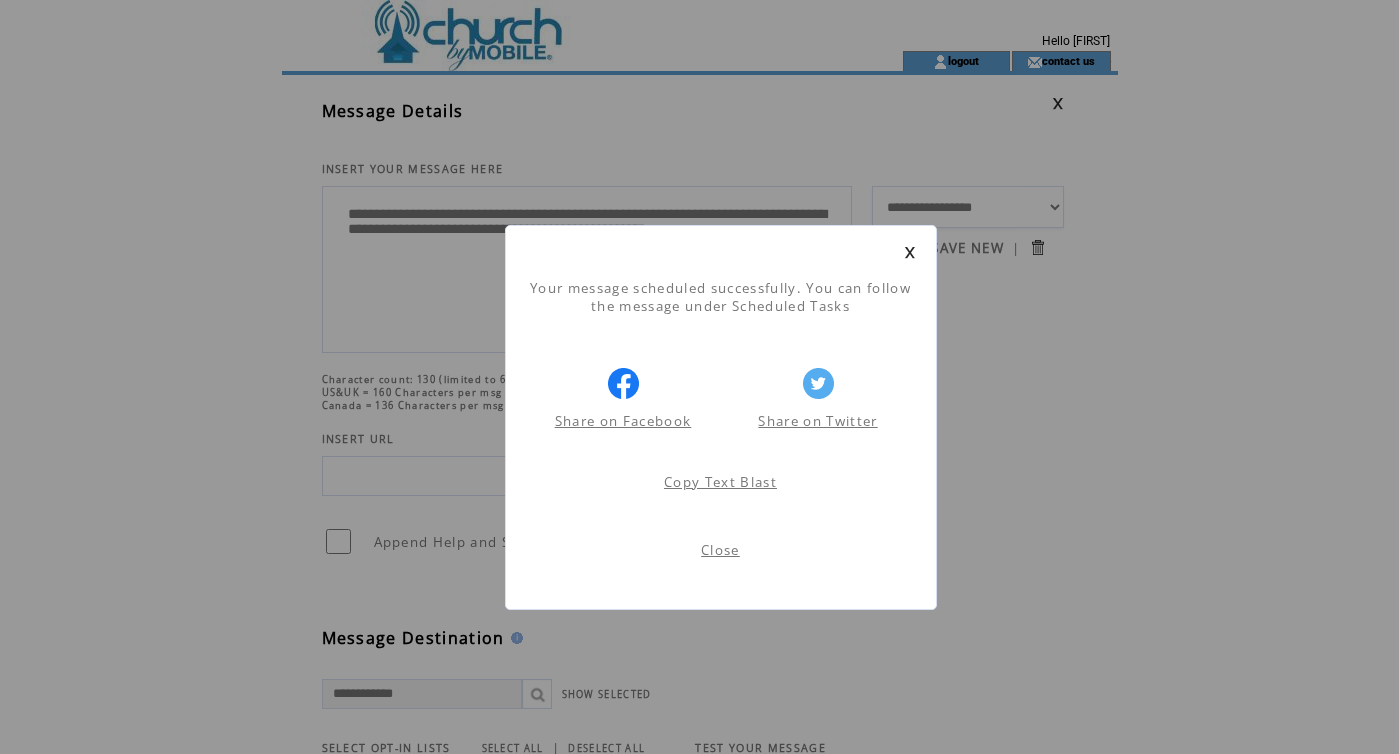 scroll, scrollTop: 1, scrollLeft: 0, axis: vertical 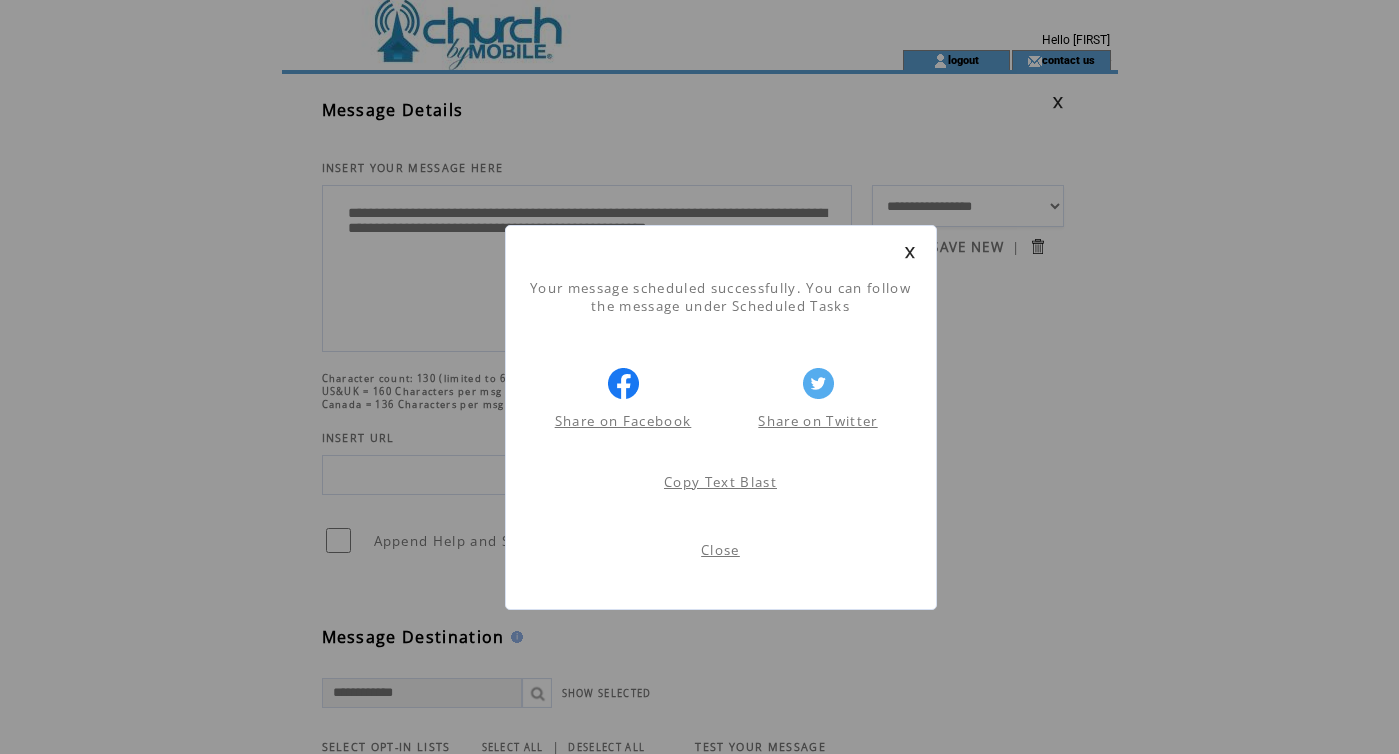 click on "Close" at bounding box center [720, 550] 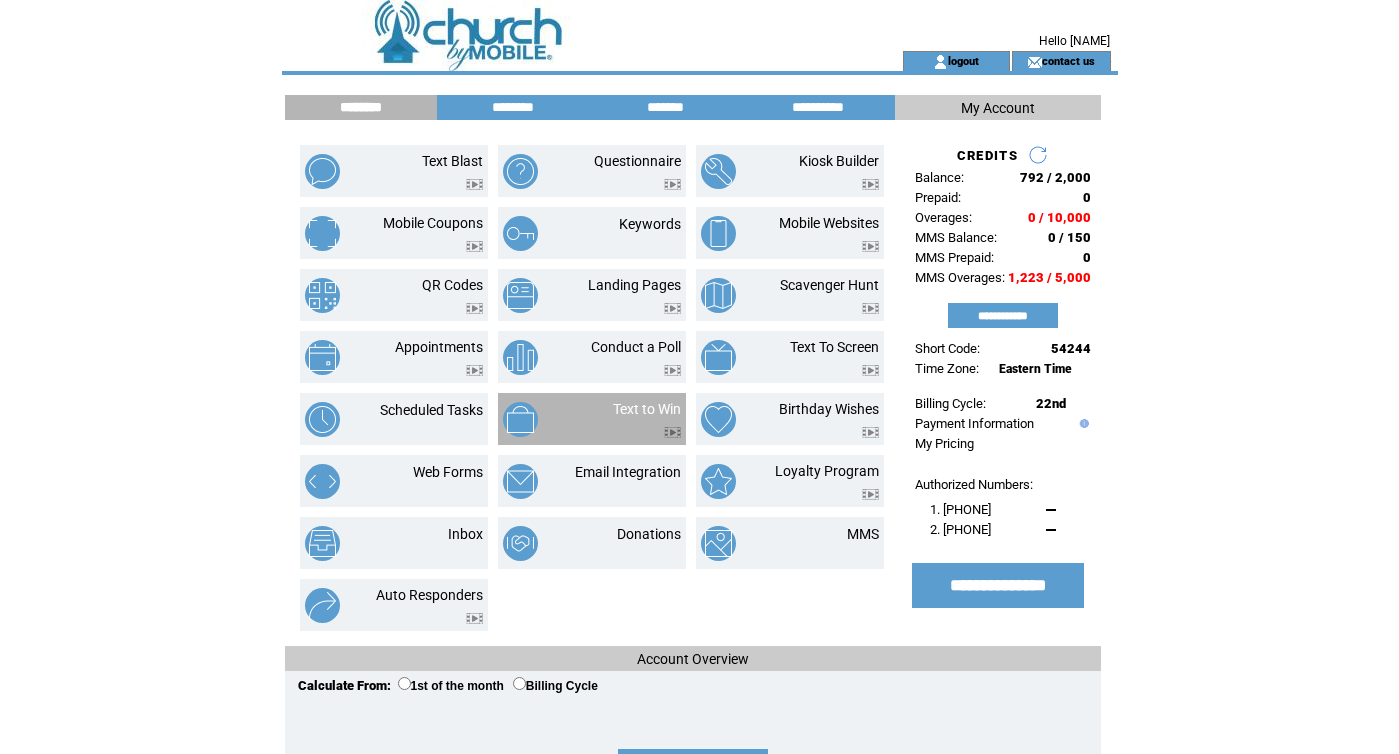 scroll, scrollTop: 0, scrollLeft: 0, axis: both 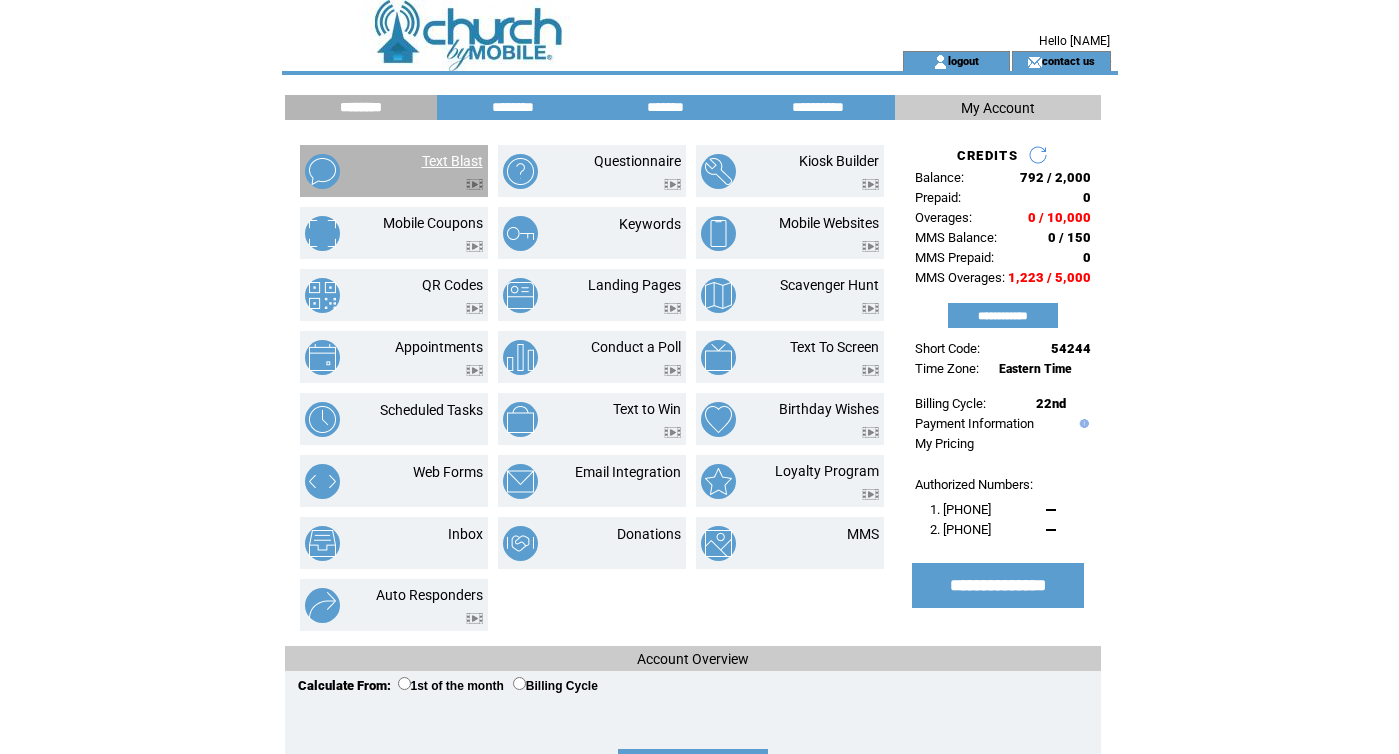 click on "Text Blast" at bounding box center [452, 161] 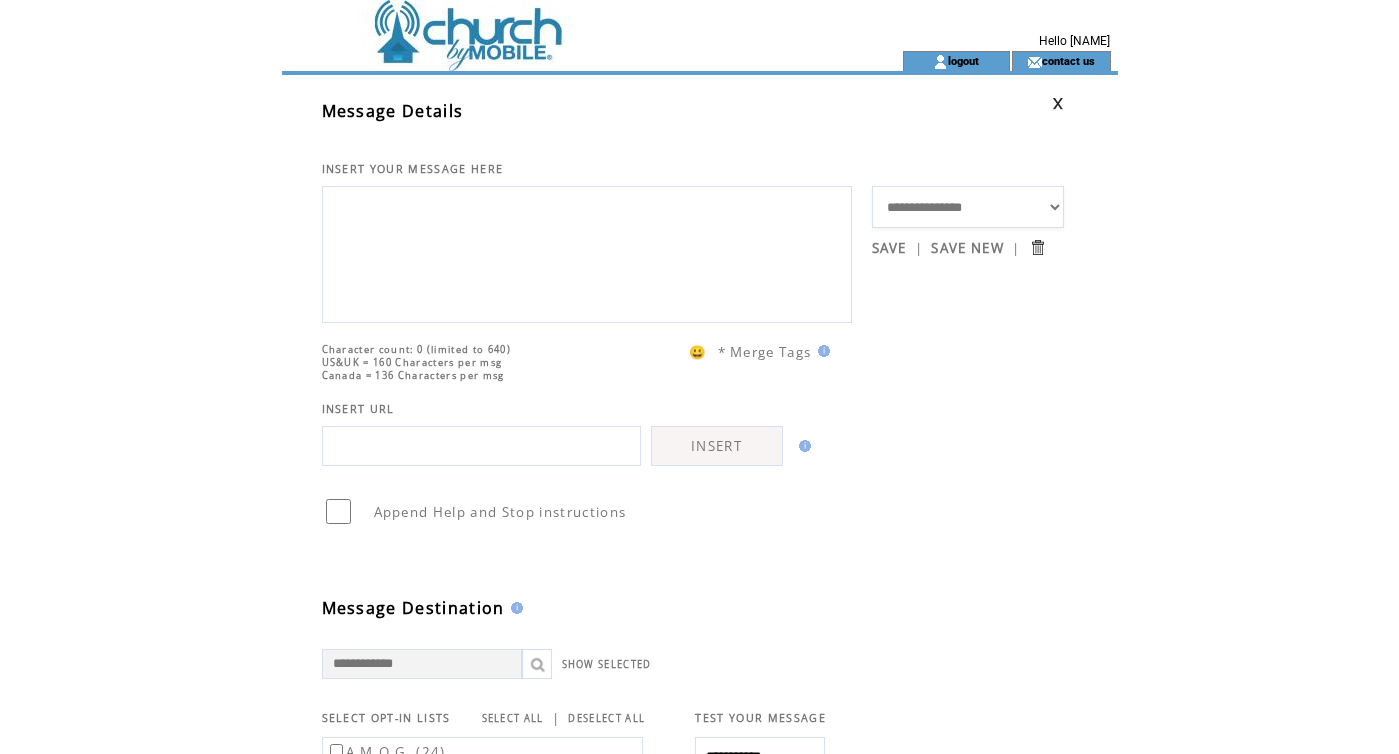 scroll, scrollTop: 0, scrollLeft: 0, axis: both 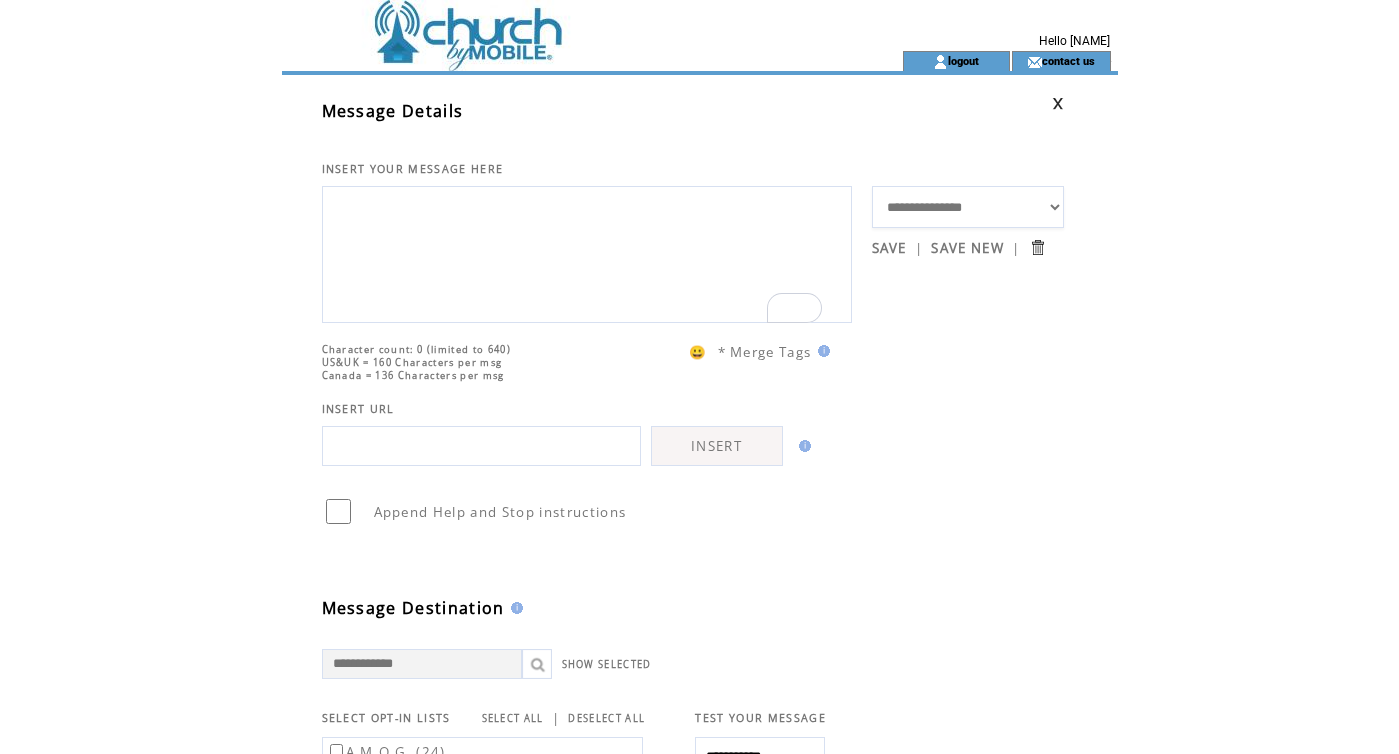 paste on "**********" 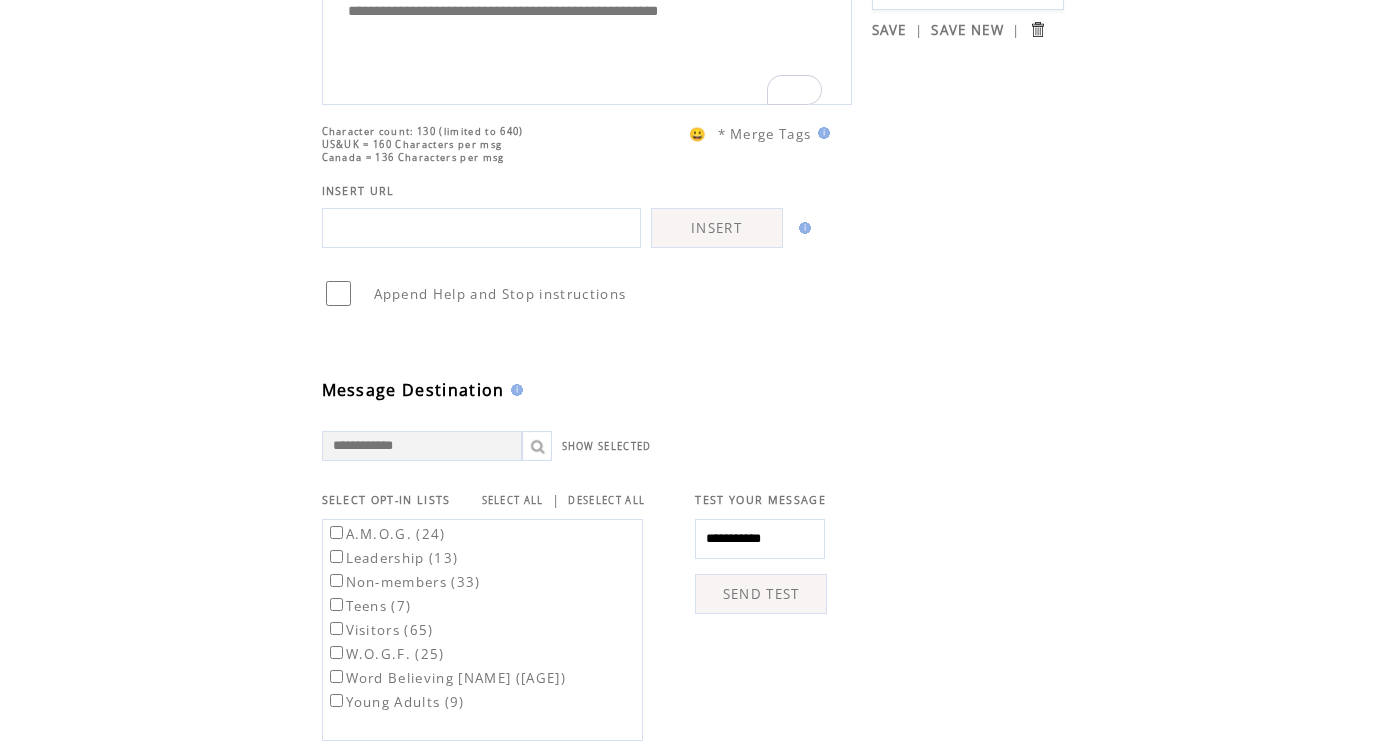 scroll, scrollTop: 230, scrollLeft: 0, axis: vertical 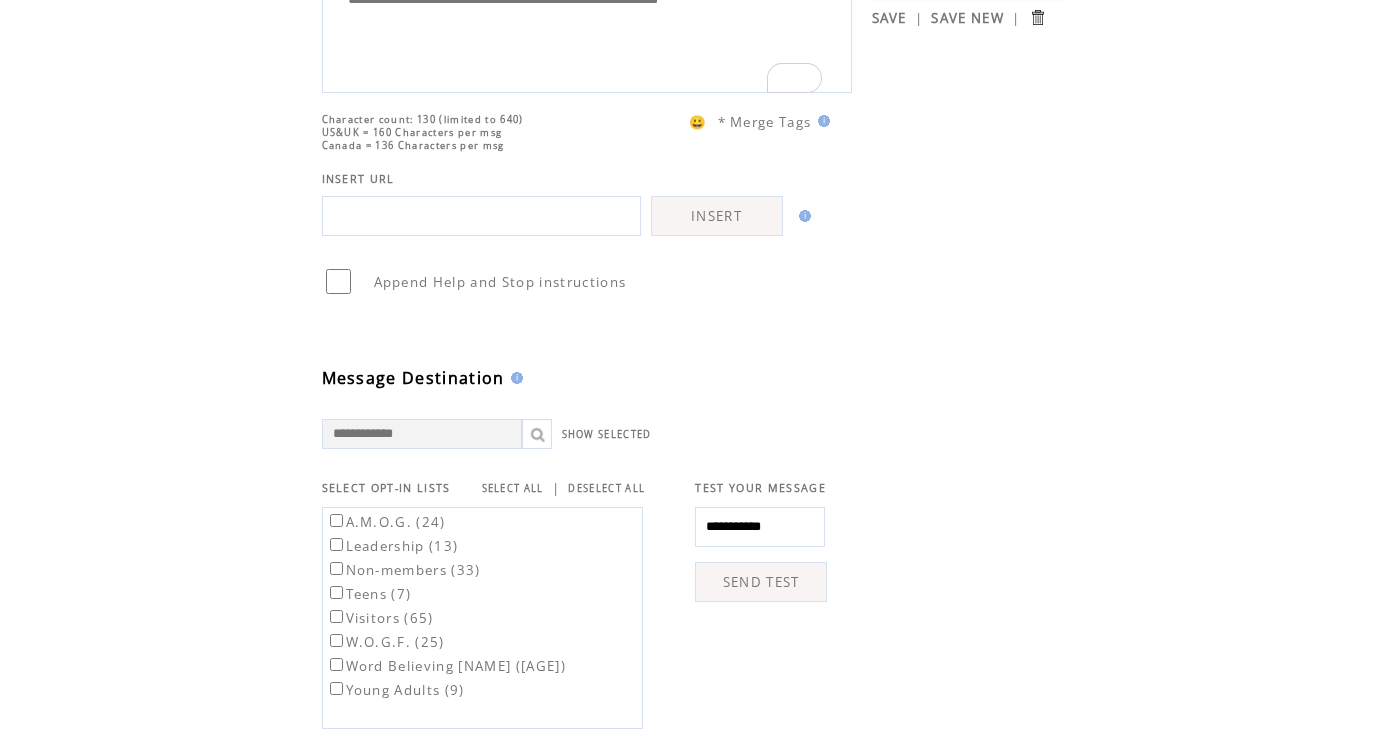 type on "**********" 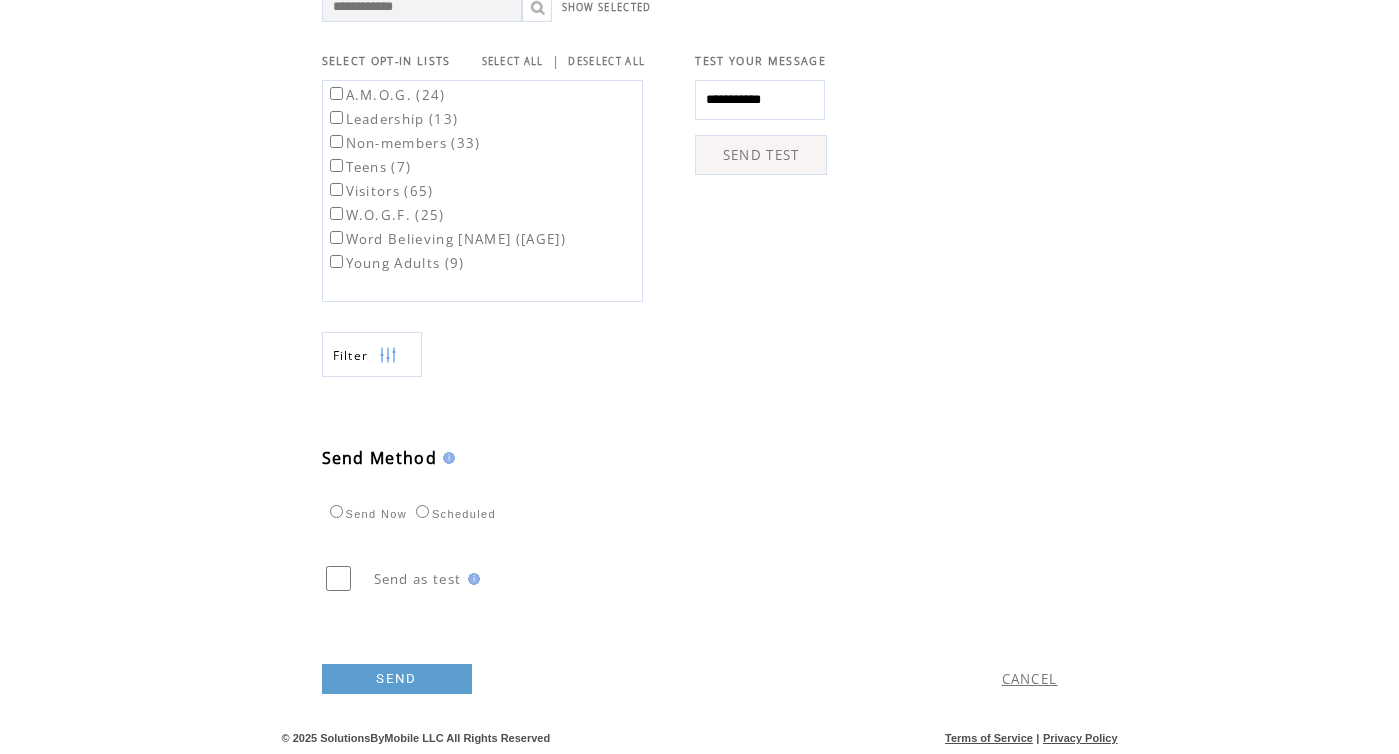 scroll, scrollTop: 687, scrollLeft: 0, axis: vertical 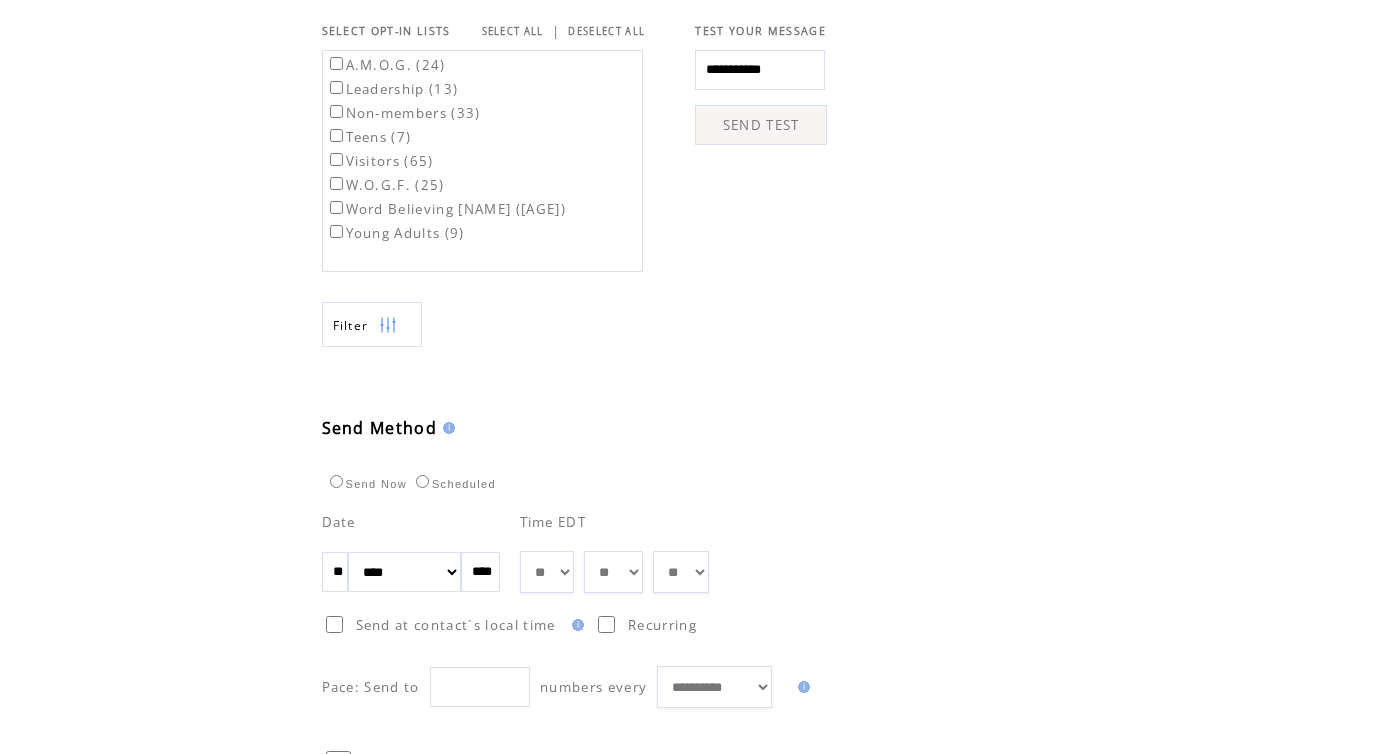 click on "**" at bounding box center [335, 572] 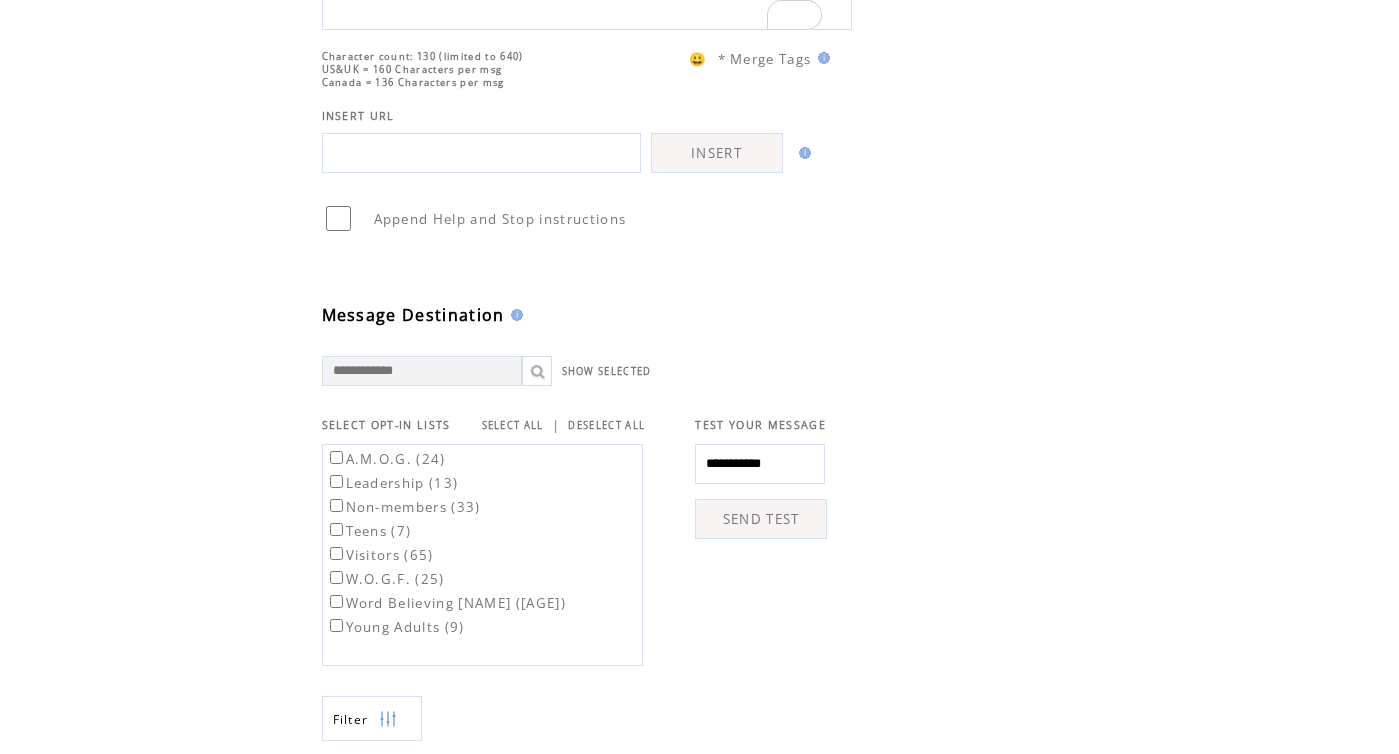 scroll, scrollTop: 0, scrollLeft: 0, axis: both 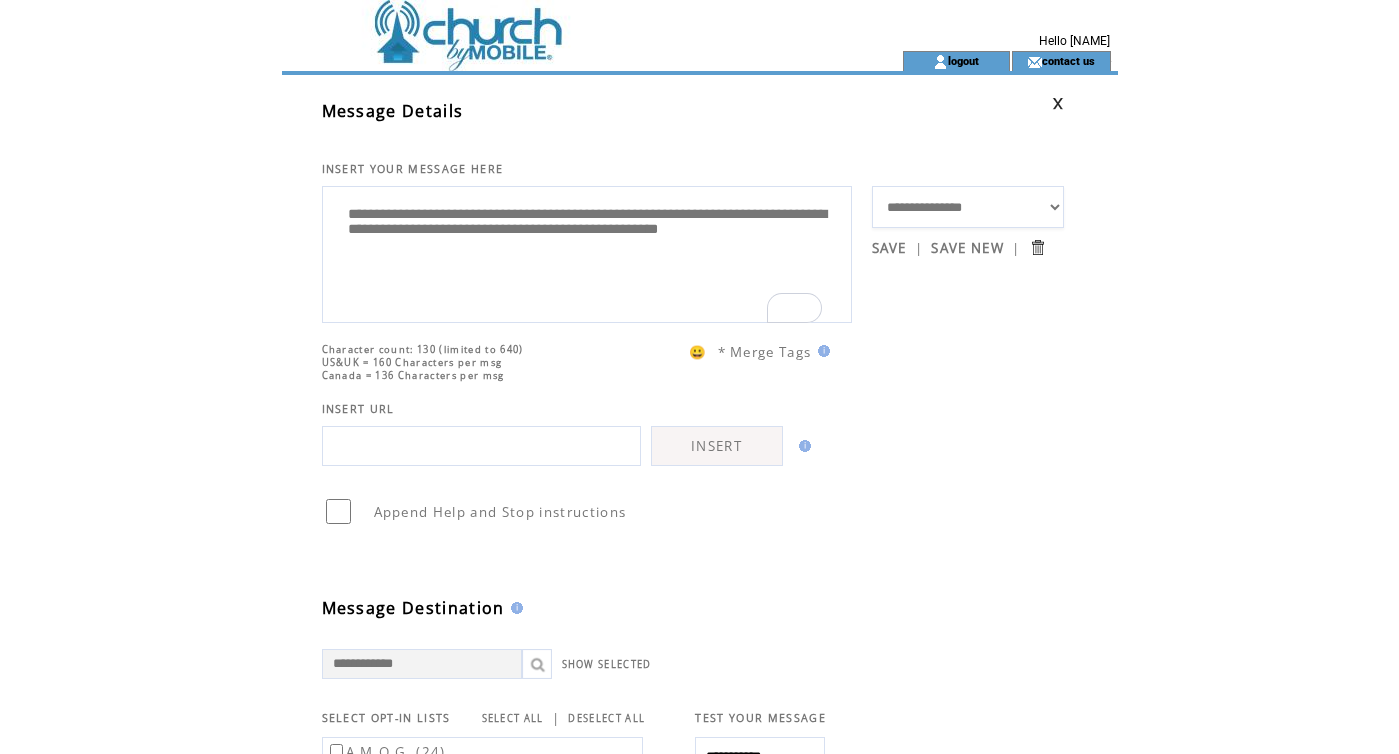 click at bounding box center (1058, 103) 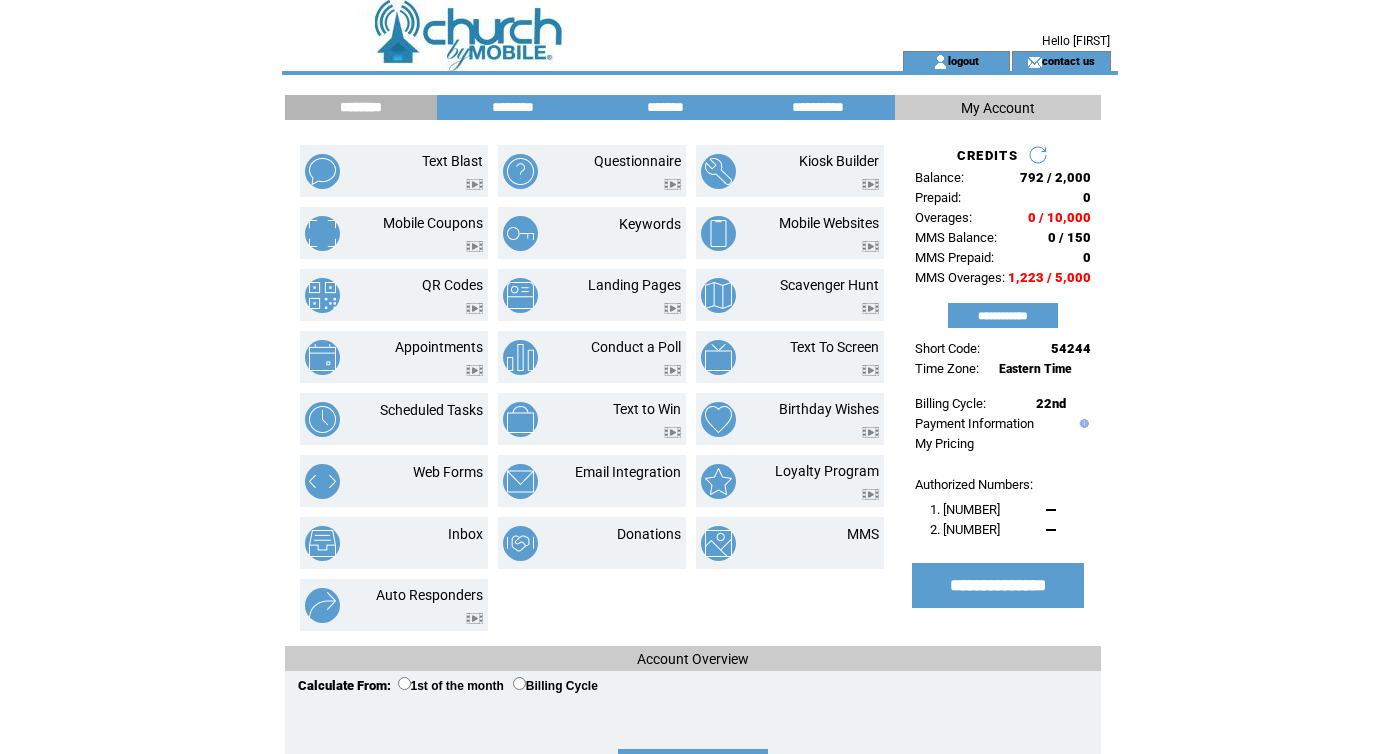 scroll, scrollTop: 0, scrollLeft: 0, axis: both 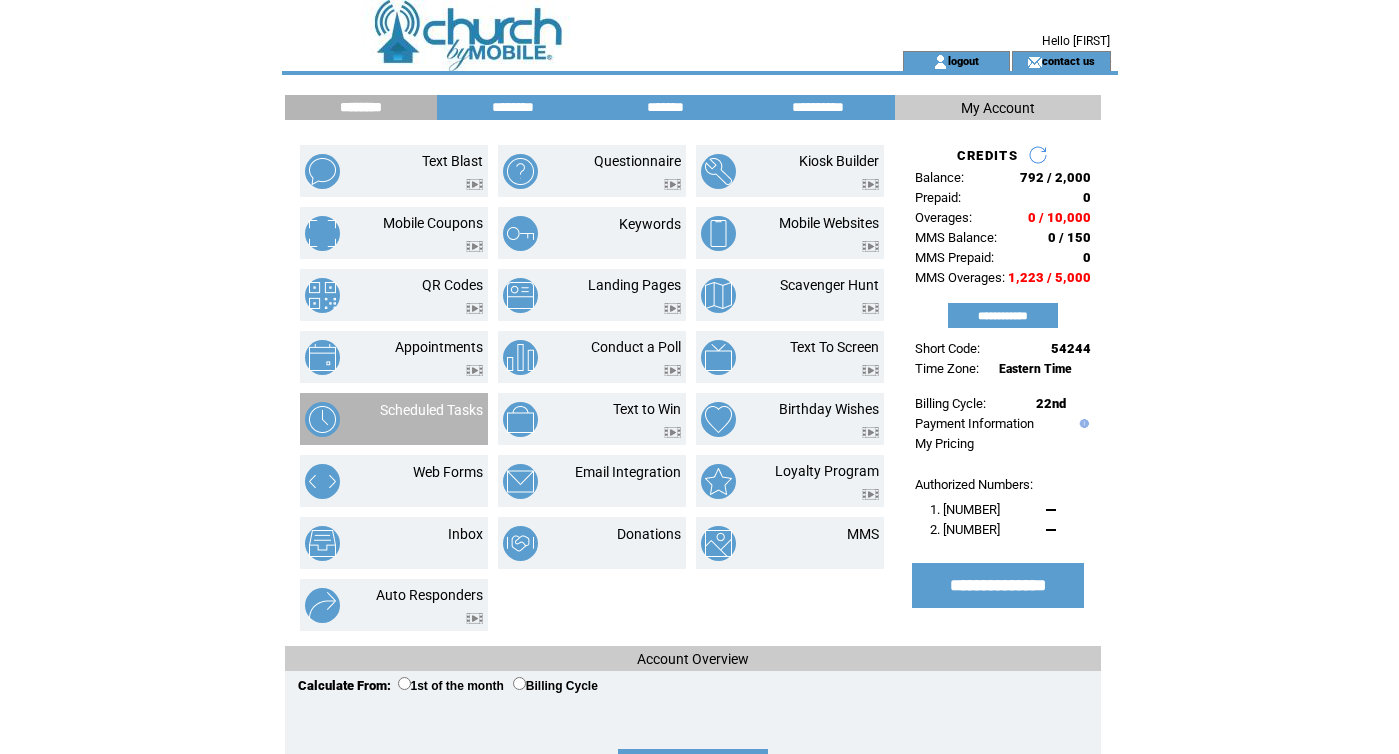 click at bounding box center [431, 421] 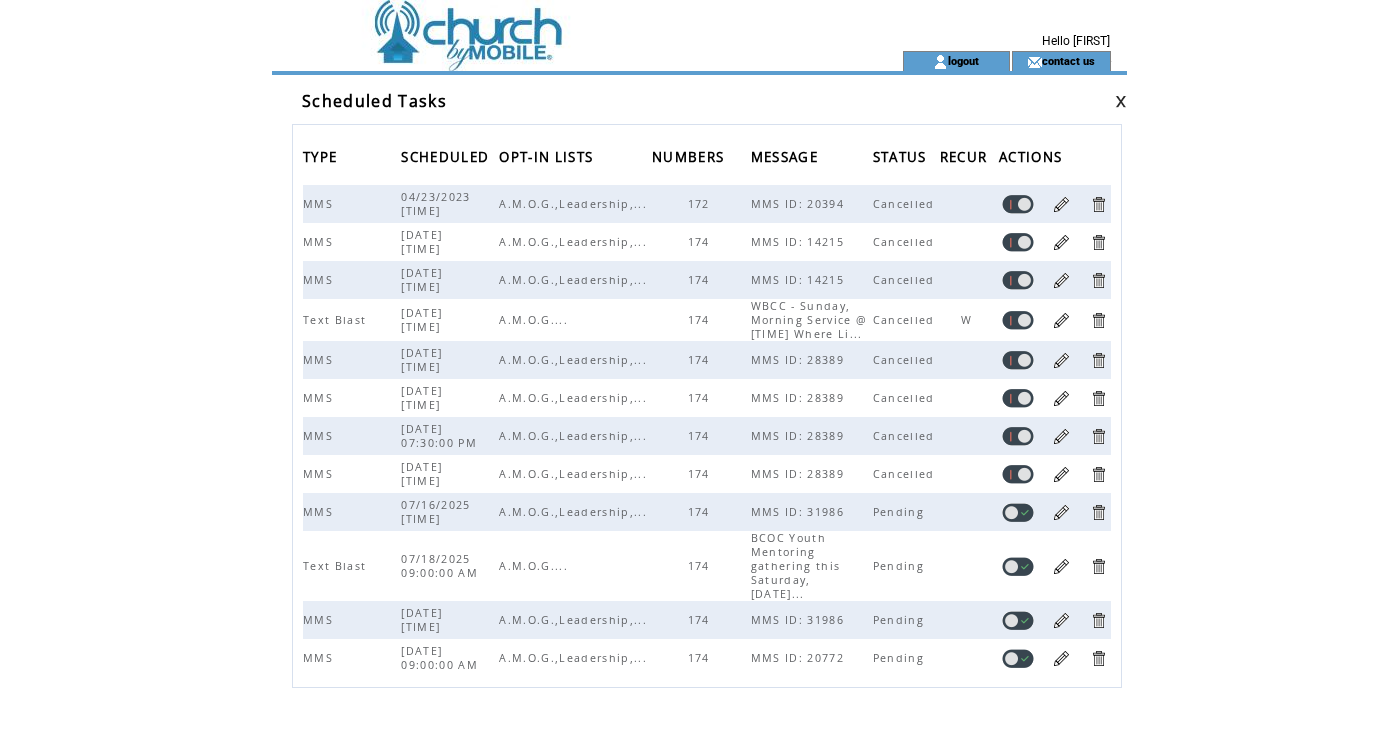 scroll, scrollTop: 0, scrollLeft: 0, axis: both 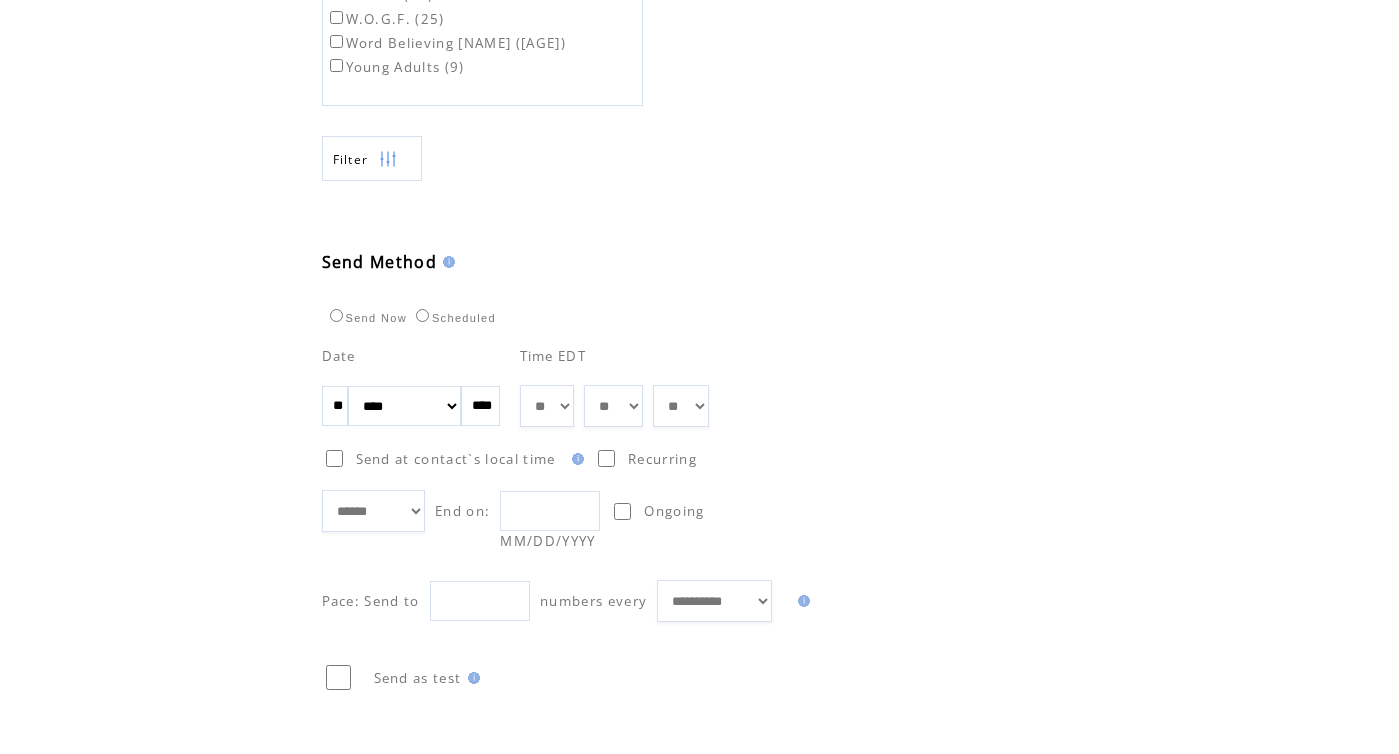 click at bounding box center [550, 511] 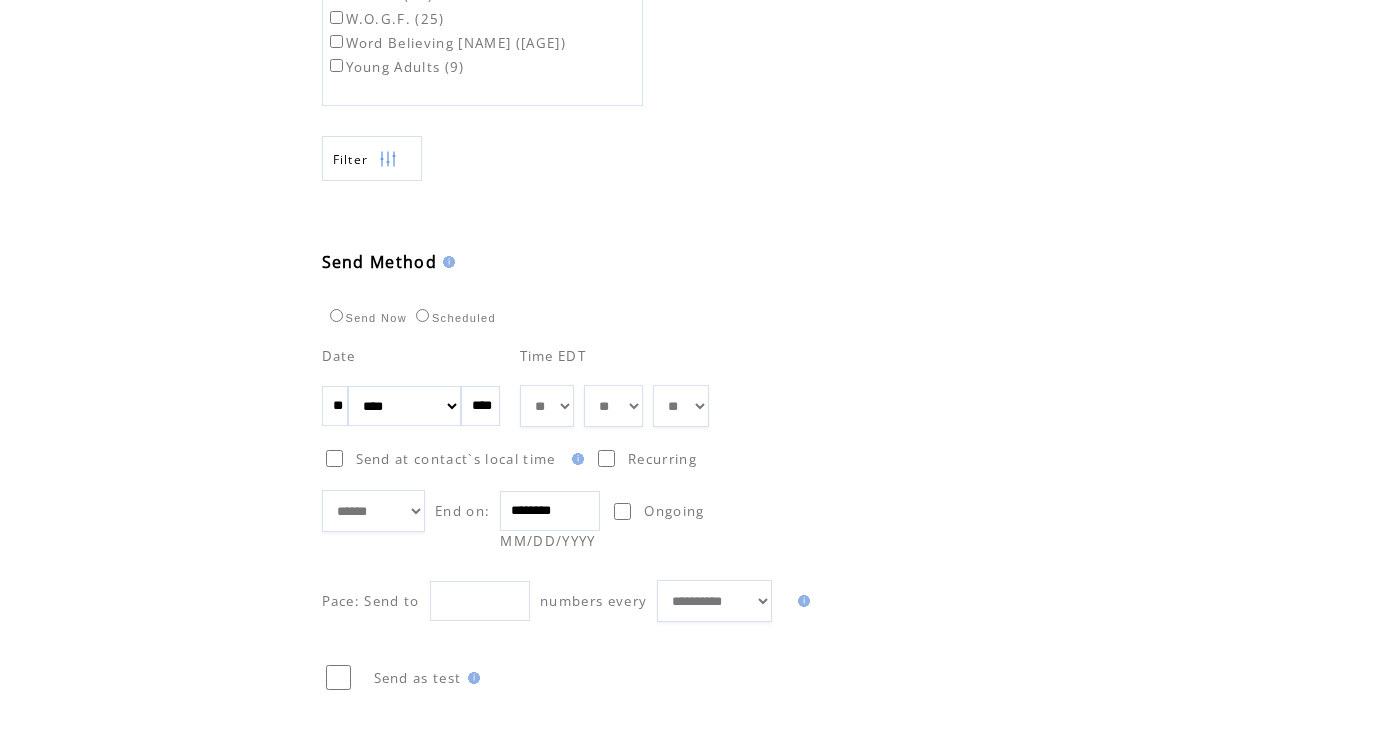 type on "********" 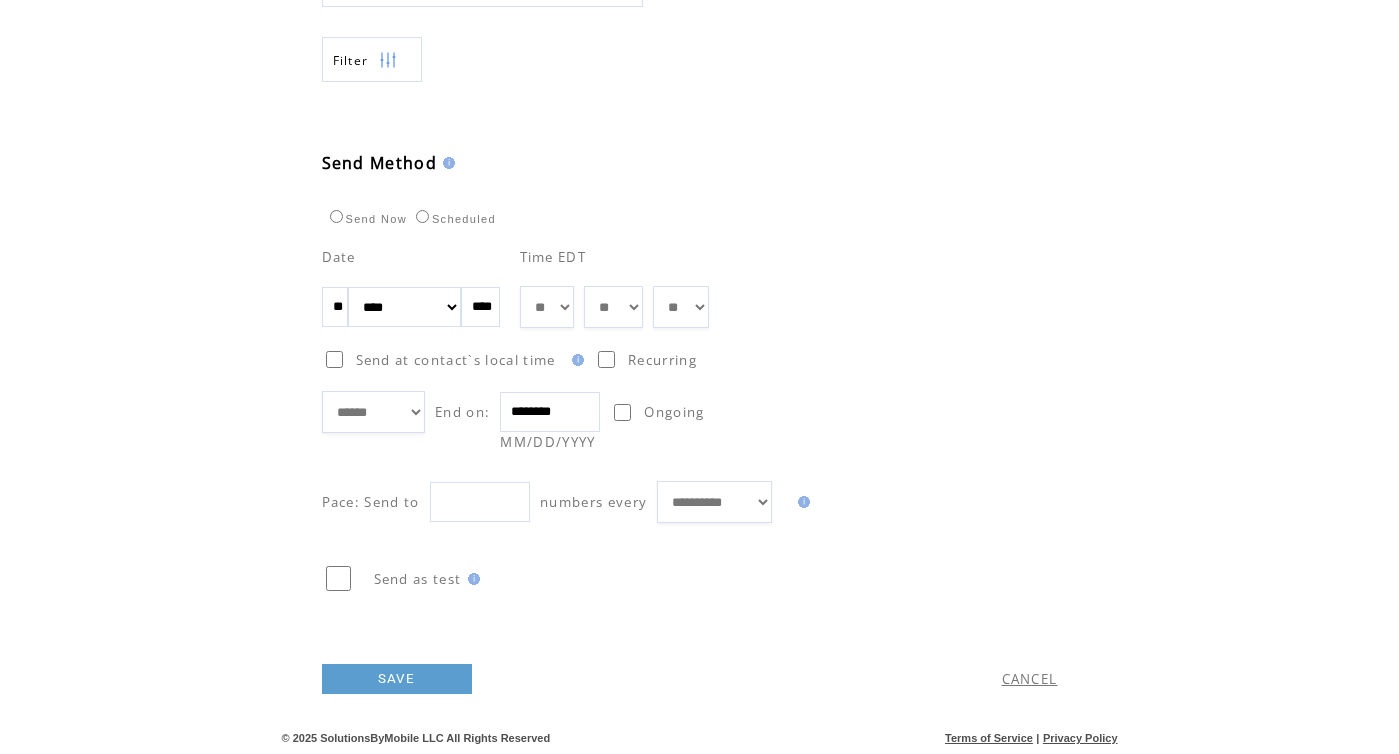 click on "SAVE" at bounding box center (397, 679) 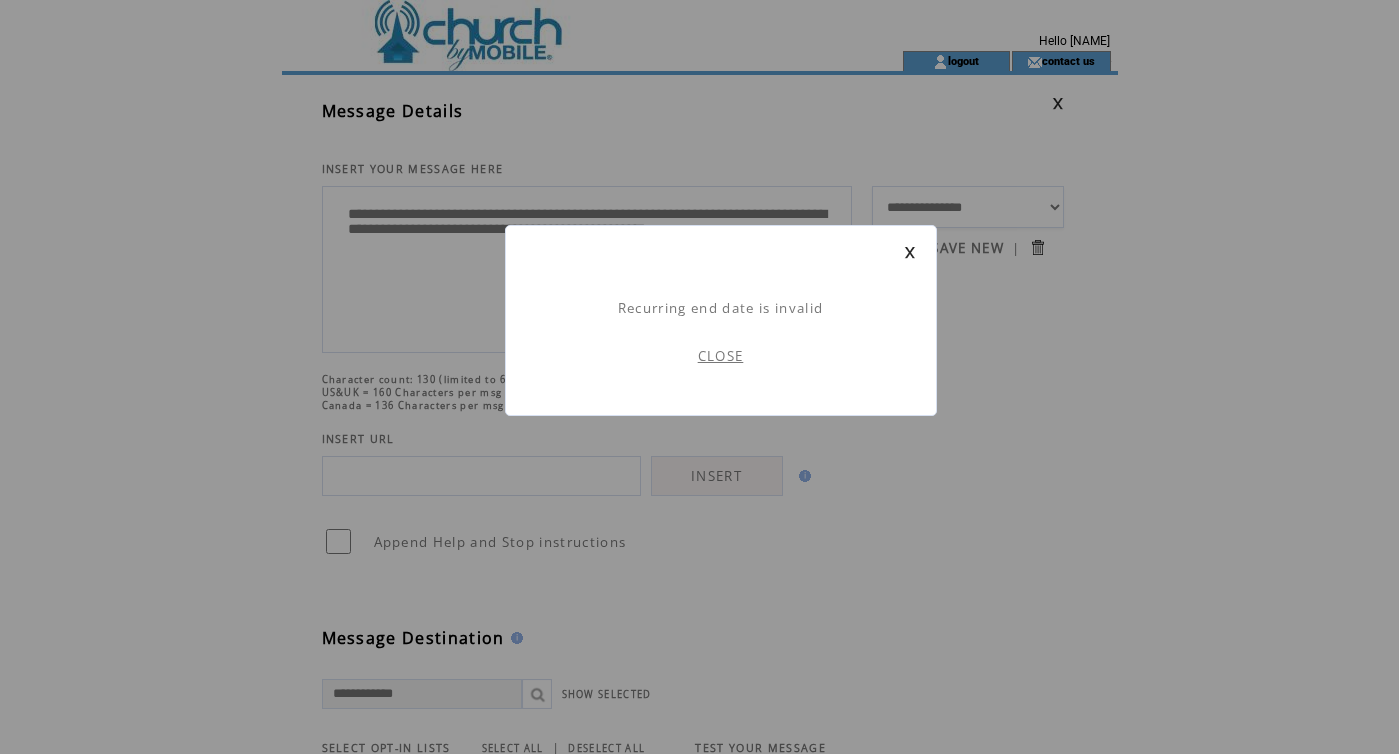 scroll, scrollTop: 1, scrollLeft: 0, axis: vertical 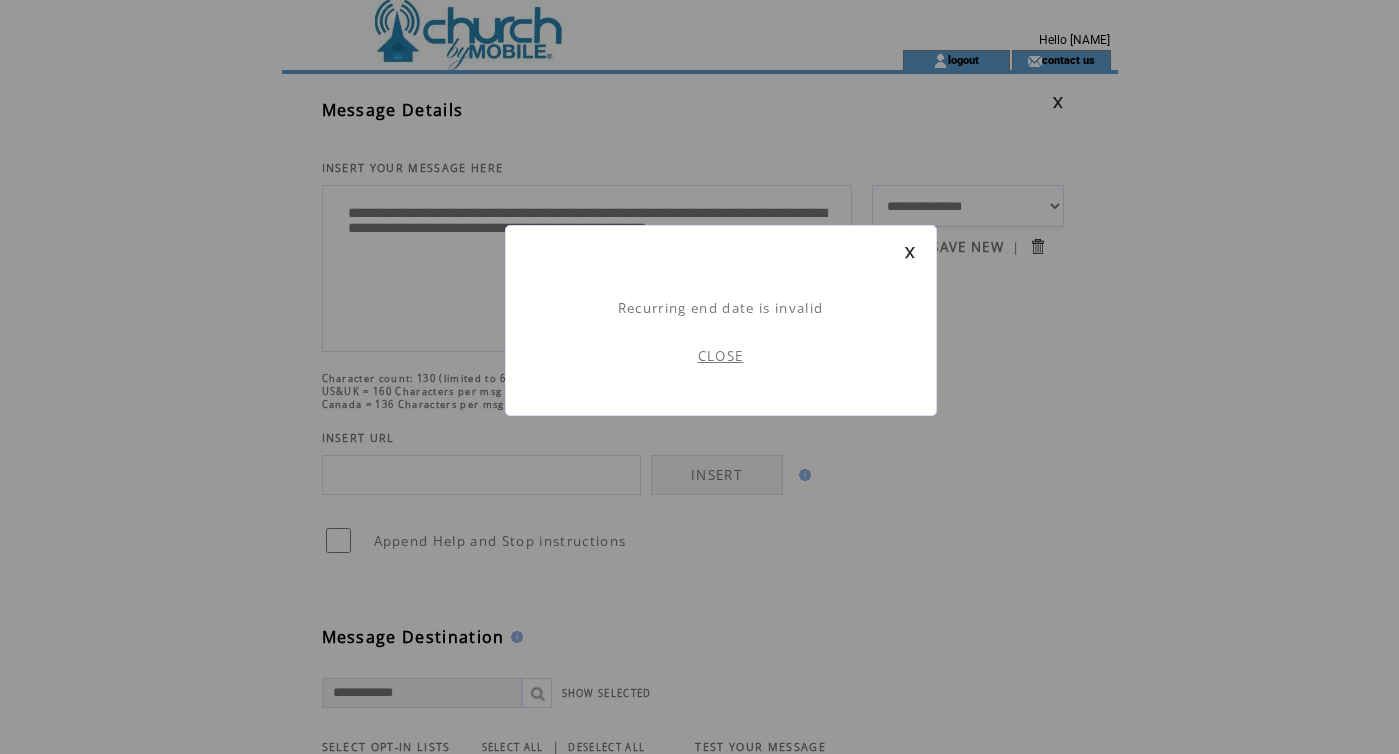 click on "CLOSE" at bounding box center [721, 356] 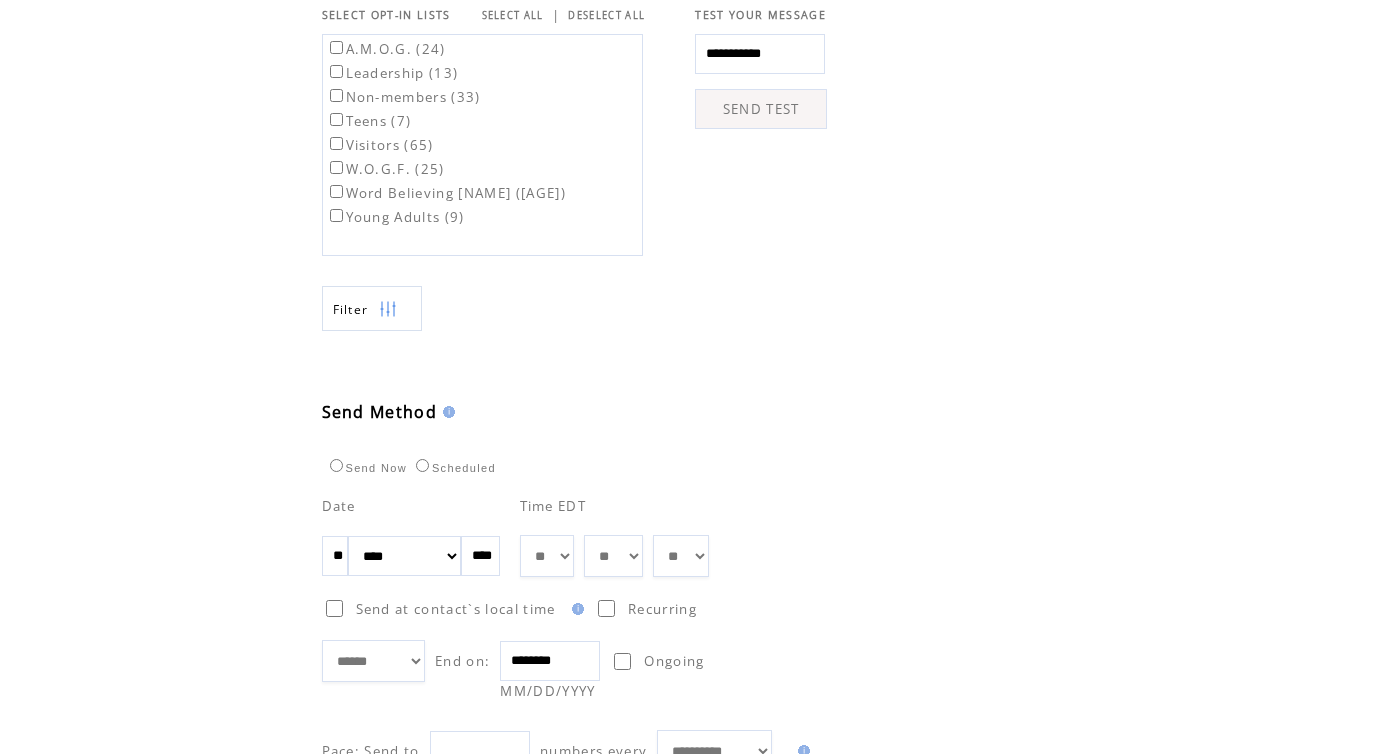 scroll, scrollTop: 740, scrollLeft: 0, axis: vertical 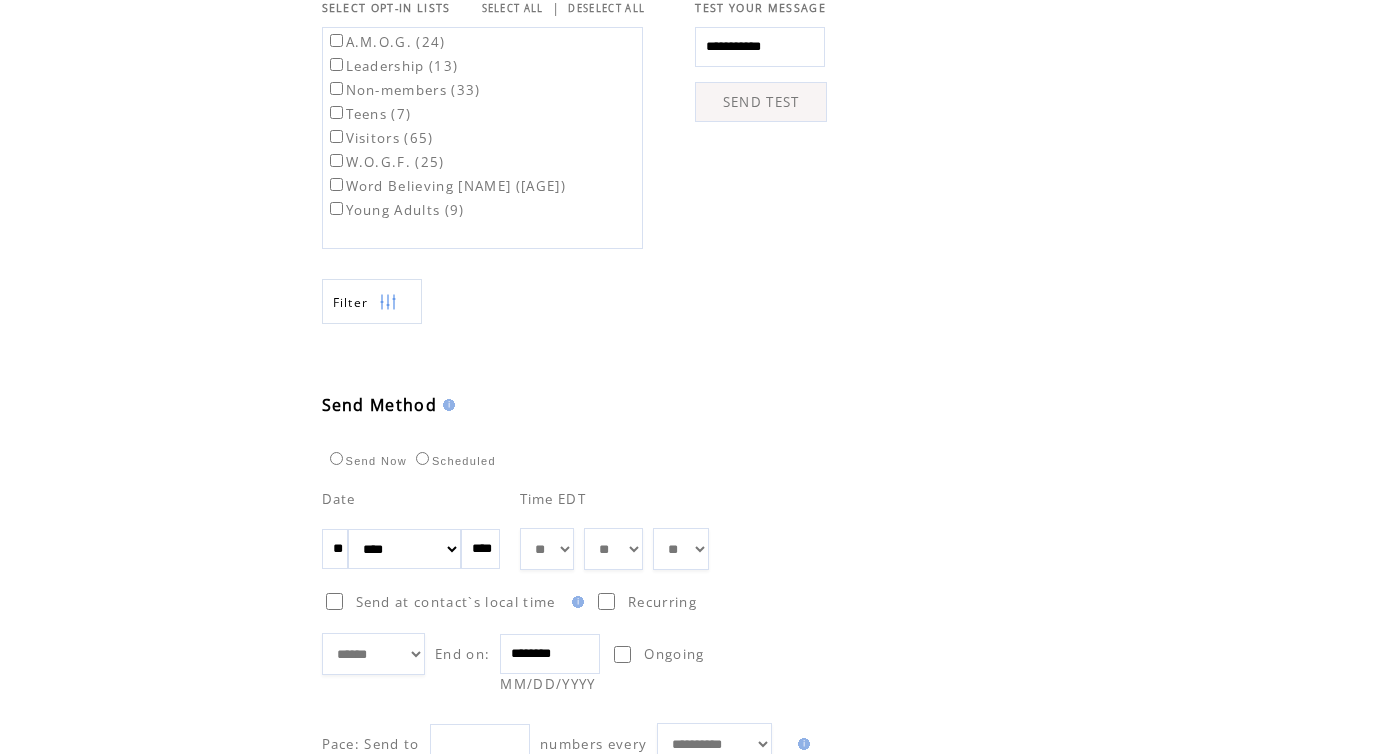 click on "**" at bounding box center (335, 549) 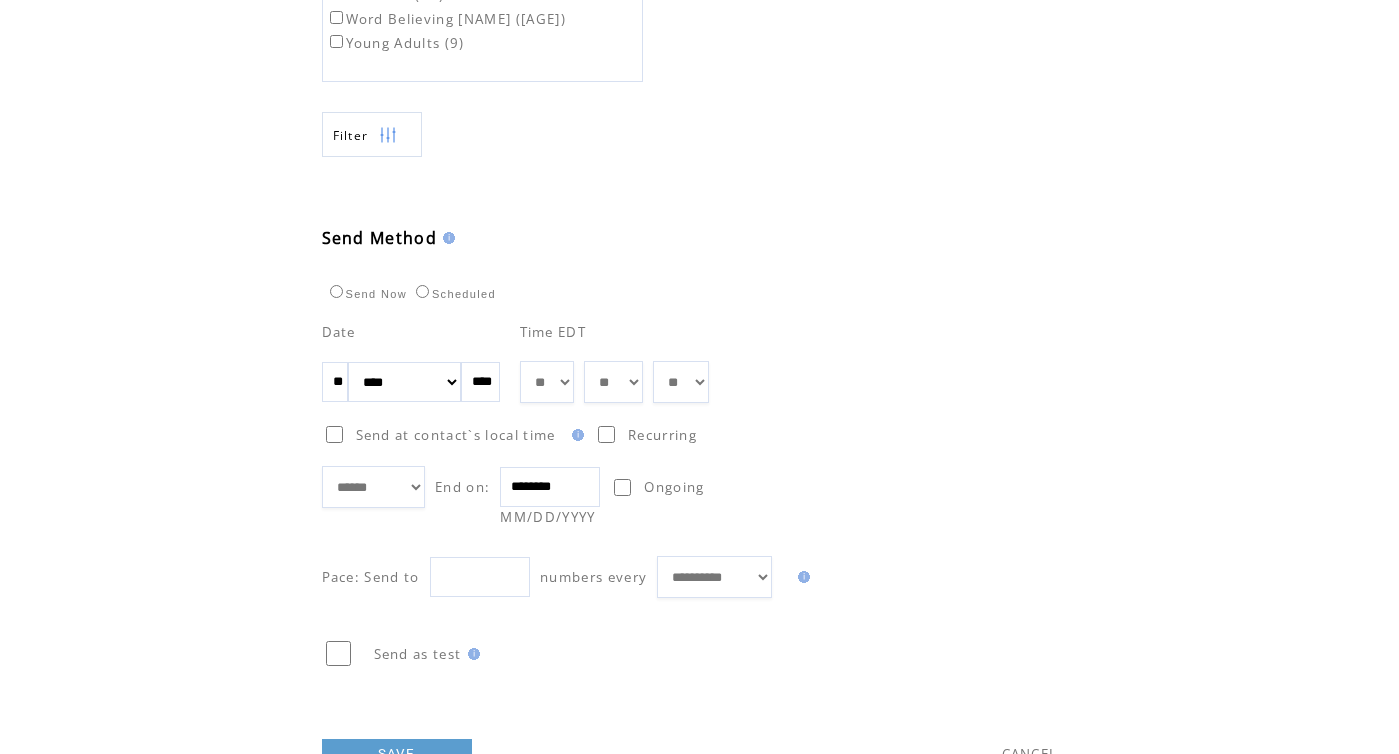 scroll, scrollTop: 909, scrollLeft: 0, axis: vertical 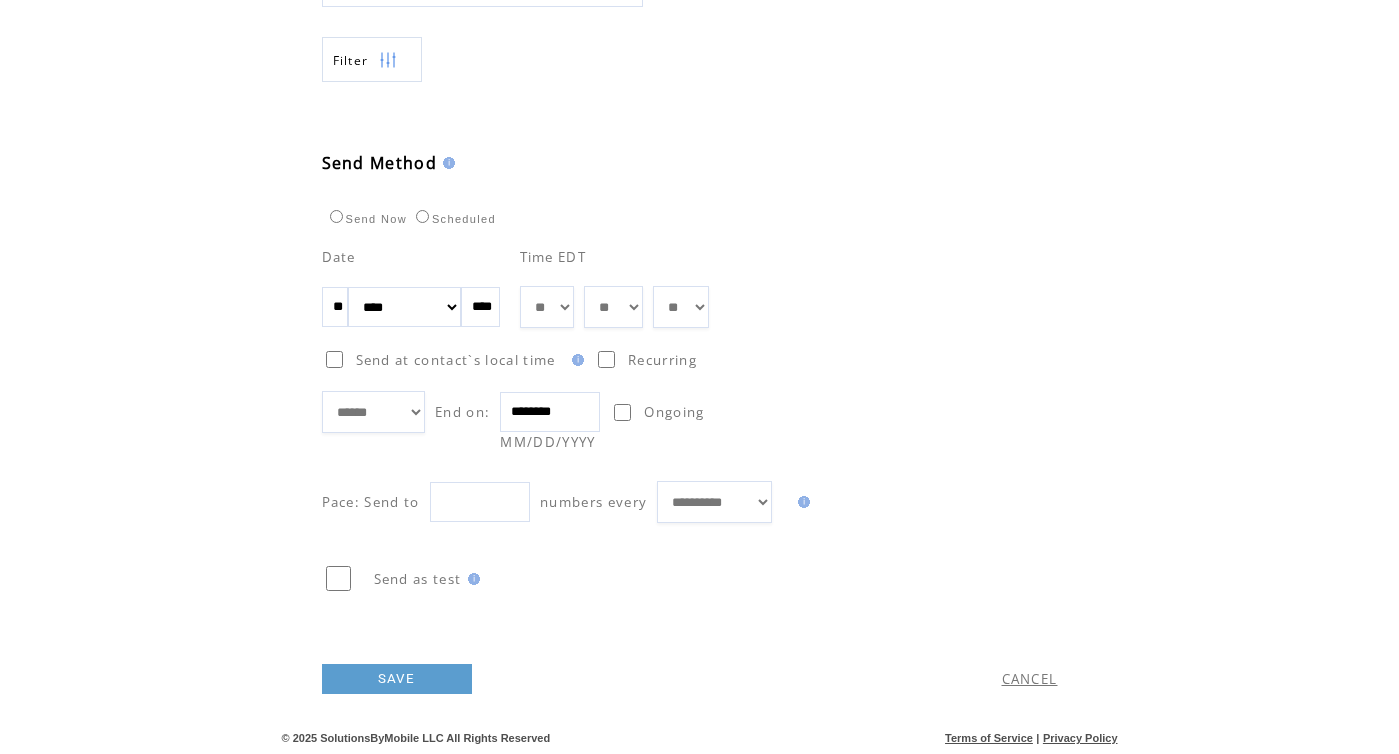 click on "SAVE" at bounding box center (397, 679) 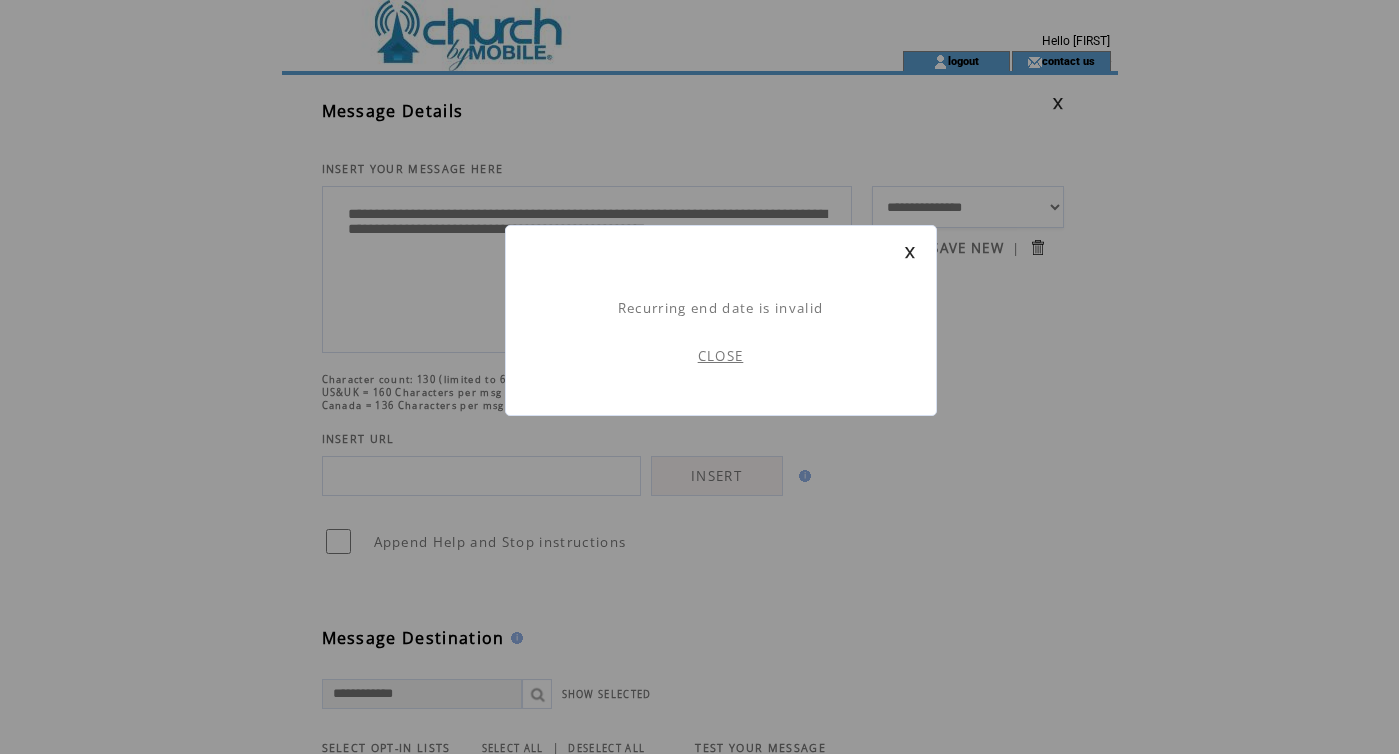 scroll, scrollTop: 1, scrollLeft: 0, axis: vertical 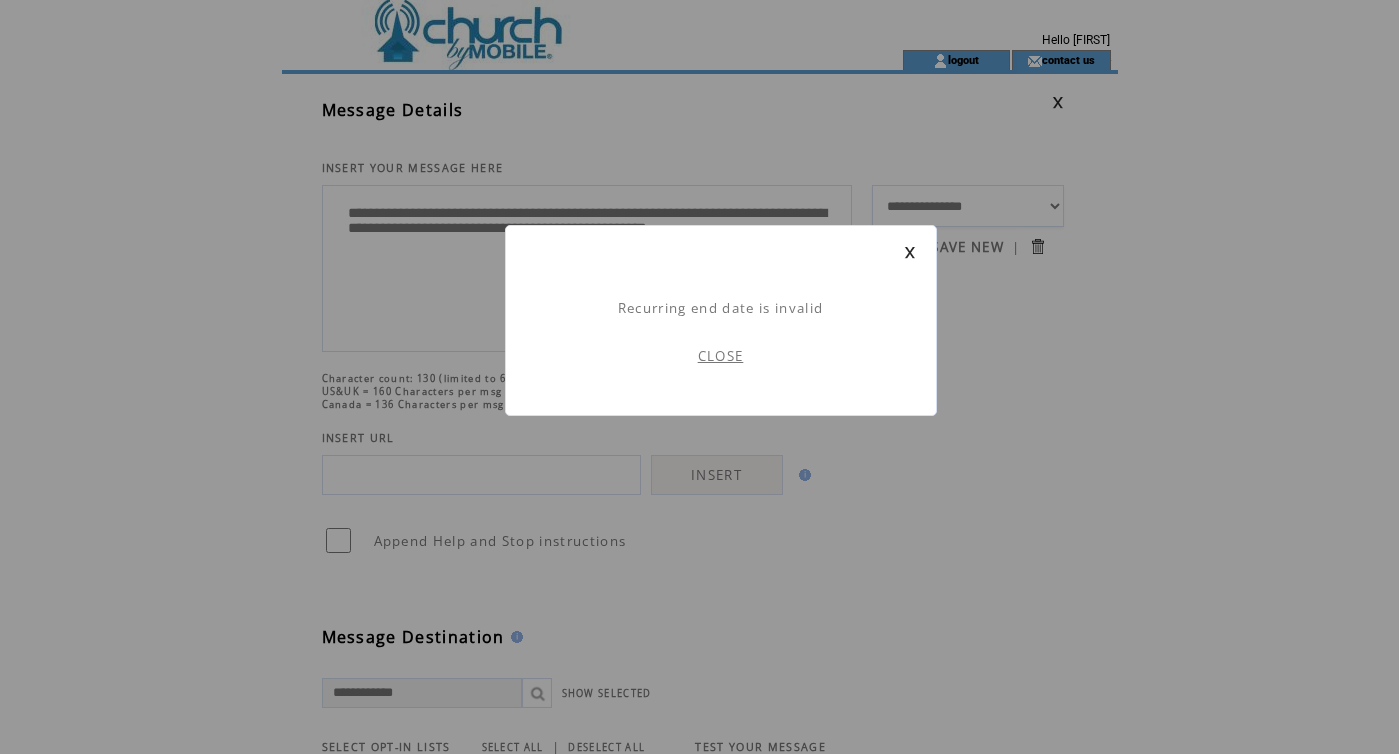 click on "CLOSE" at bounding box center (721, 356) 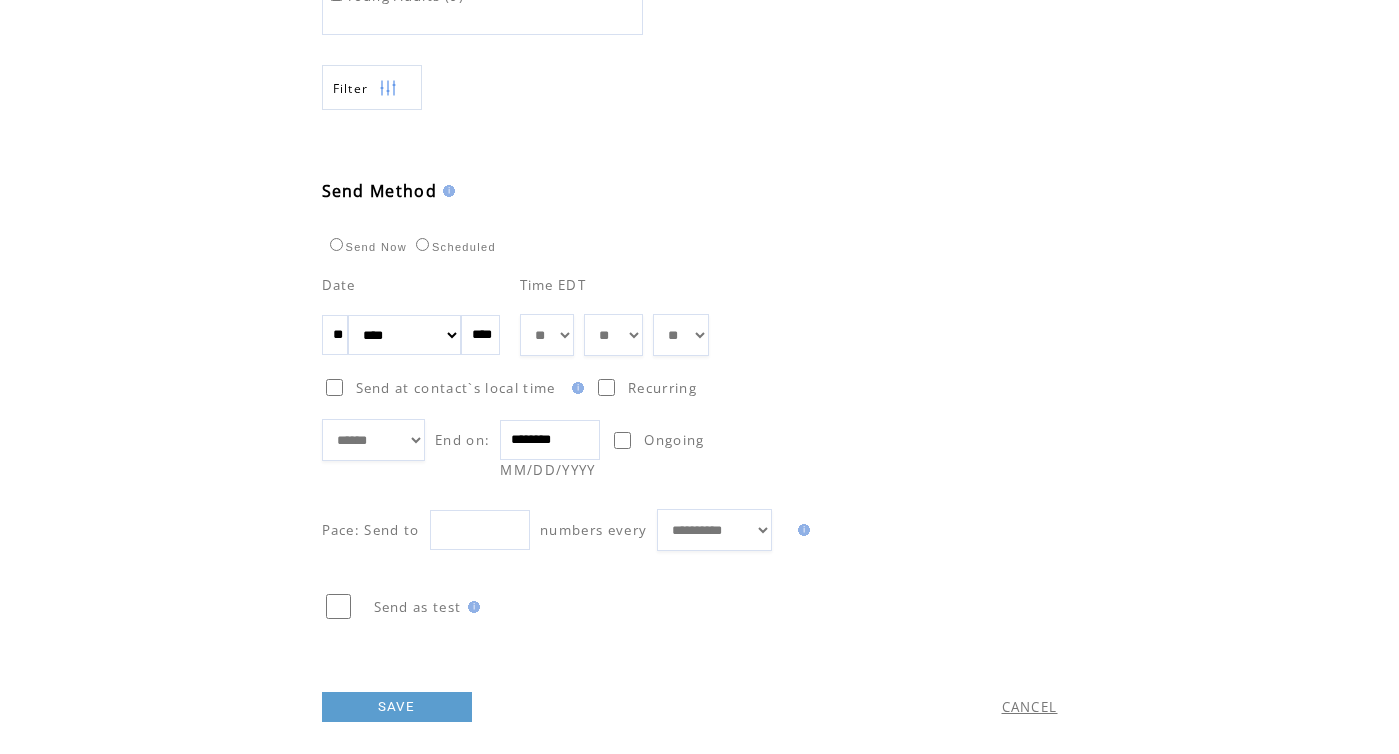 scroll, scrollTop: 966, scrollLeft: 0, axis: vertical 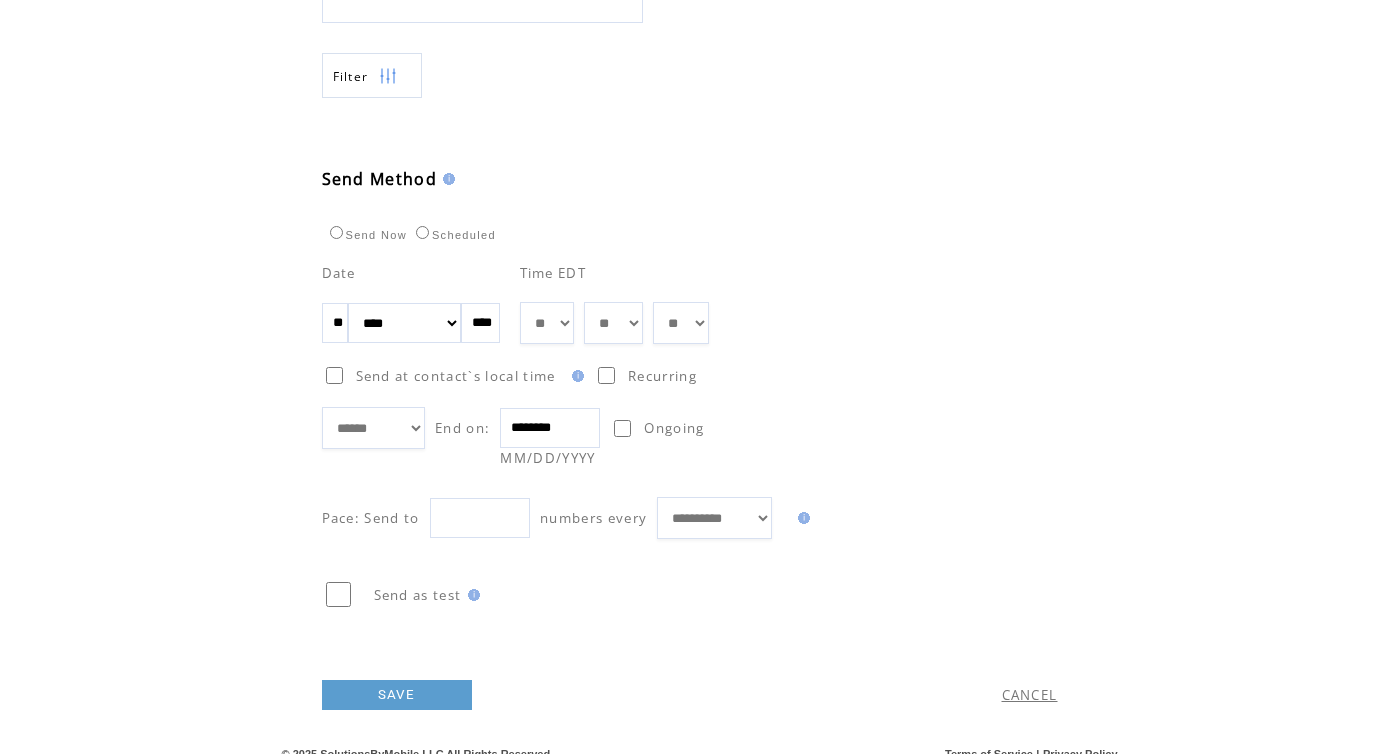 click on "***** 	 ****** 	 ******** 	 ******* 	 ********* 	 *******" at bounding box center [374, 428] 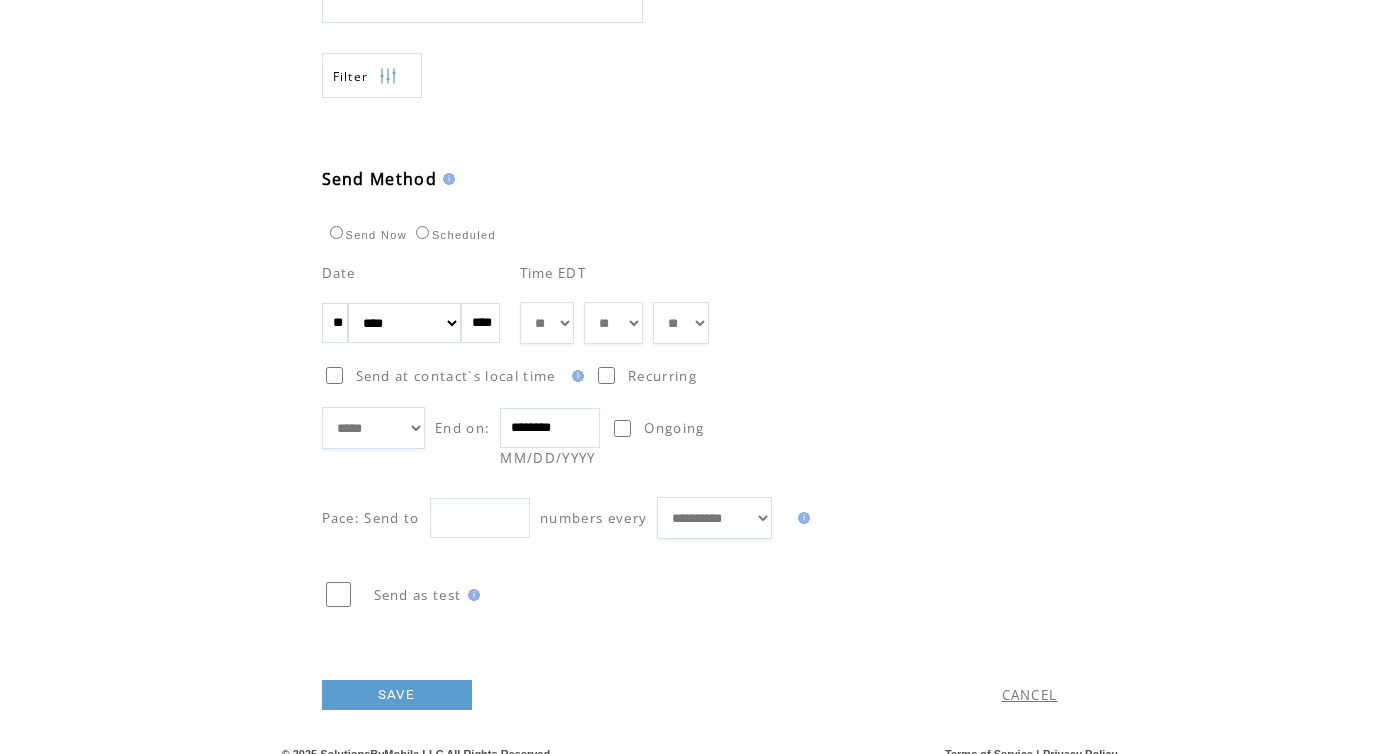 scroll, scrollTop: 982, scrollLeft: 0, axis: vertical 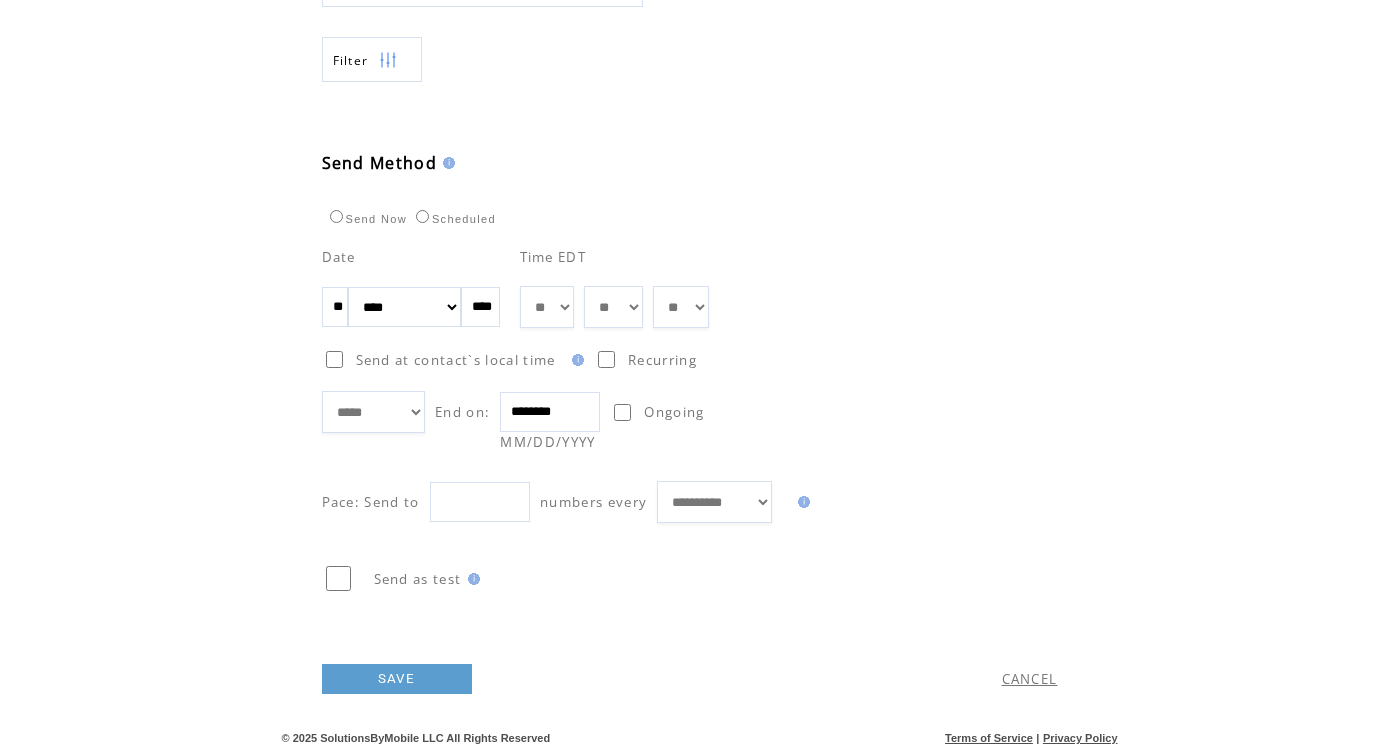 click on "SAVE" at bounding box center [397, 679] 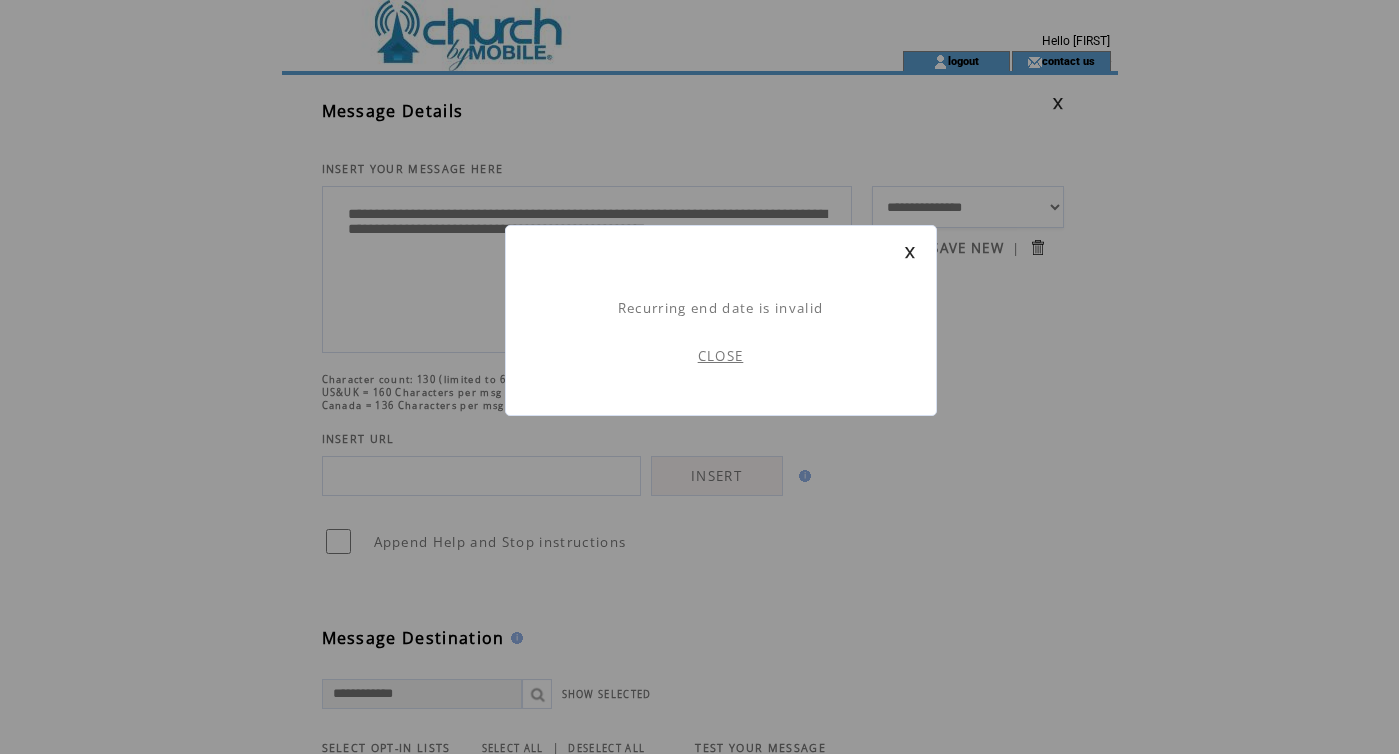 scroll, scrollTop: 1, scrollLeft: 0, axis: vertical 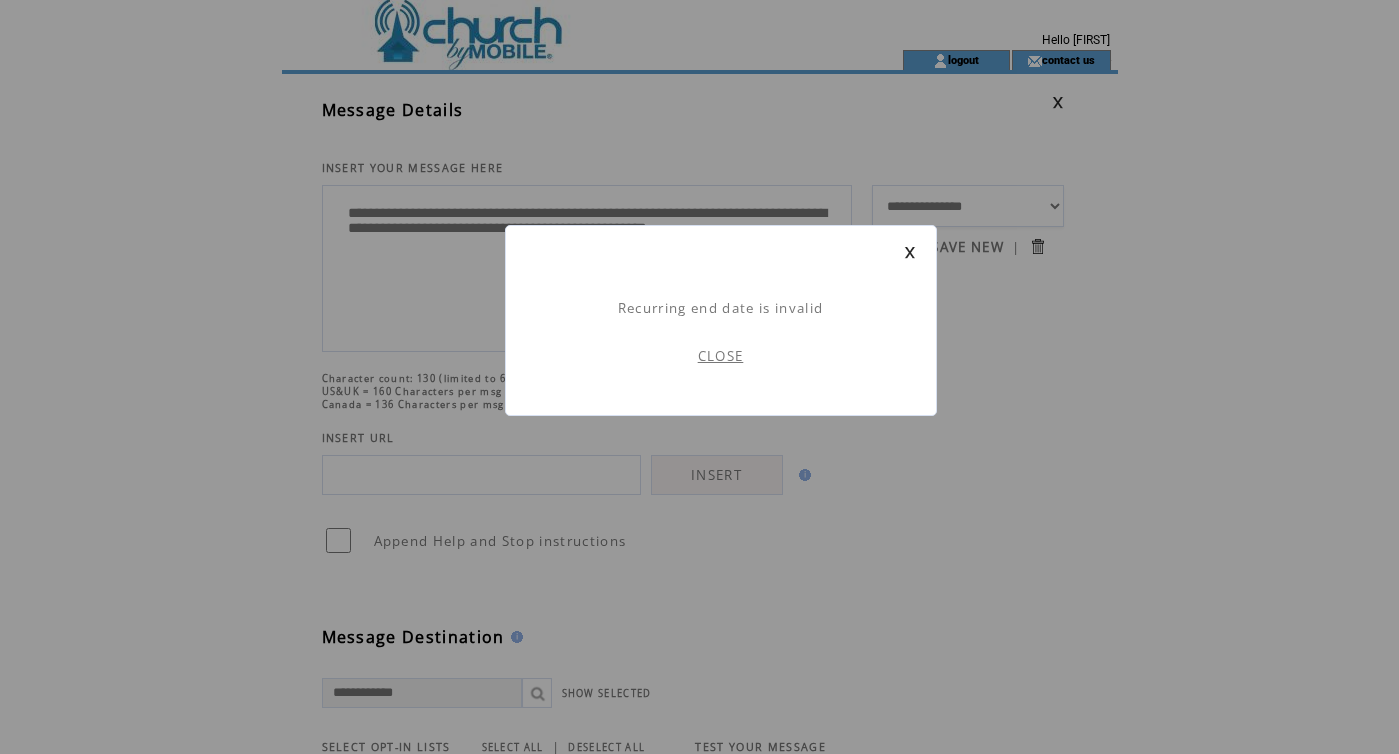 click on "CLOSE" at bounding box center [721, 356] 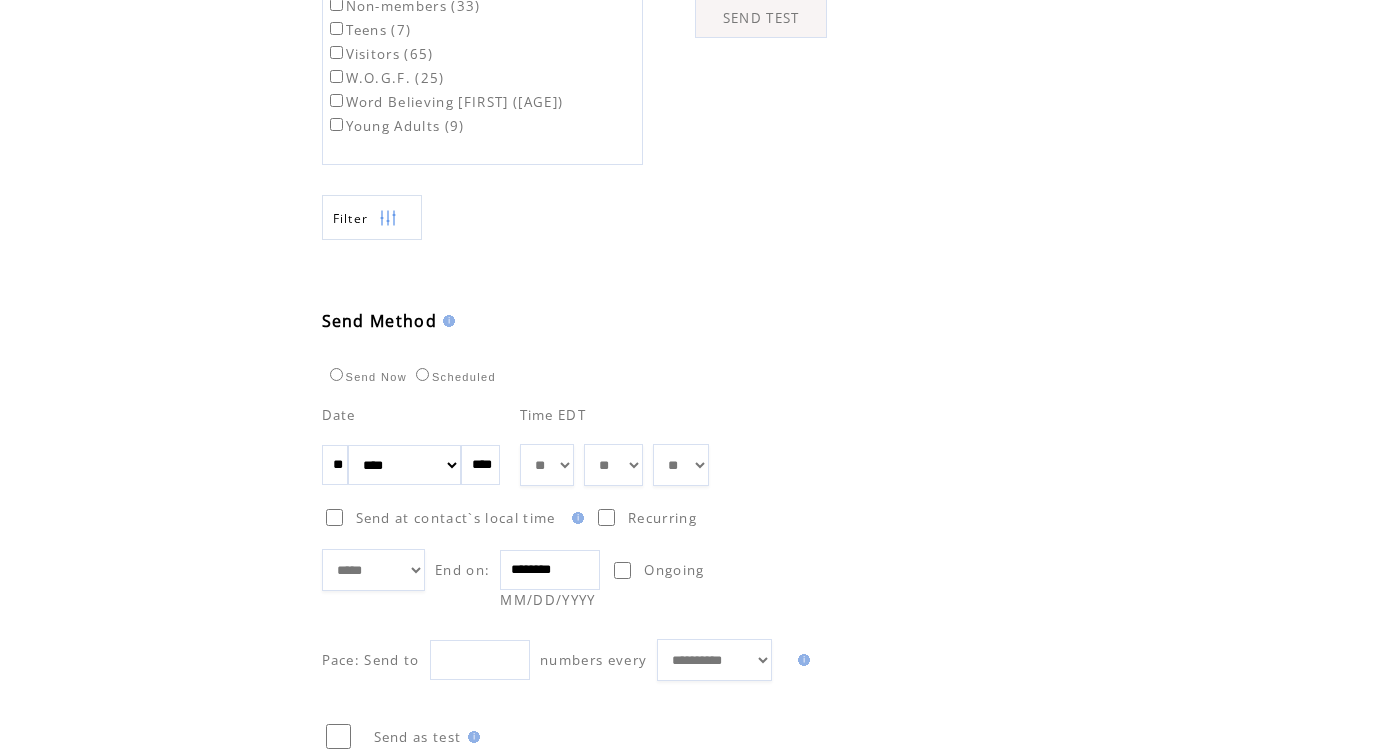 scroll, scrollTop: 829, scrollLeft: 0, axis: vertical 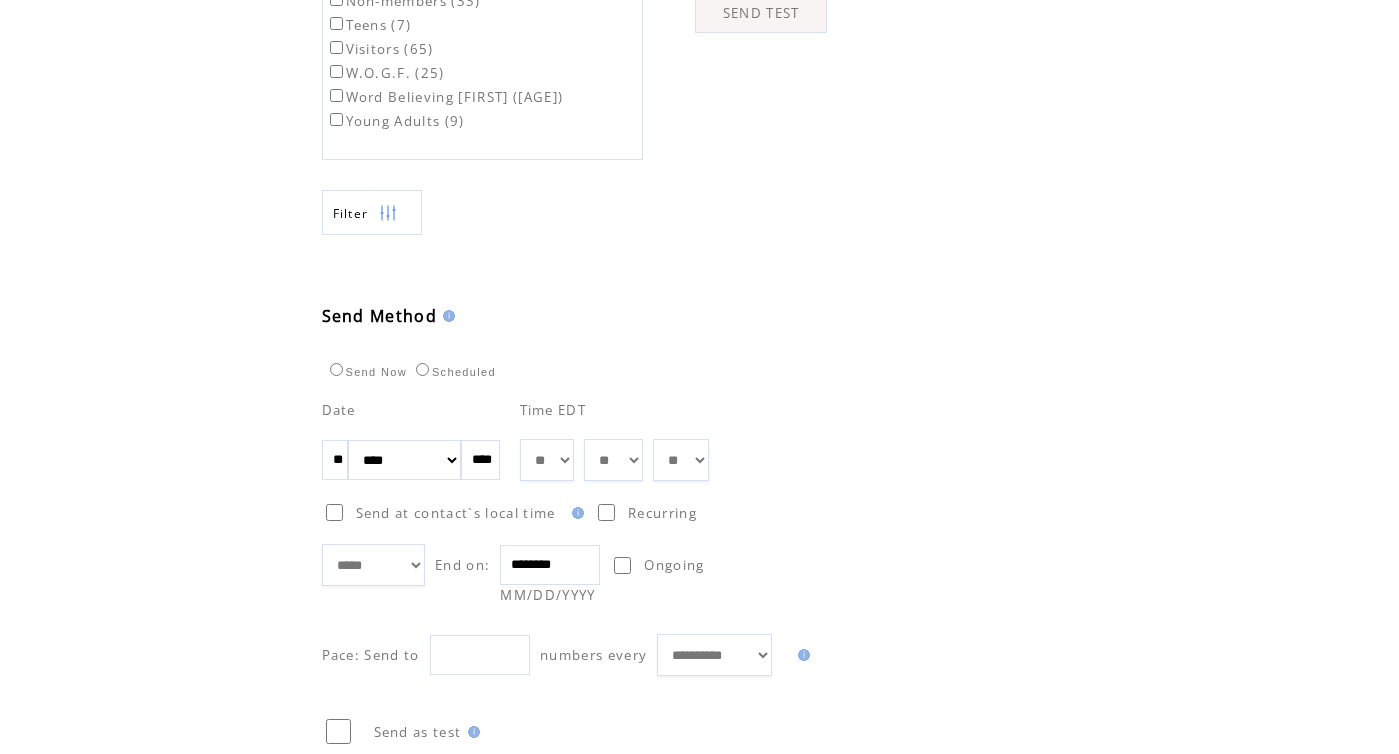 click on "********" at bounding box center (550, 565) 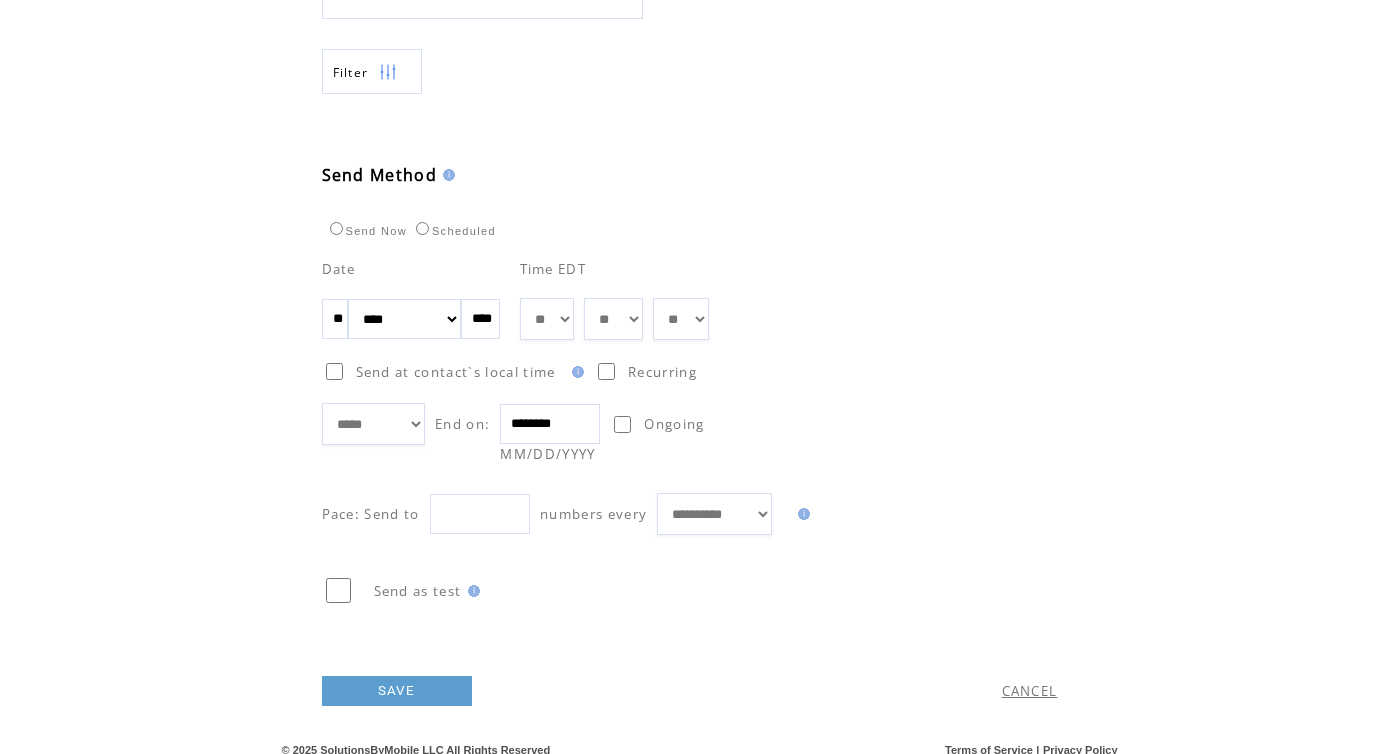 scroll, scrollTop: 982, scrollLeft: 0, axis: vertical 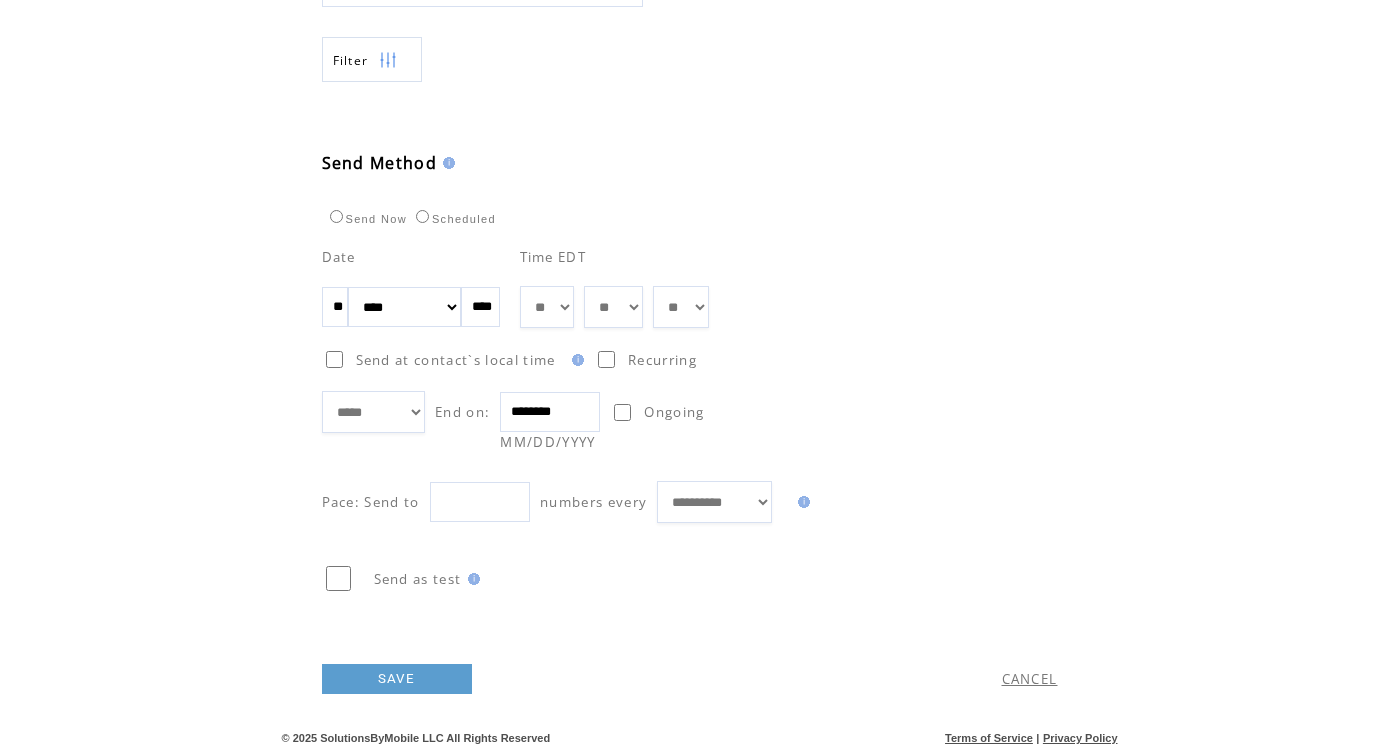click on "SAVE" at bounding box center [397, 679] 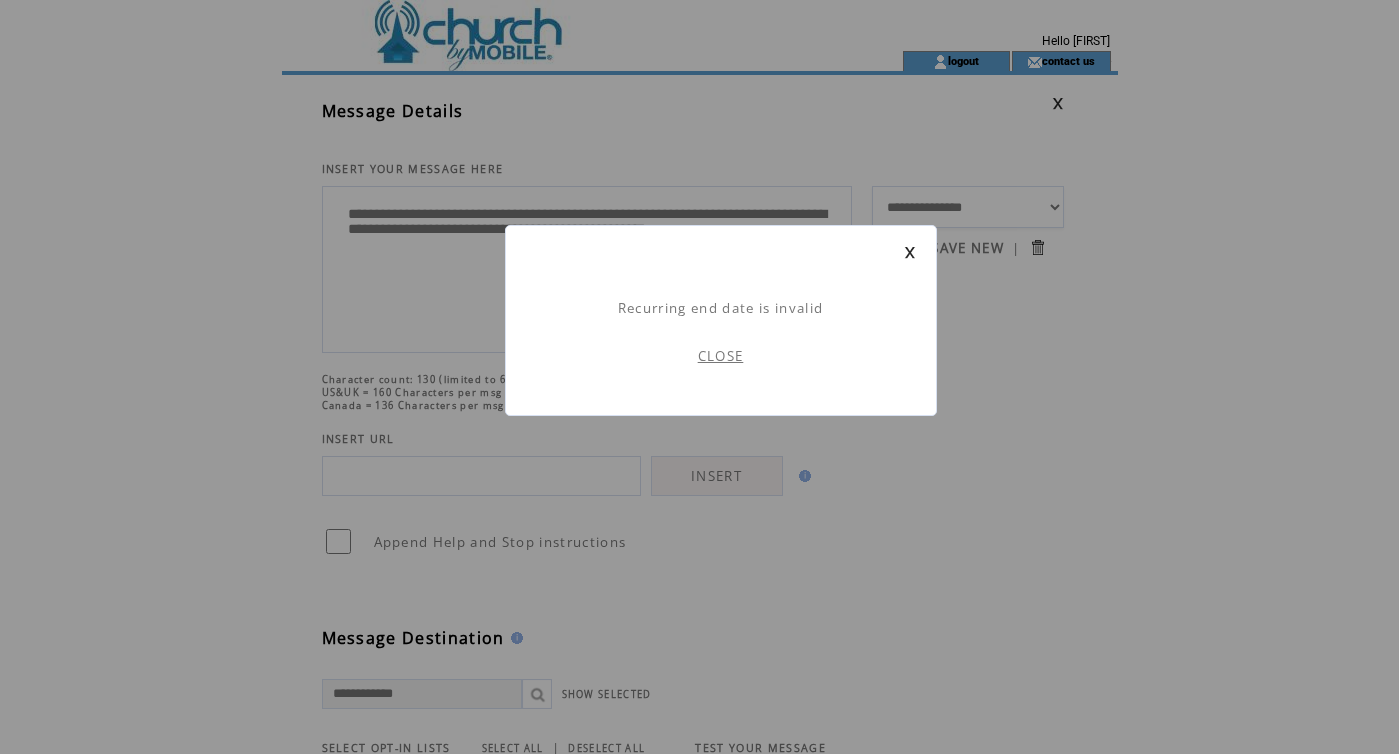 scroll, scrollTop: 1, scrollLeft: 0, axis: vertical 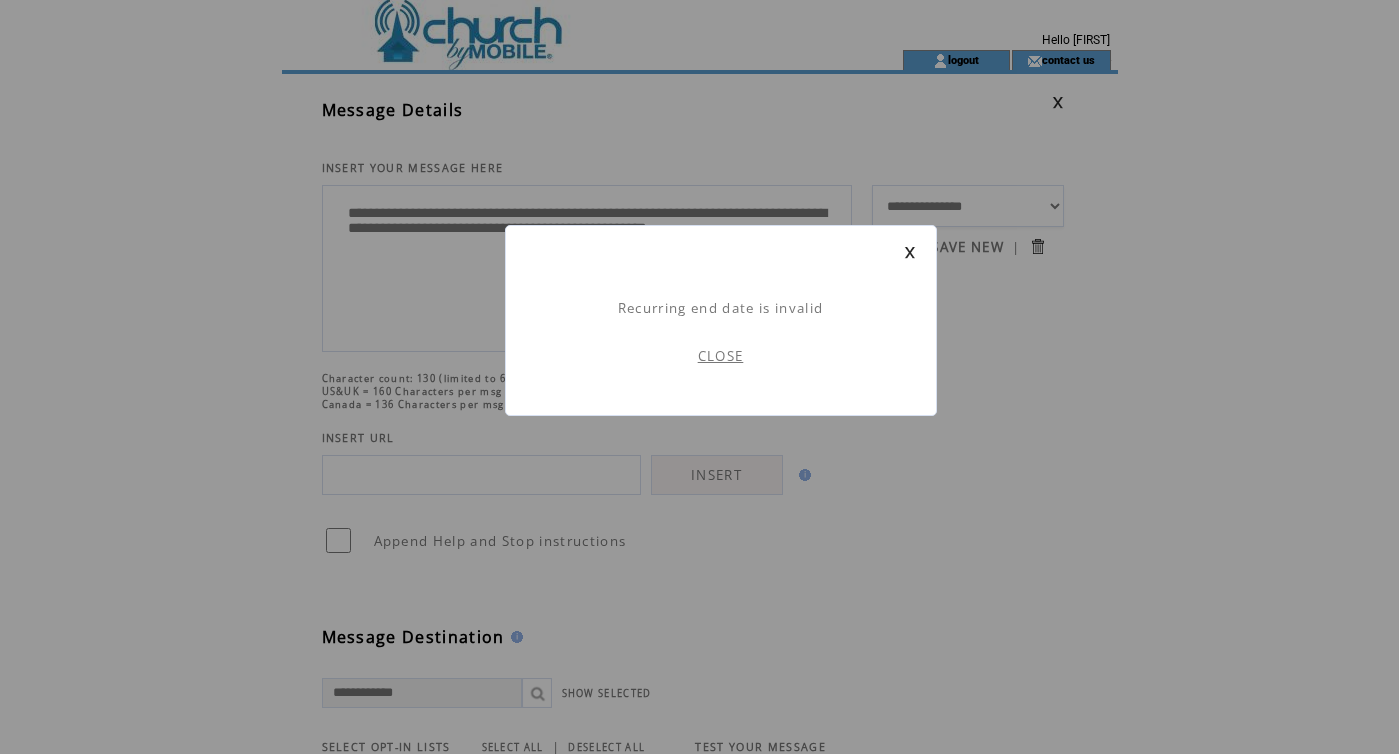 click on "CLOSE" at bounding box center [721, 356] 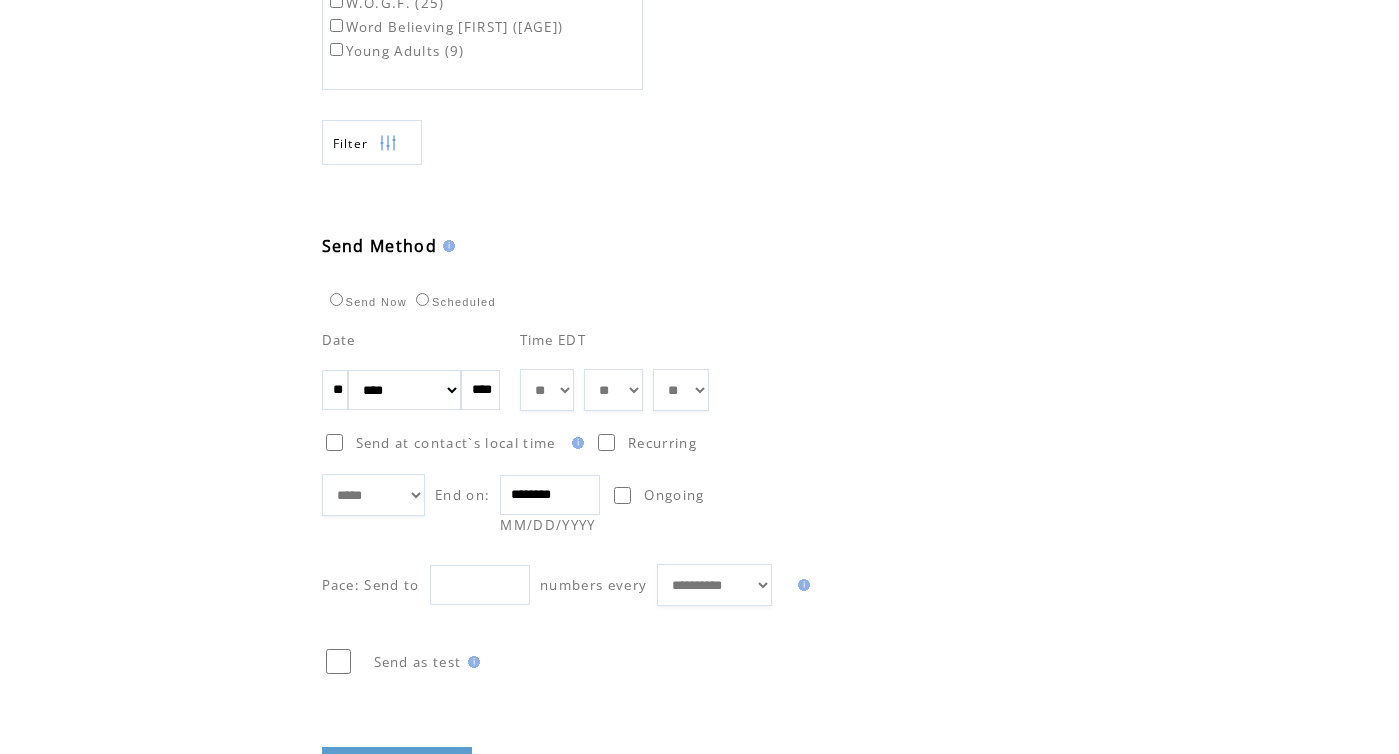 scroll, scrollTop: 901, scrollLeft: 0, axis: vertical 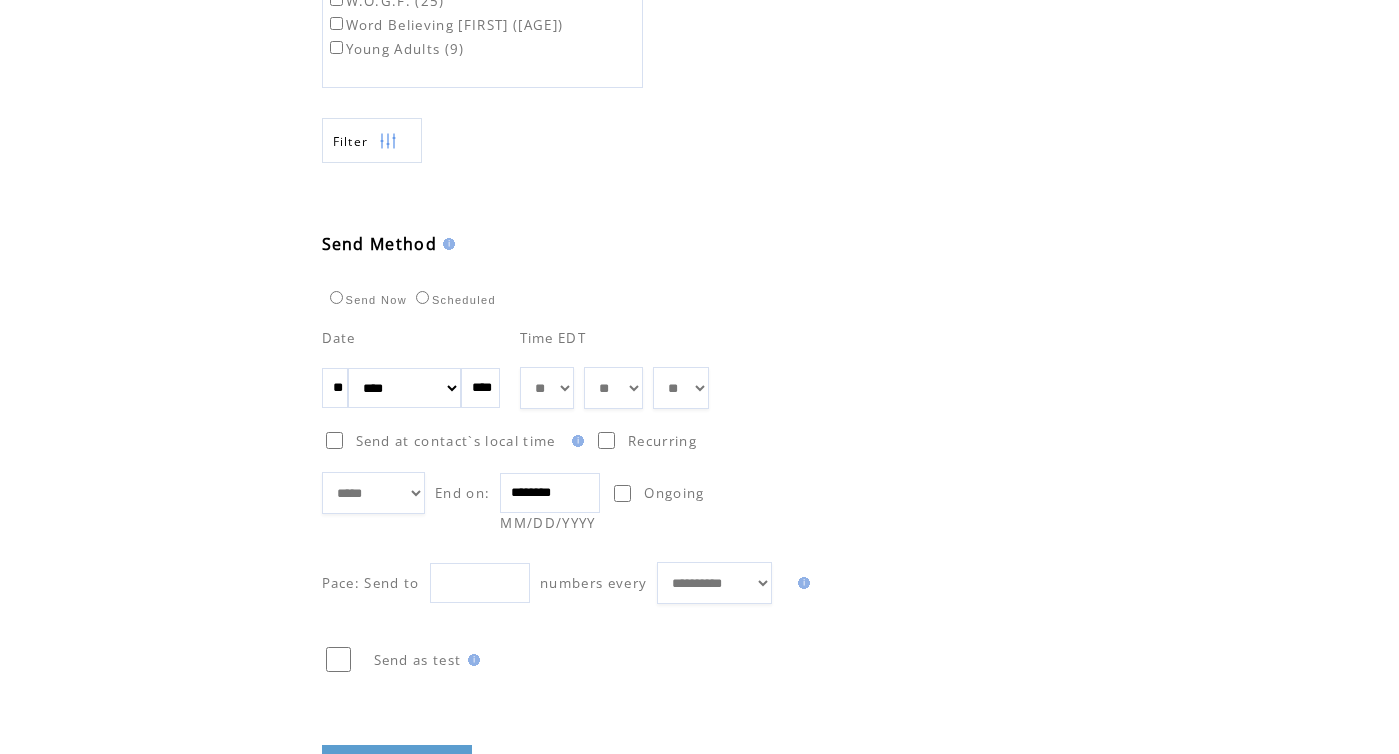 click on "********" at bounding box center (550, 493) 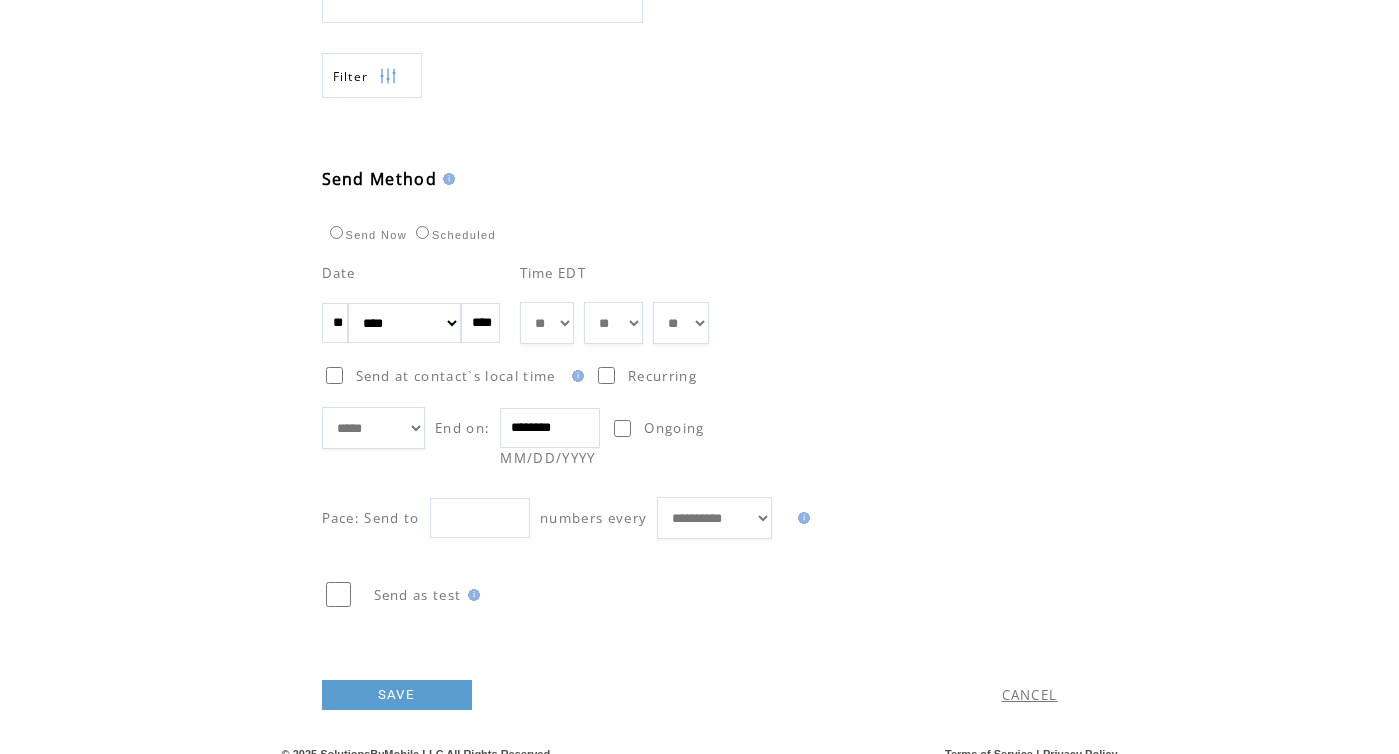 scroll, scrollTop: 982, scrollLeft: 0, axis: vertical 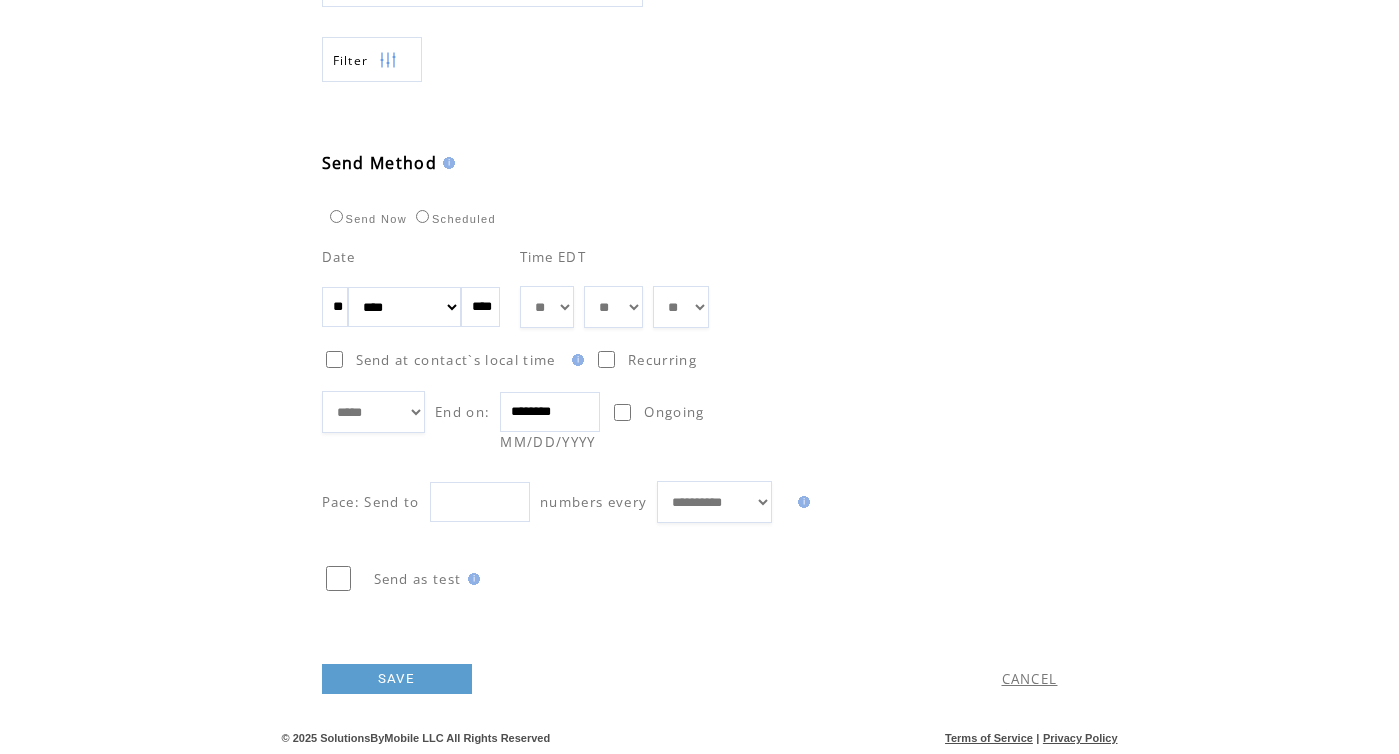 click on "***** 	 ****** 	 ******** 	 ******* 	 ********* 	 *******" at bounding box center (374, 412) 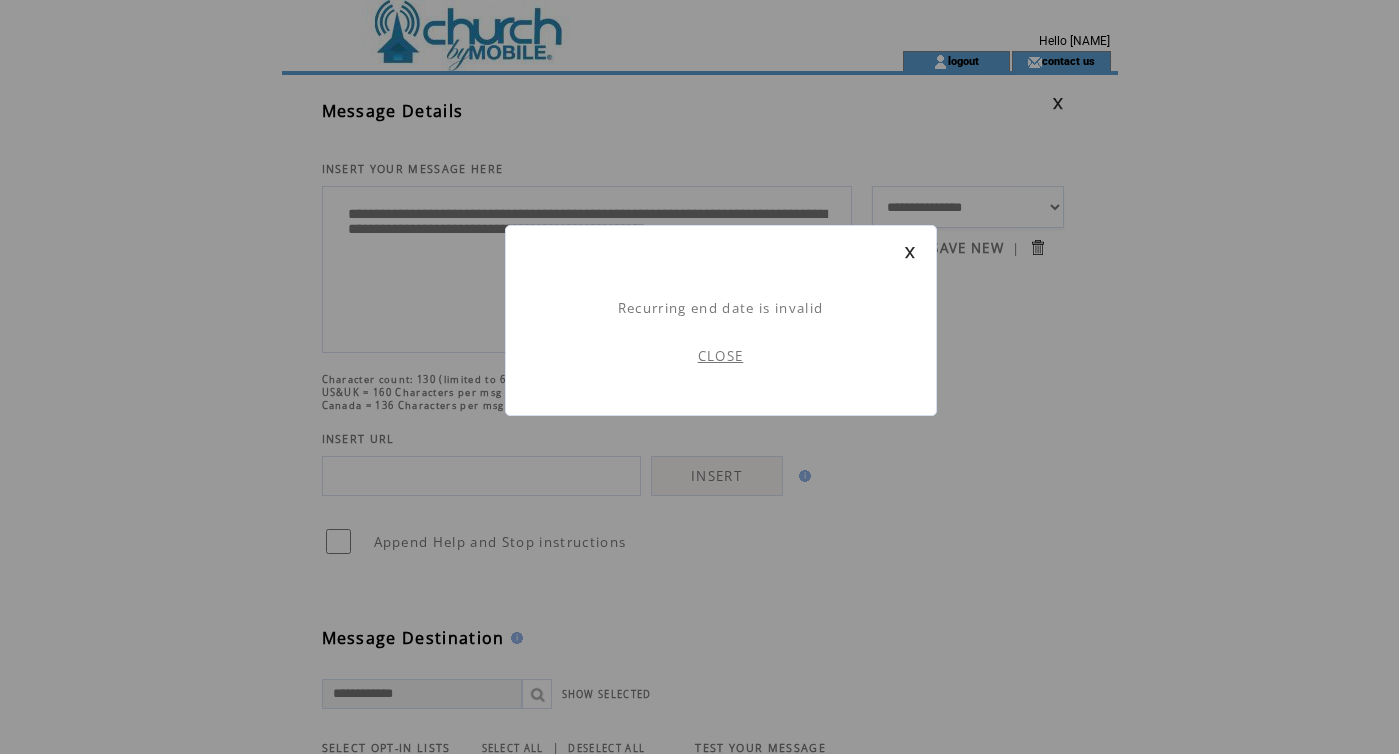 scroll, scrollTop: 1, scrollLeft: 0, axis: vertical 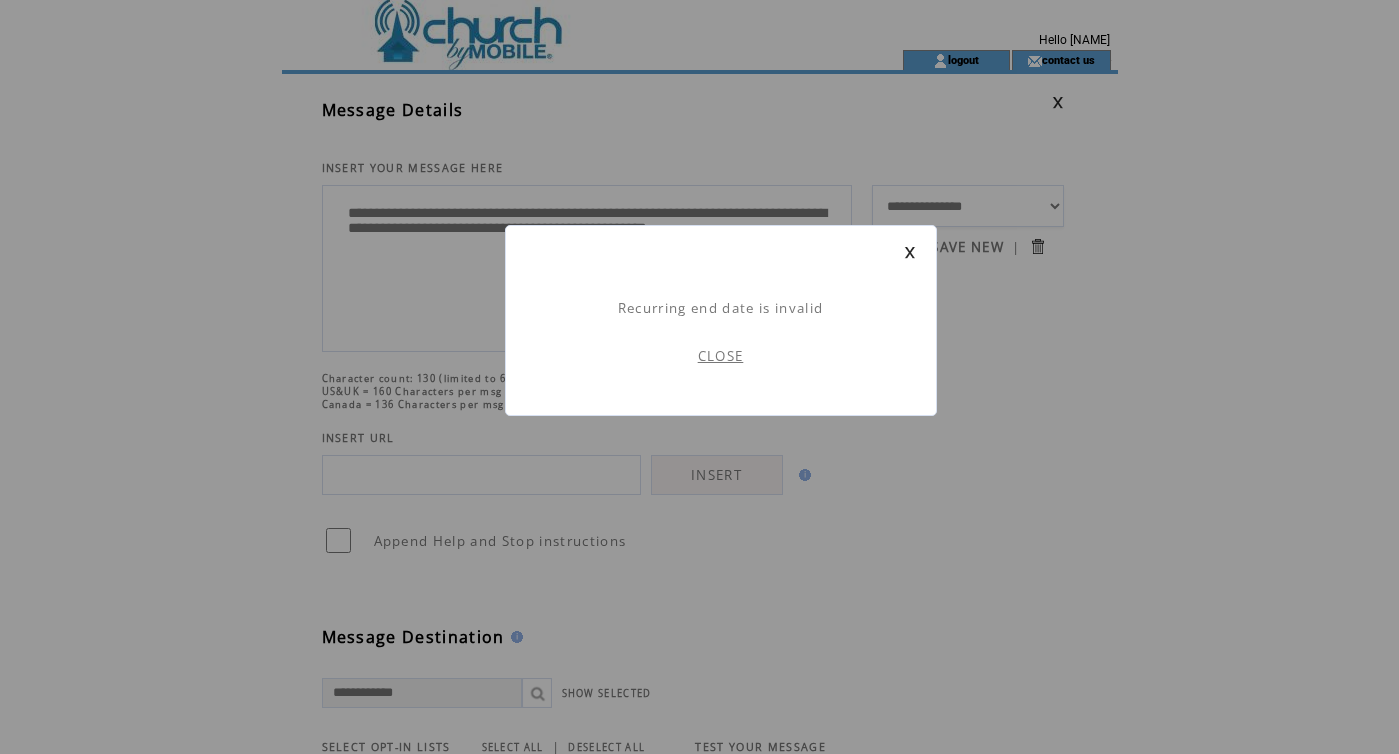 click on "CLOSE" at bounding box center (721, 356) 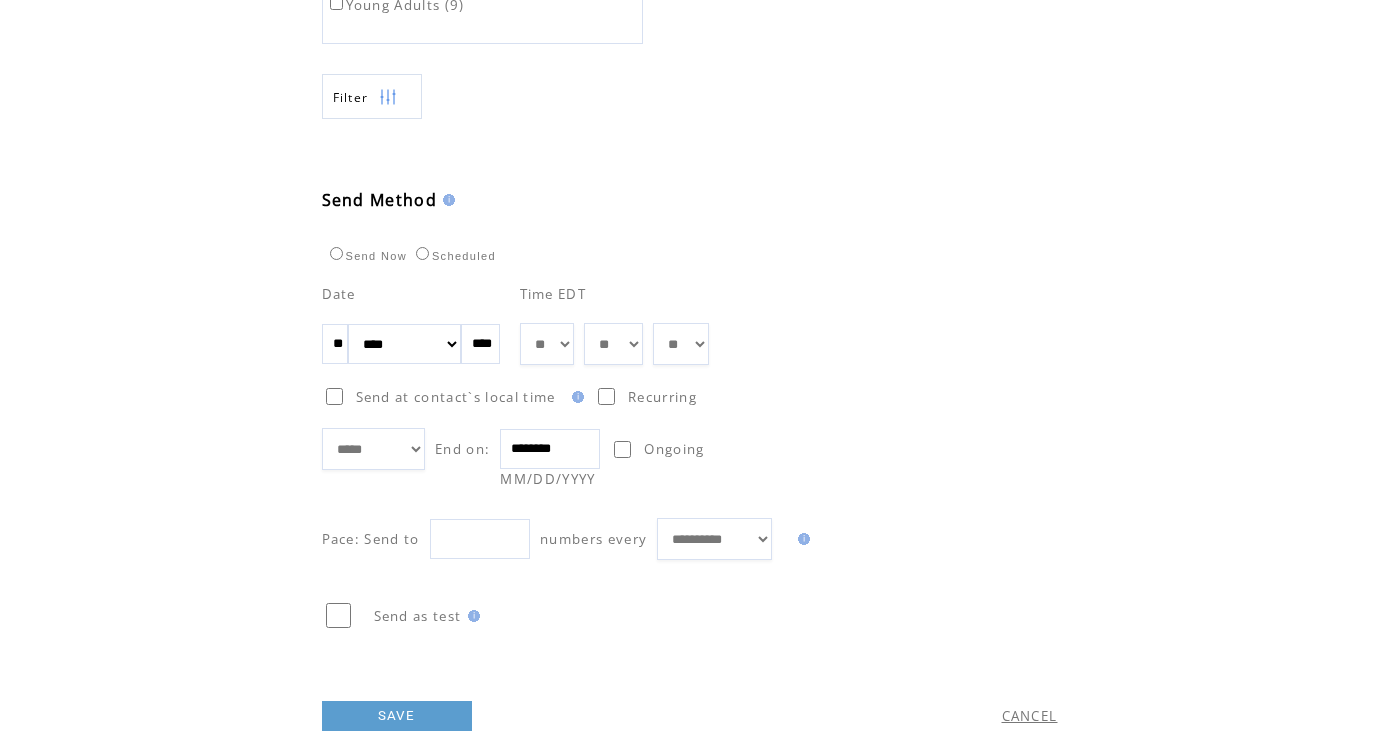 scroll, scrollTop: 949, scrollLeft: 0, axis: vertical 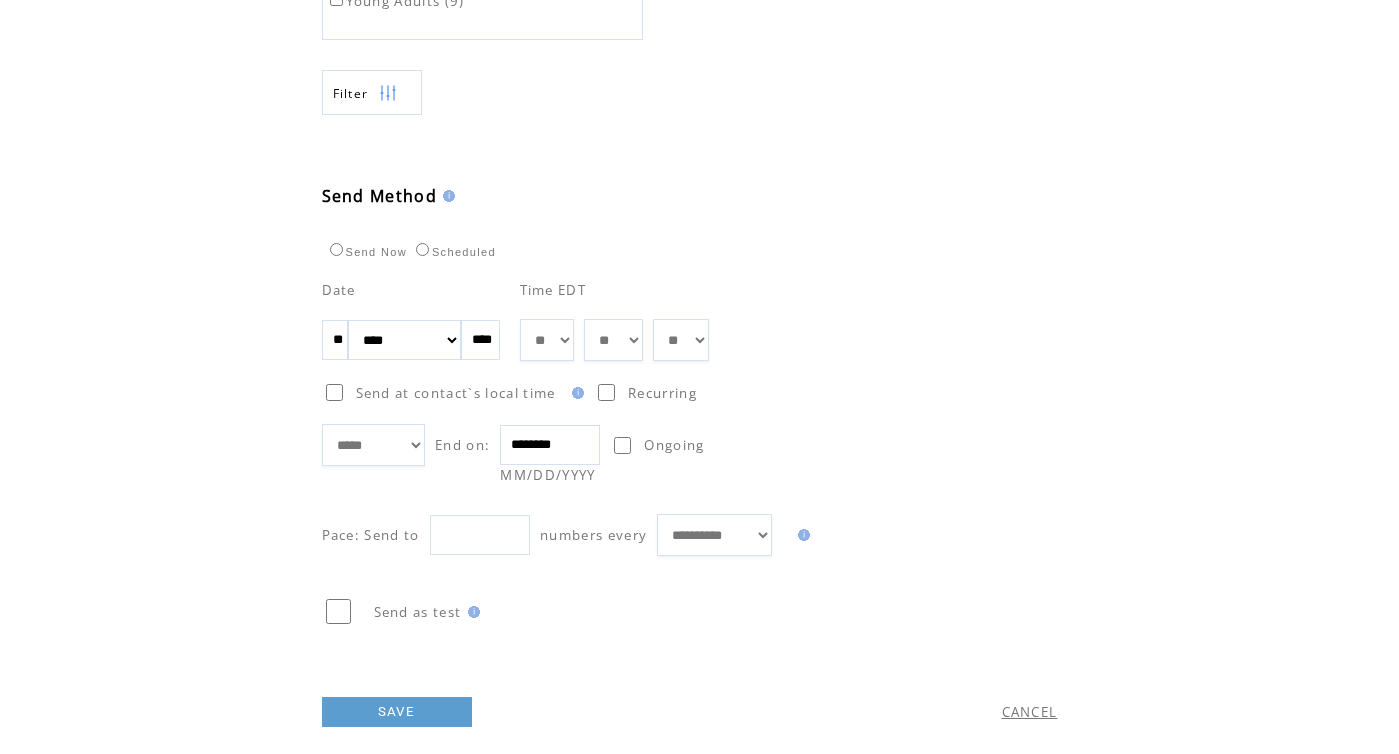 click on "******* 		 ******** 		 ***** 		 ***** 		 *** 		 **** 		 **** 		 ****** 		 ********* 		 ******* 		 ******** 		 ********" at bounding box center [404, 340] 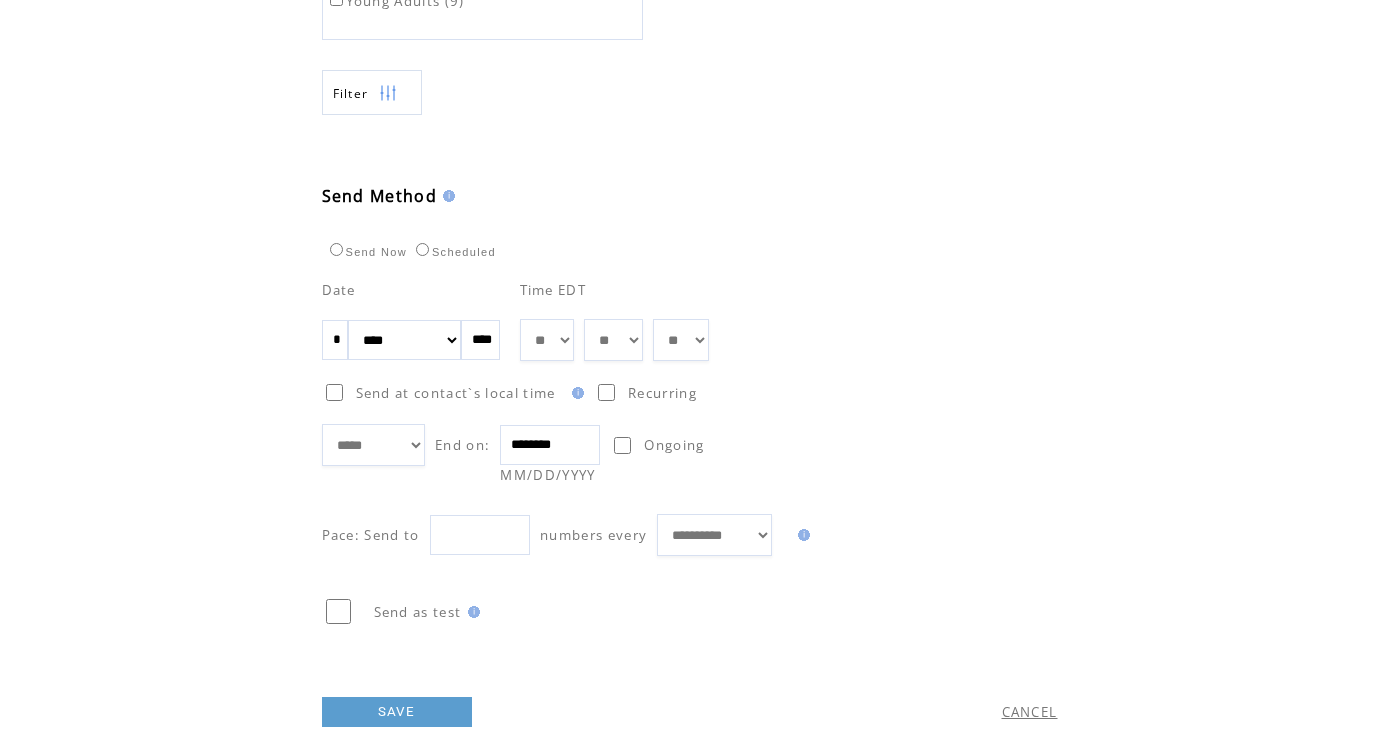 type on "**" 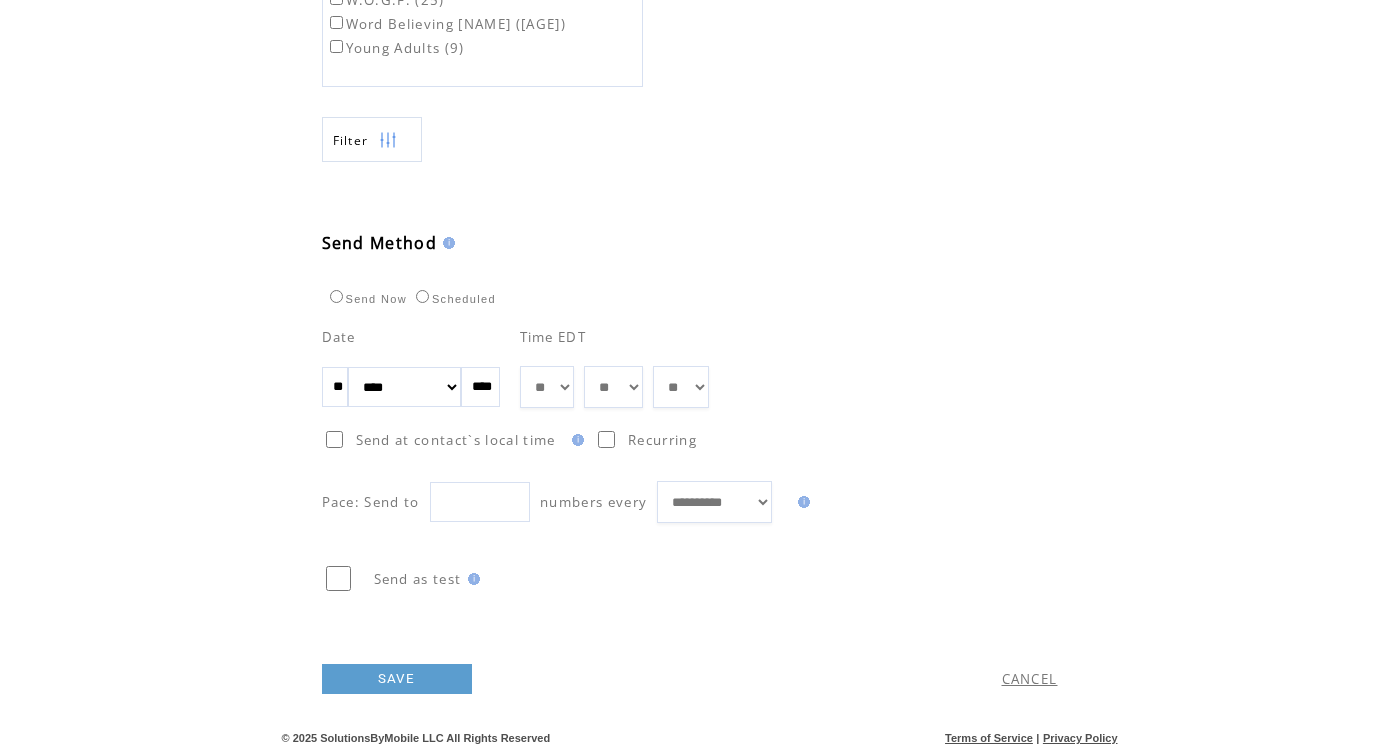 scroll, scrollTop: 949, scrollLeft: 0, axis: vertical 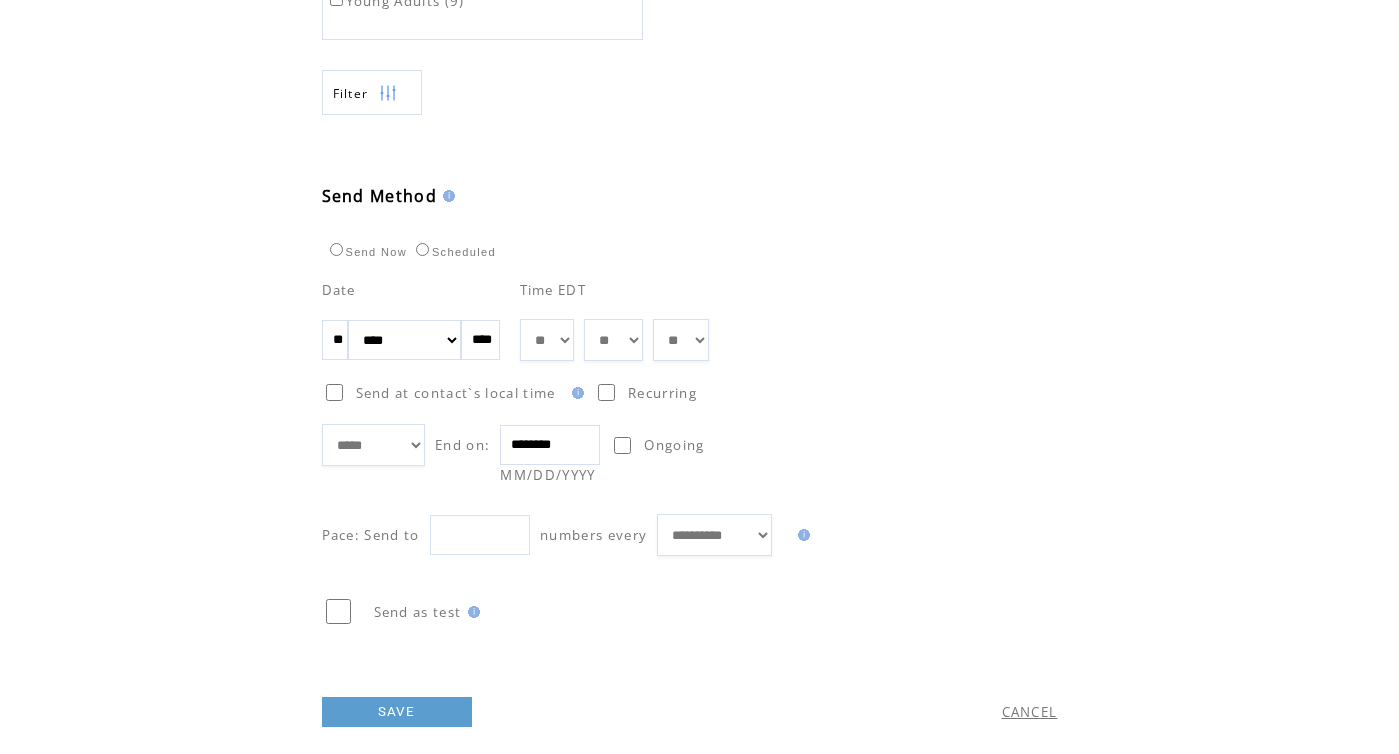 click on "********" at bounding box center [550, 445] 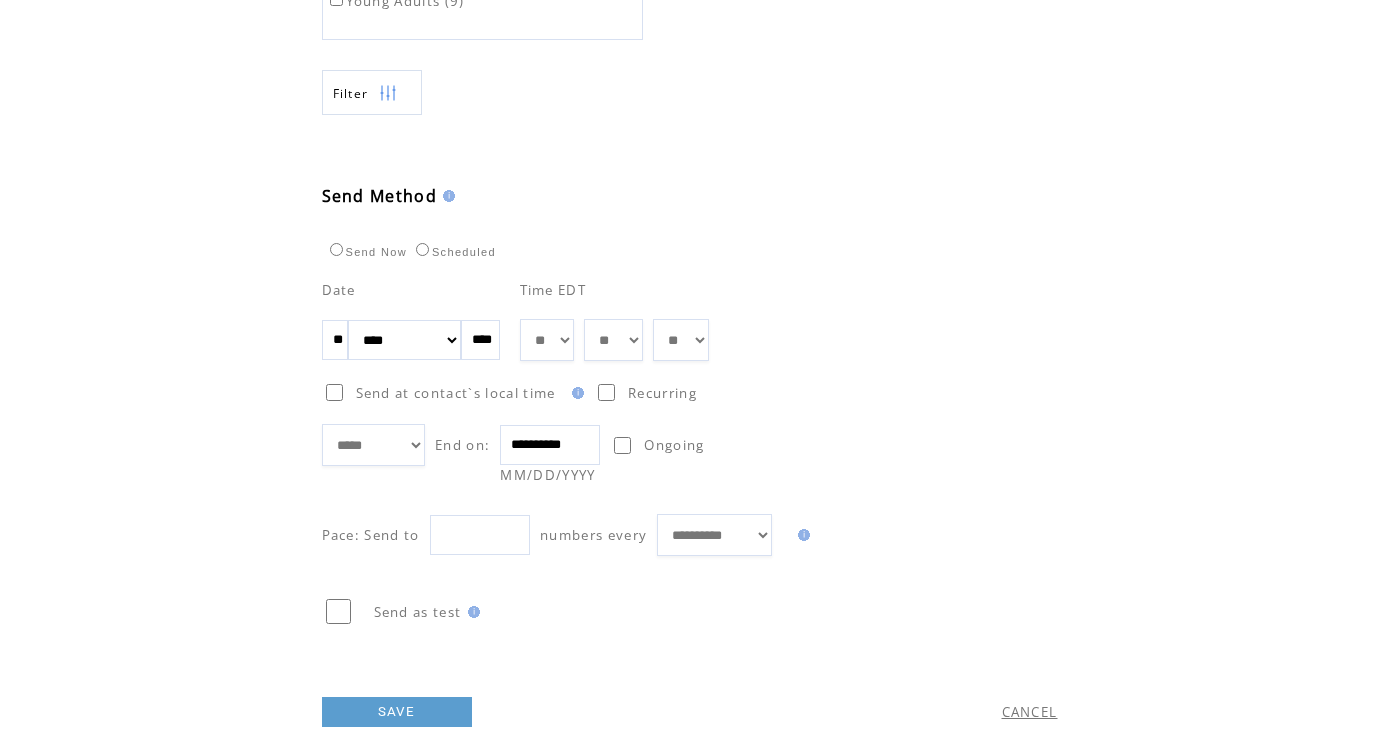 type on "**********" 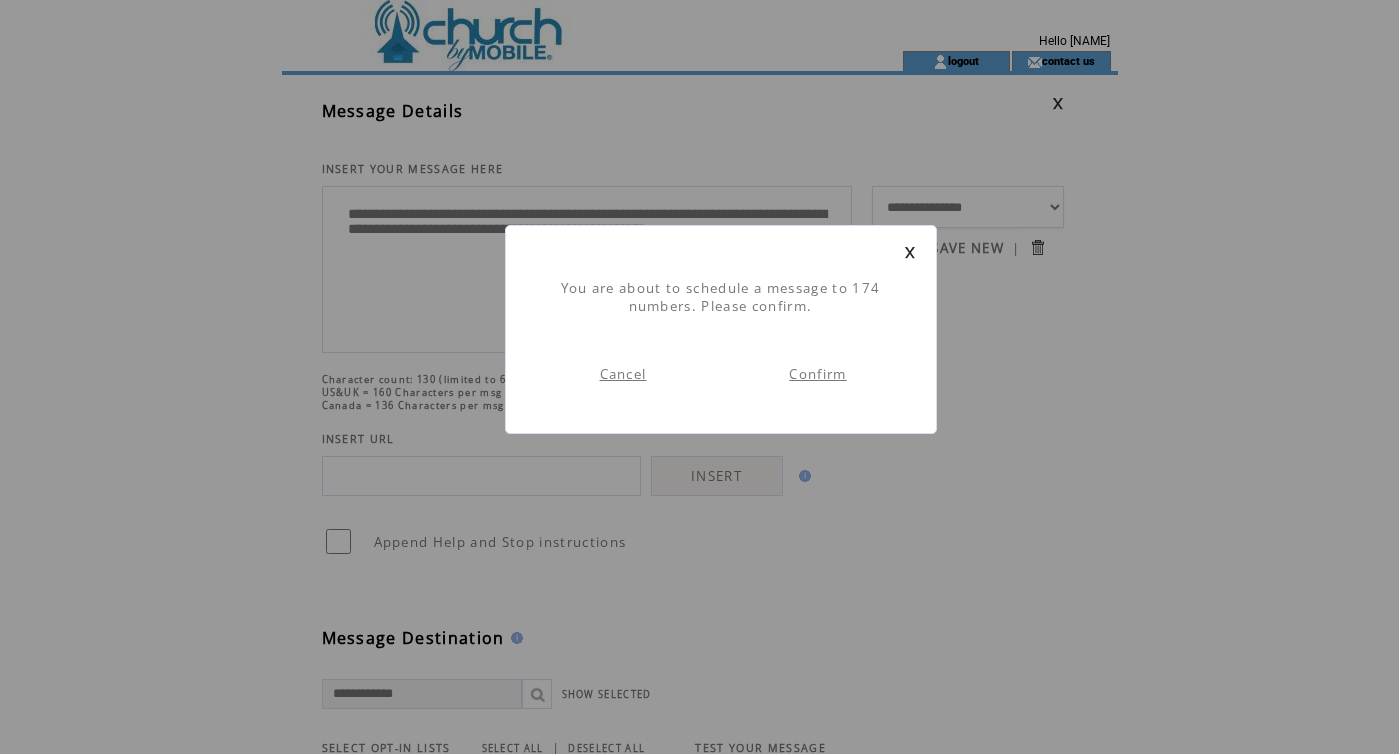 scroll, scrollTop: 1, scrollLeft: 0, axis: vertical 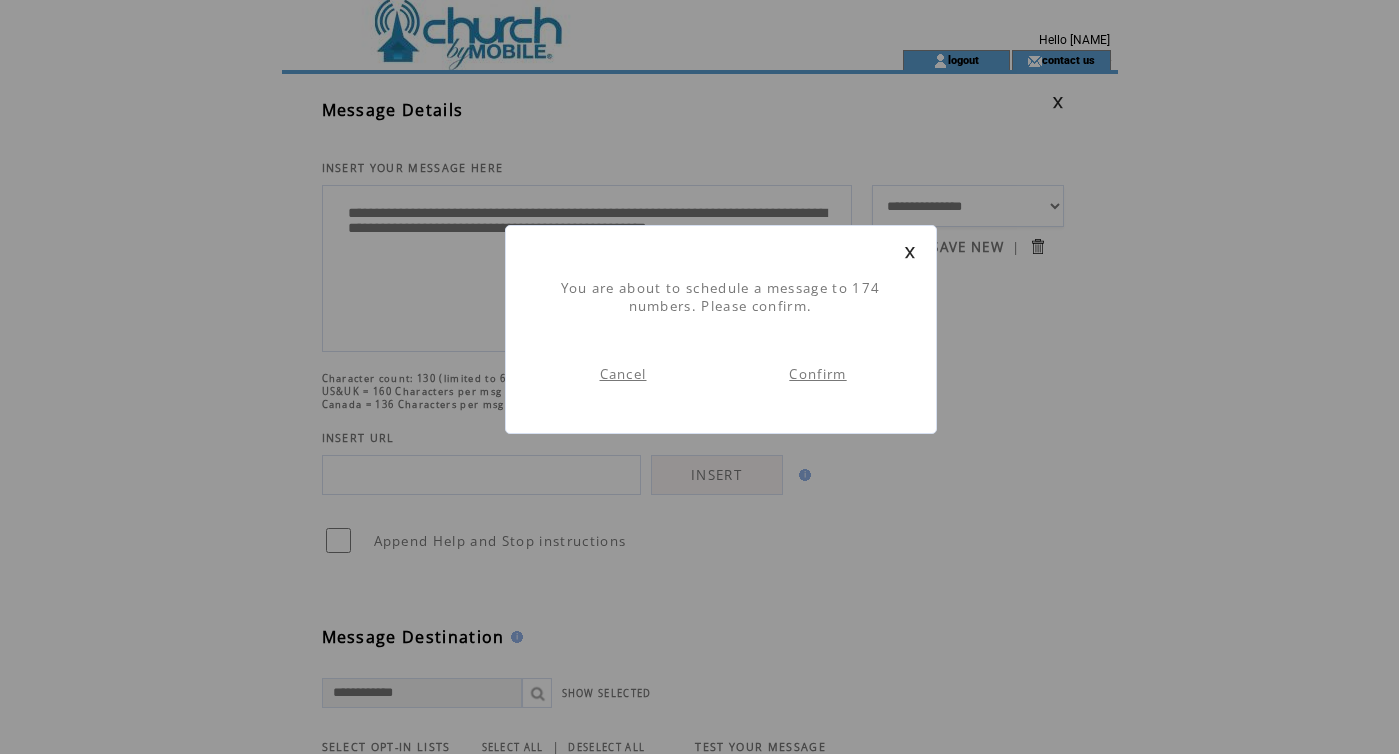 click on "Confirm" at bounding box center (817, 374) 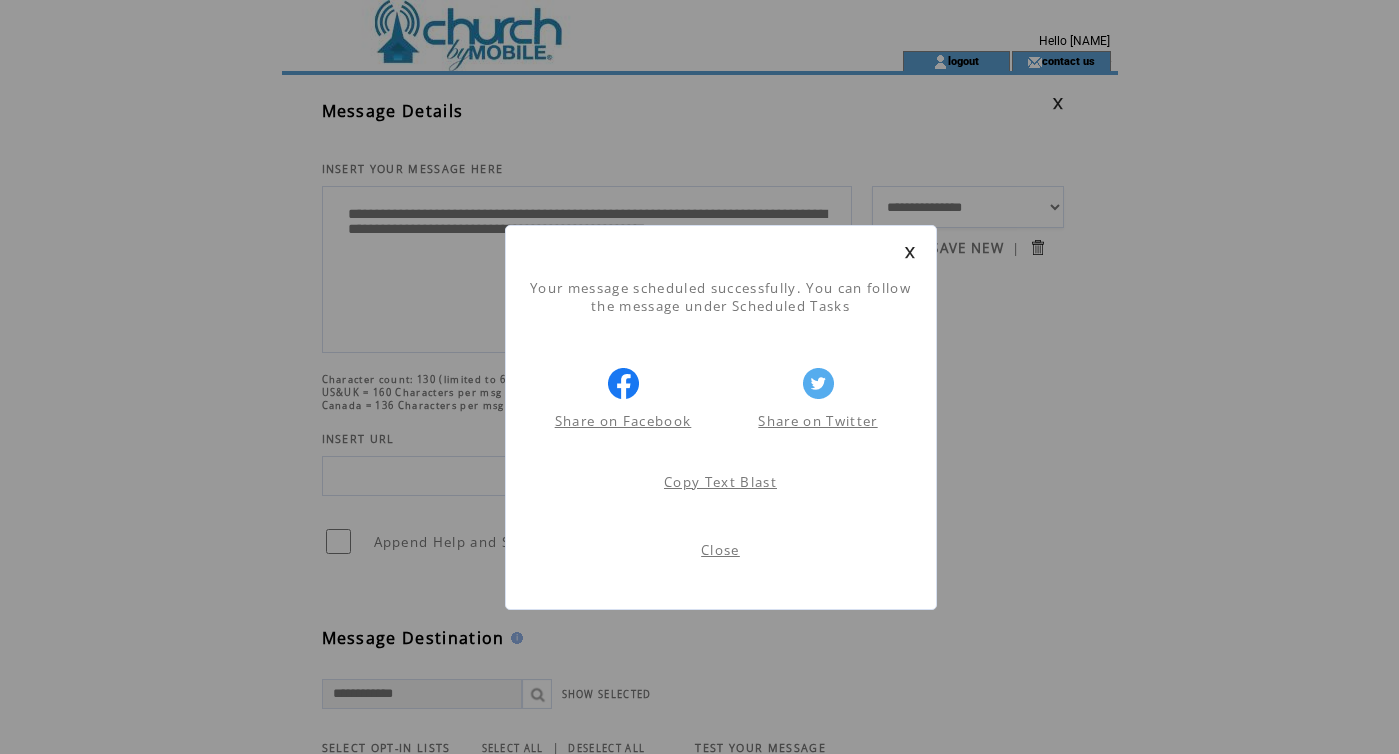 scroll, scrollTop: 1, scrollLeft: 0, axis: vertical 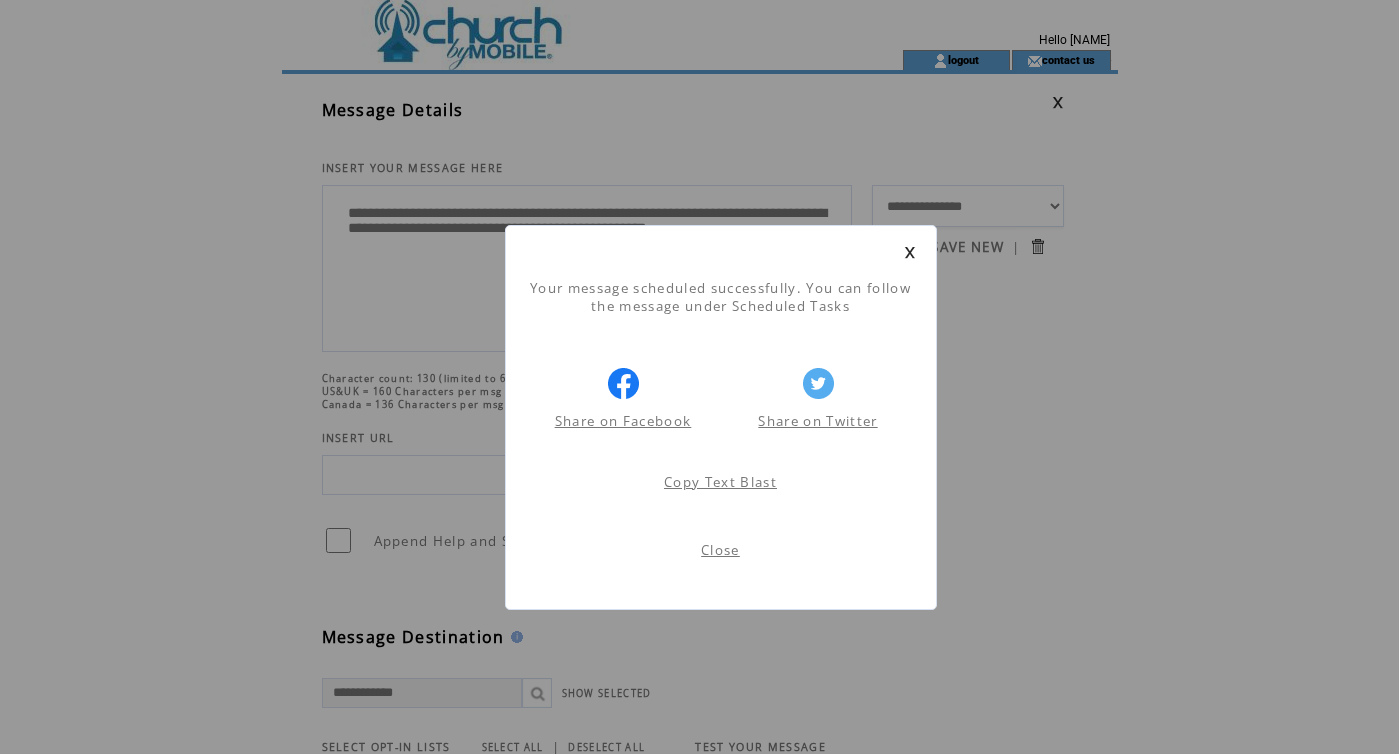 click on "Close" at bounding box center [720, 550] 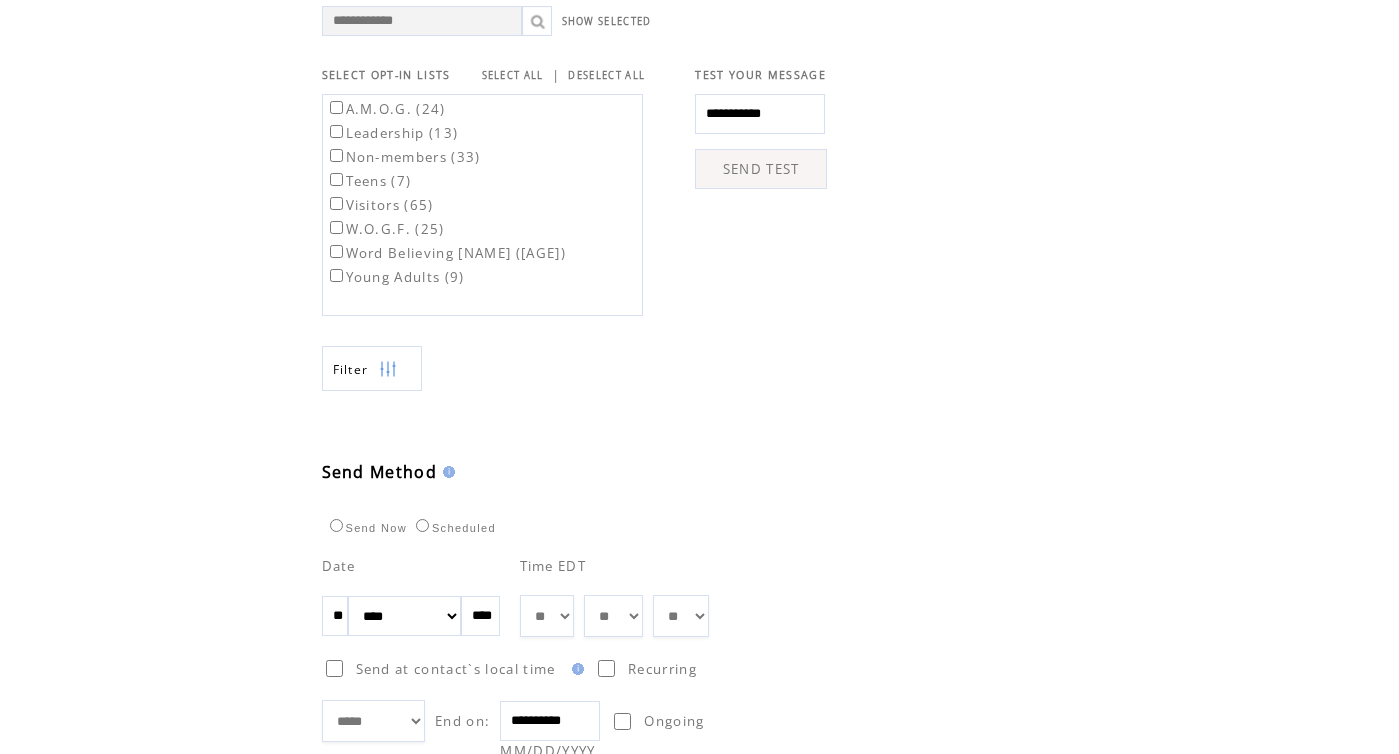 scroll, scrollTop: 0, scrollLeft: 0, axis: both 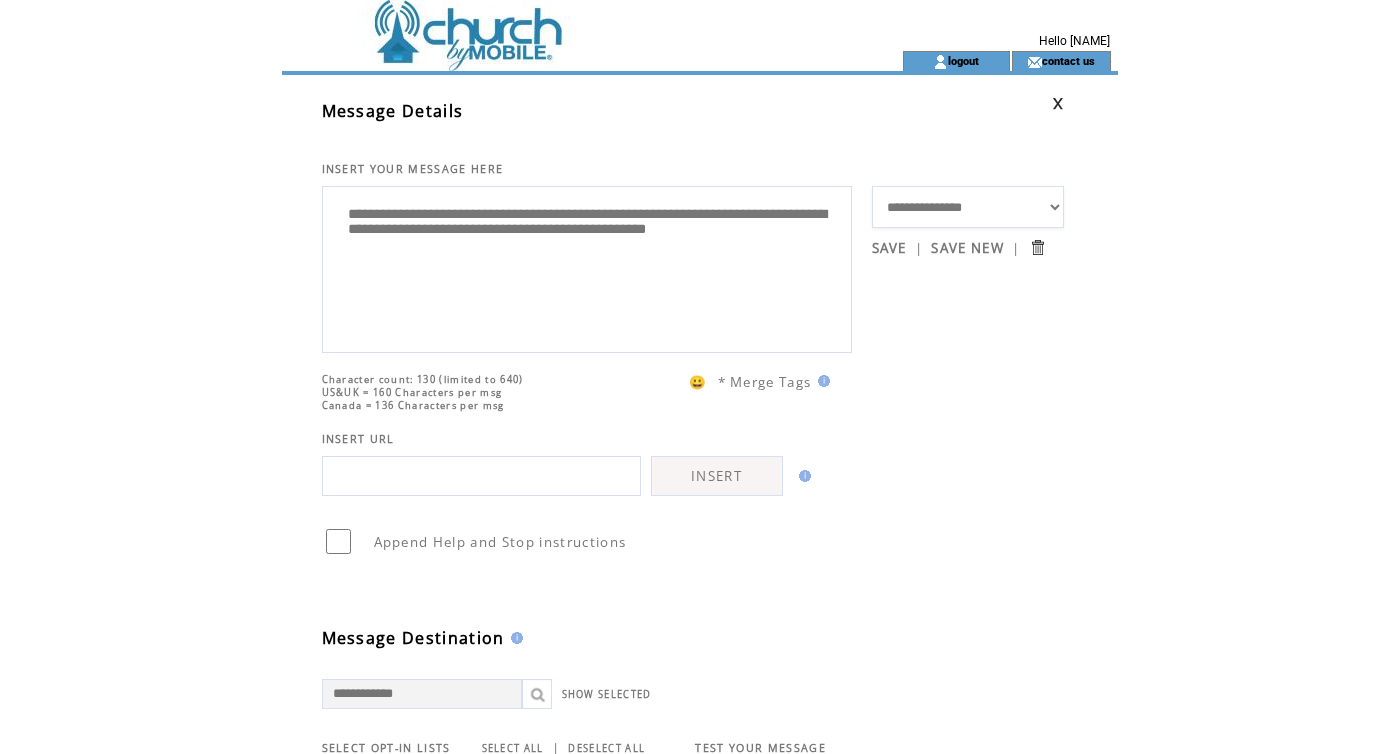 click at bounding box center [968, 103] 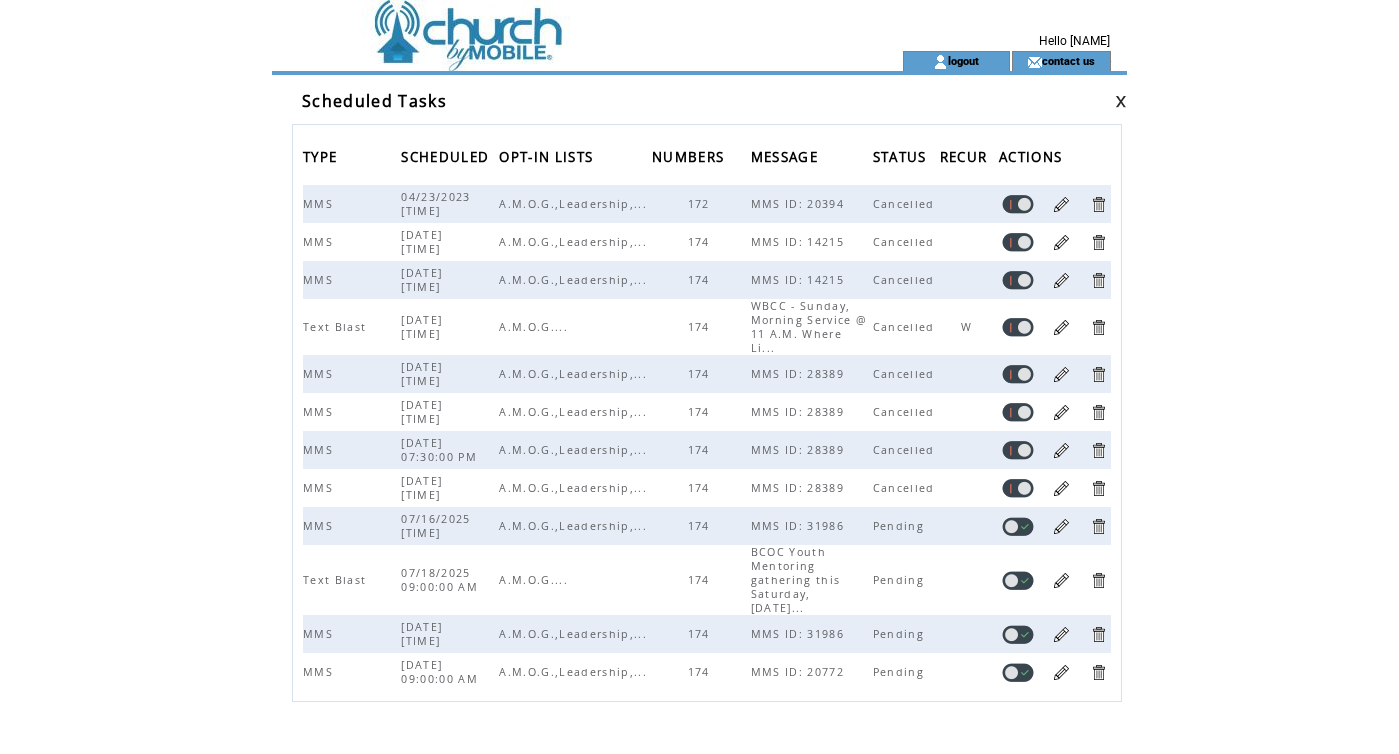 scroll, scrollTop: 0, scrollLeft: 0, axis: both 